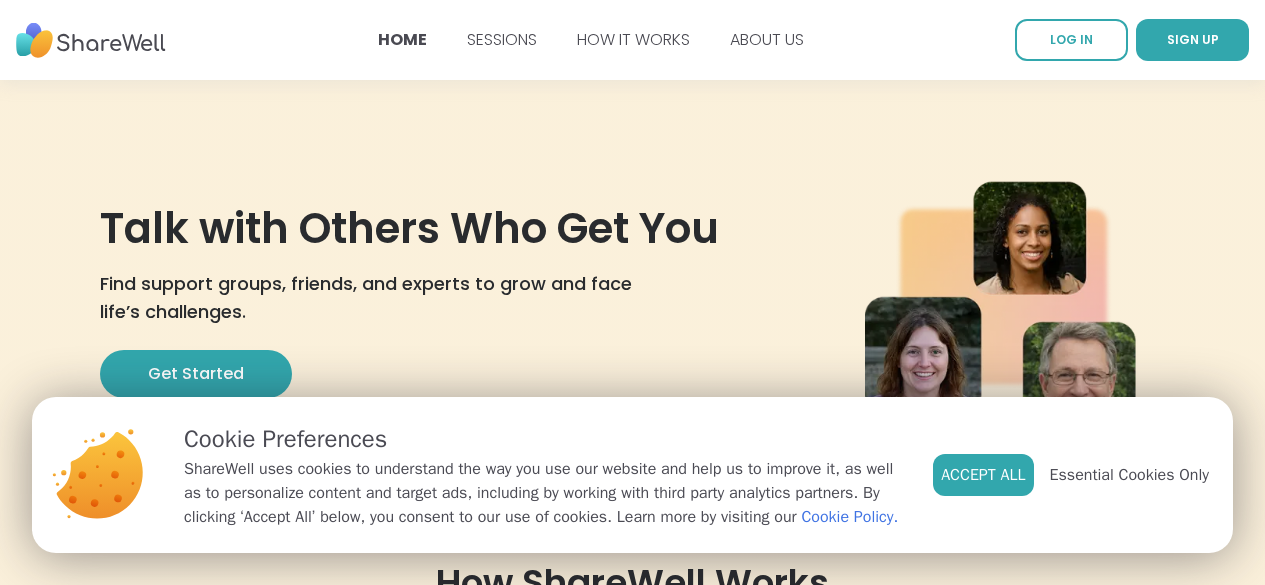 scroll, scrollTop: 0, scrollLeft: 0, axis: both 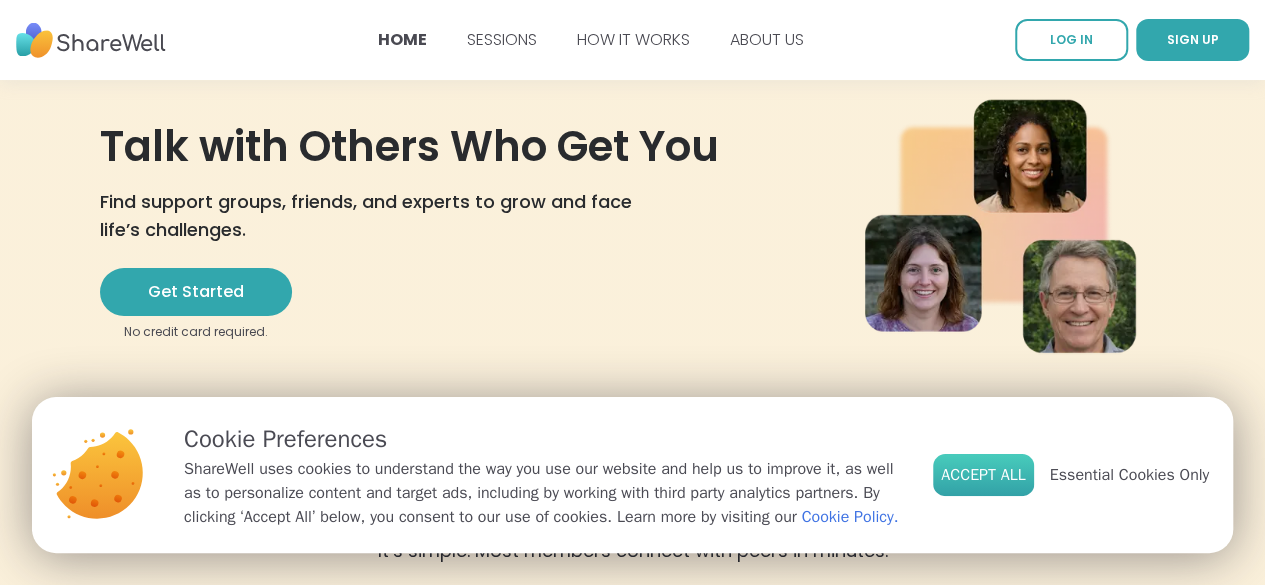 click on "Accept All" at bounding box center [983, 475] 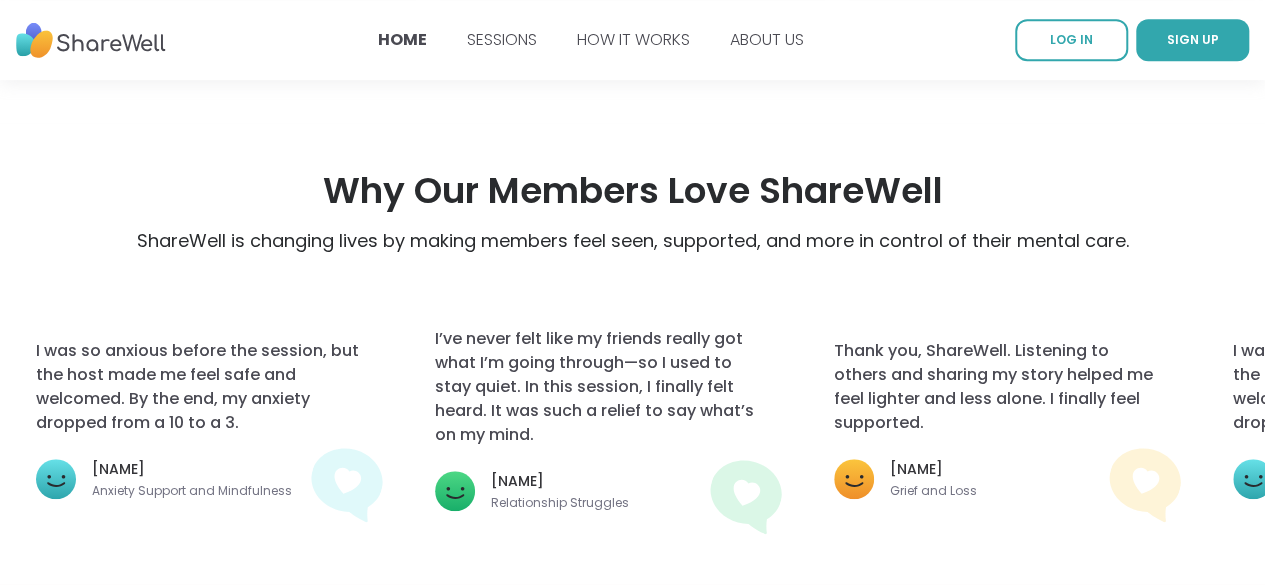 scroll, scrollTop: 4314, scrollLeft: 0, axis: vertical 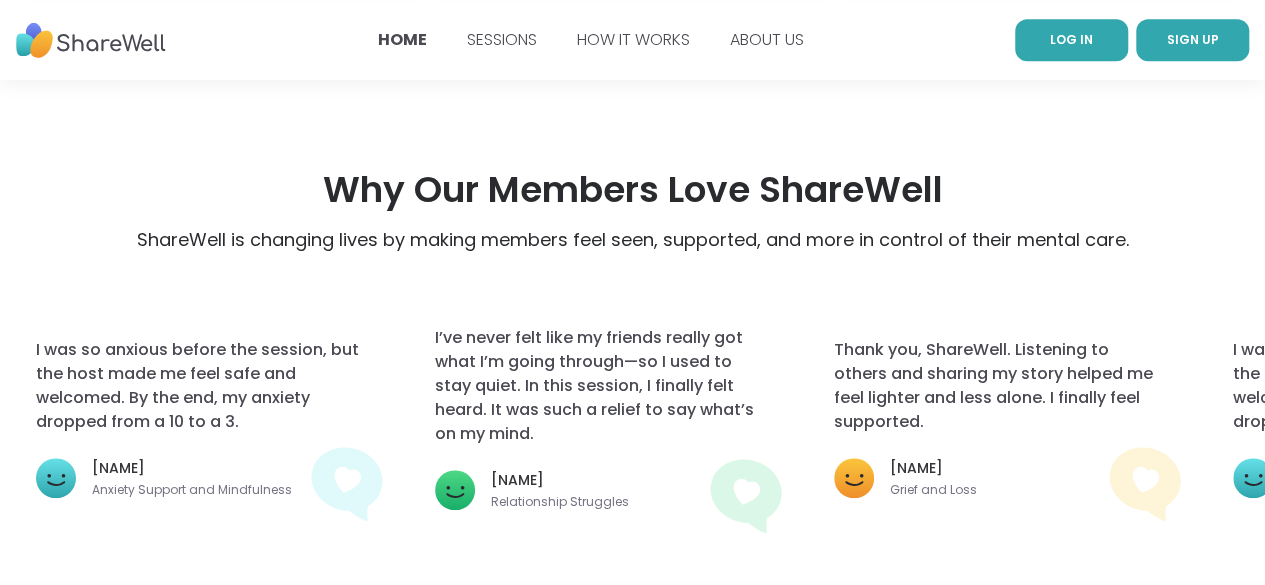 click on "LOG IN" at bounding box center (1071, 39) 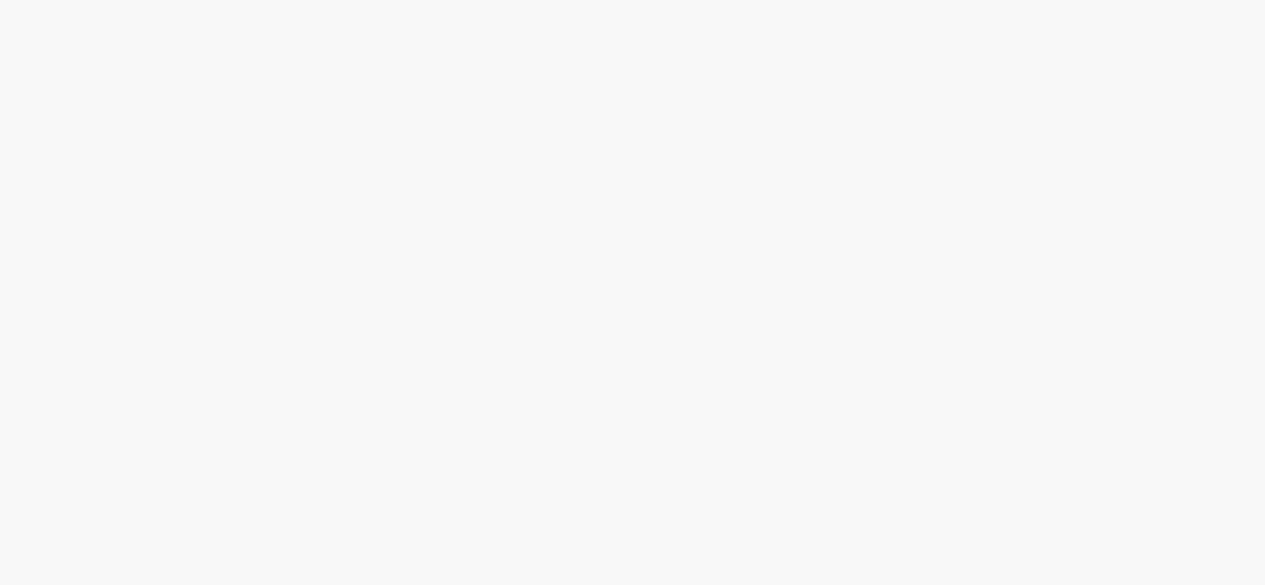 scroll, scrollTop: 0, scrollLeft: 0, axis: both 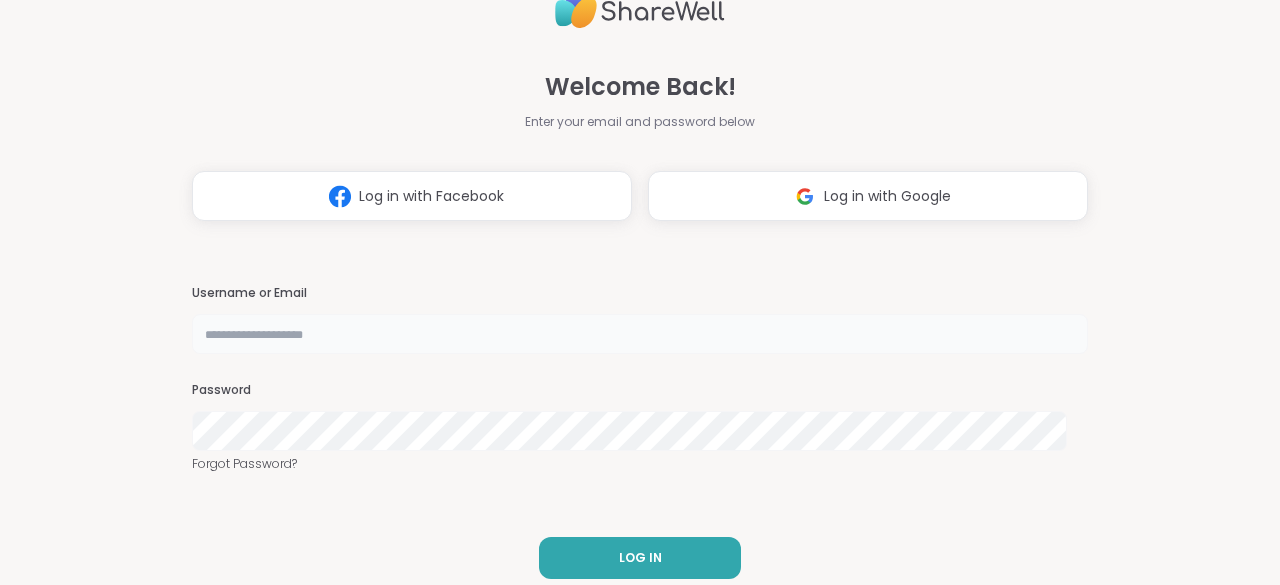 click at bounding box center (640, 334) 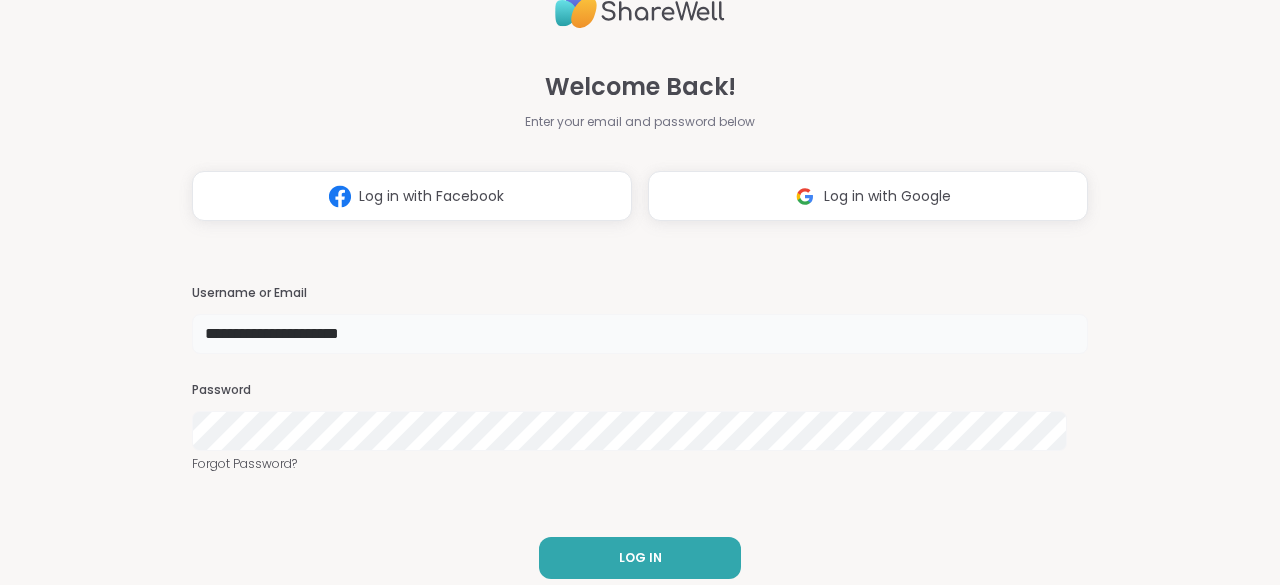 type on "**********" 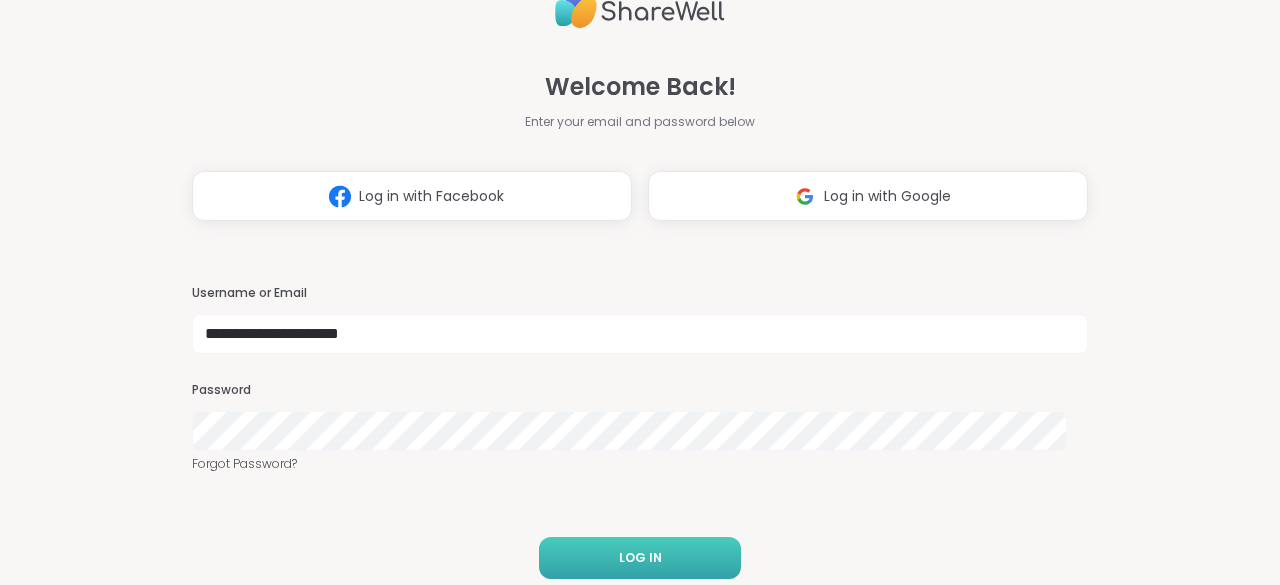 click on "LOG IN" at bounding box center (640, 558) 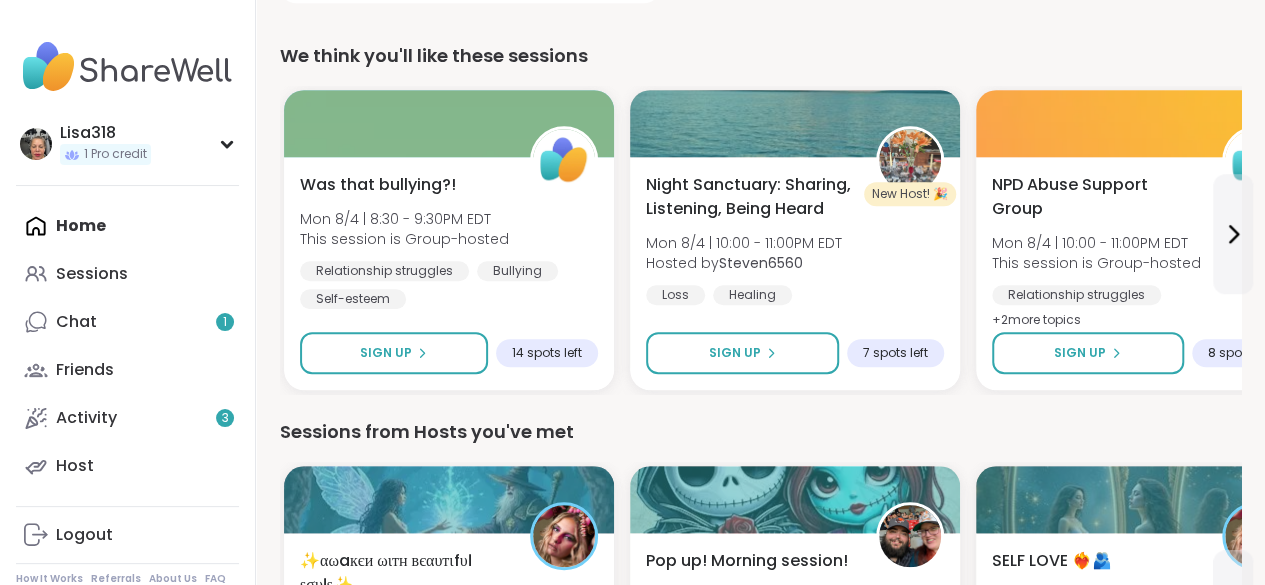 scroll, scrollTop: 678, scrollLeft: 0, axis: vertical 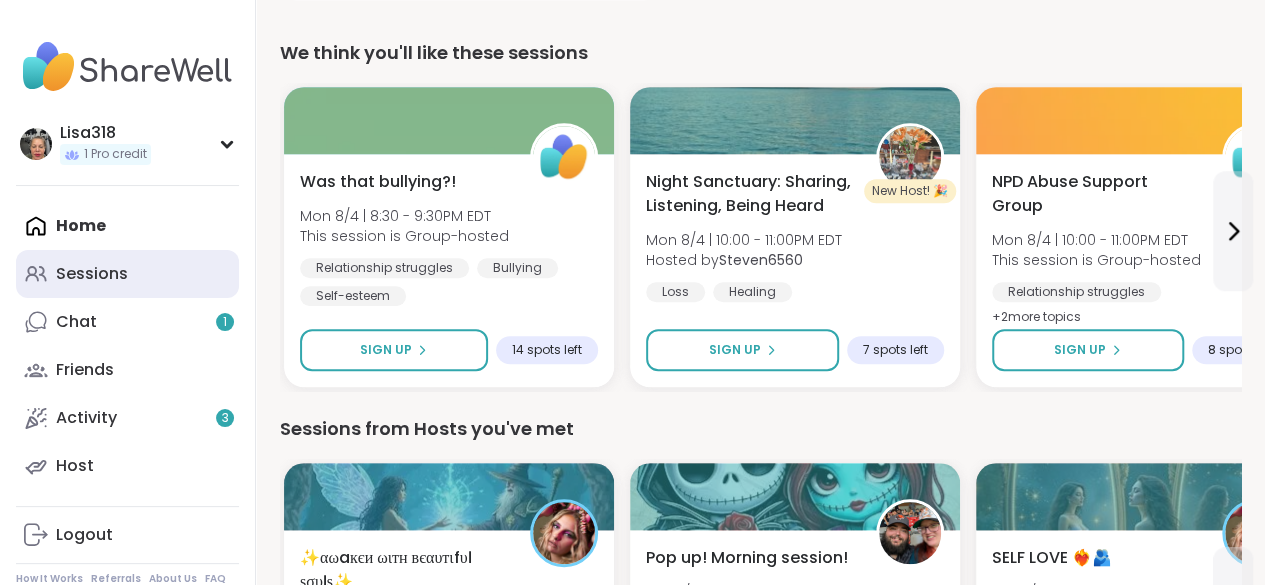click on "Sessions" at bounding box center (92, 274) 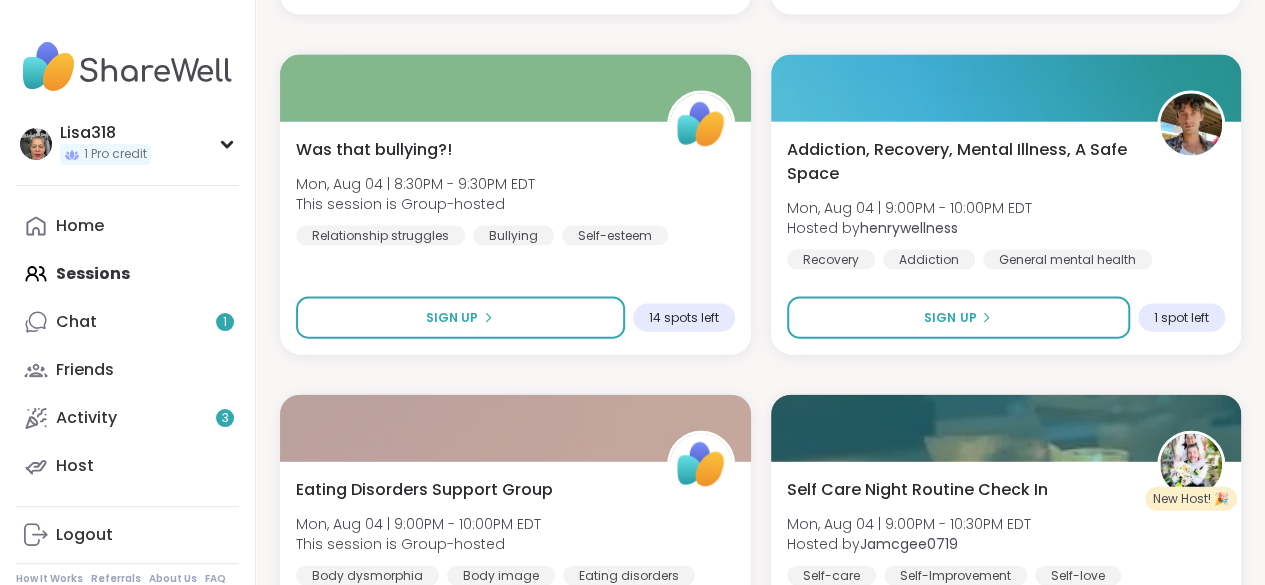 scroll, scrollTop: 2108, scrollLeft: 0, axis: vertical 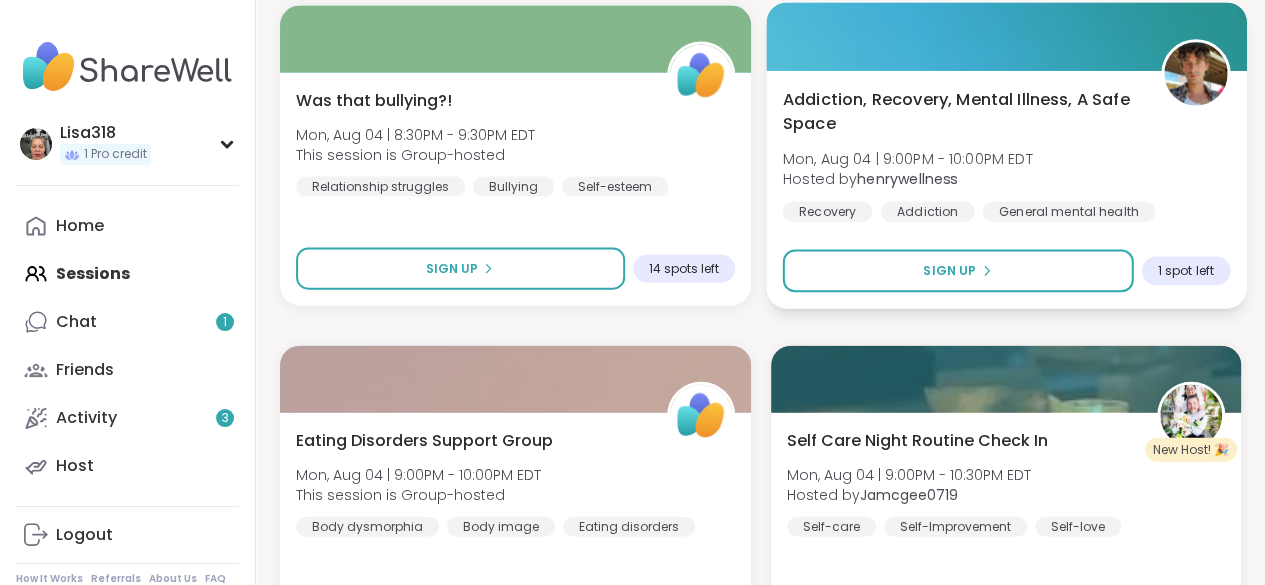 click on "Addiction, Recovery, Mental Illness, A Safe Space" at bounding box center (959, 111) 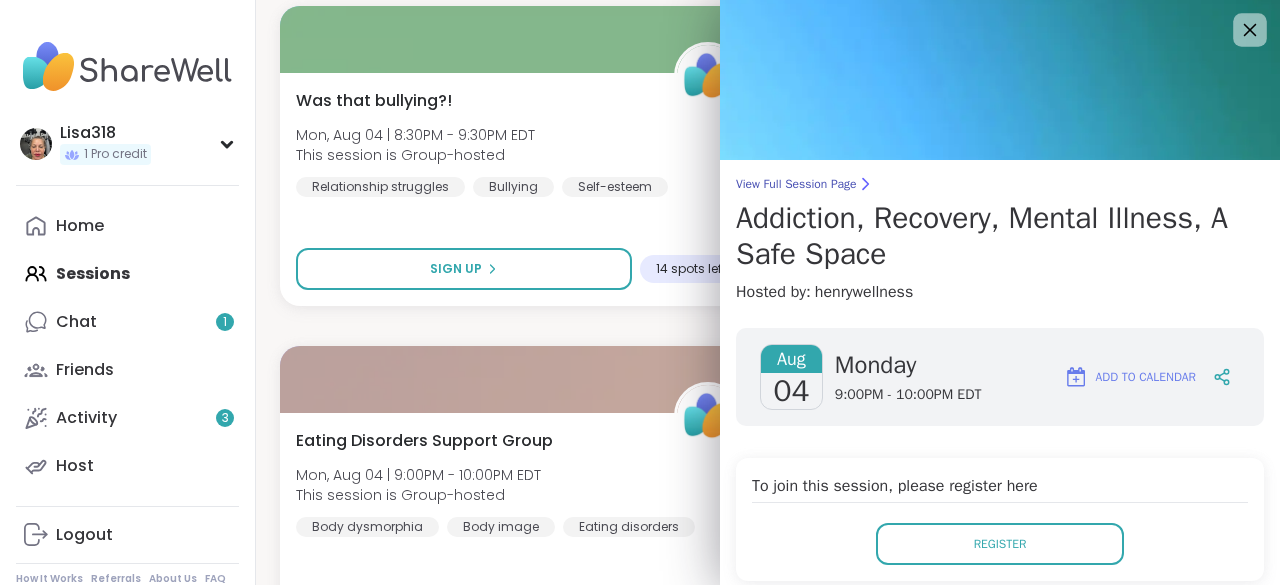 click 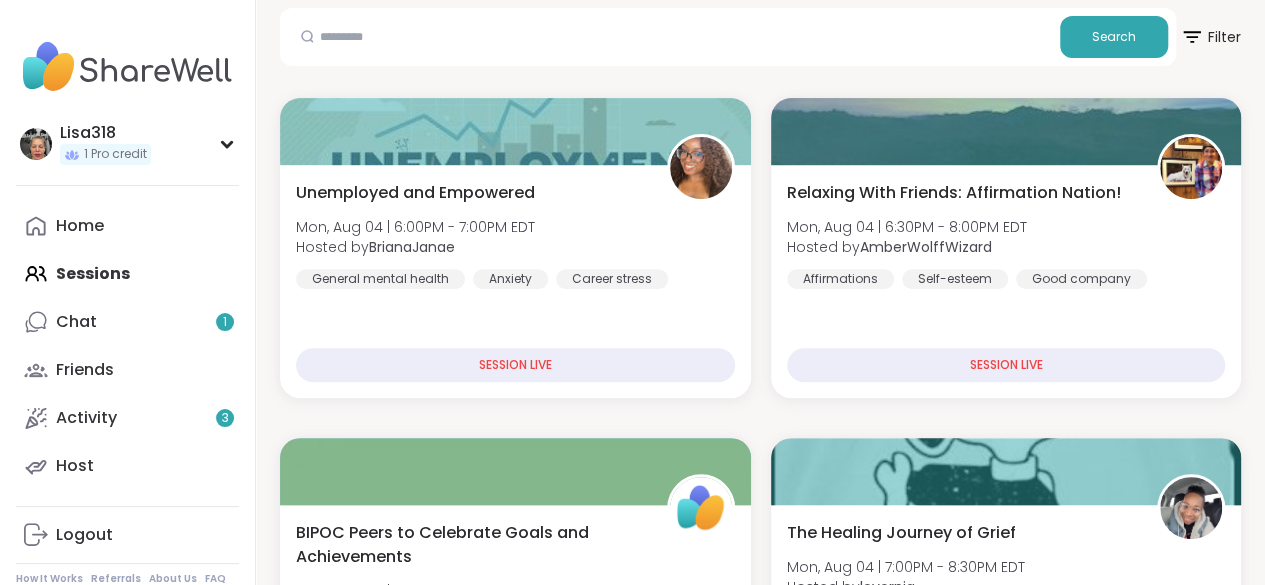 scroll, scrollTop: 0, scrollLeft: 0, axis: both 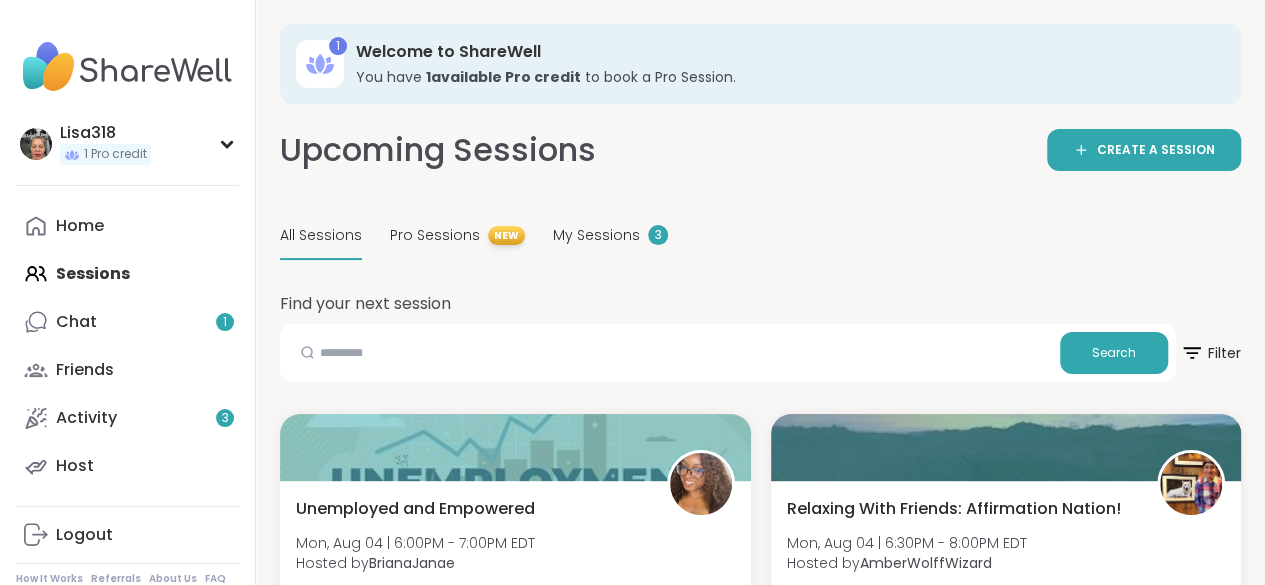 click on "Upcoming Sessions CREATE A SESSION All Sessions Pro Sessions NEW My Sessions 3" at bounding box center (760, 194) 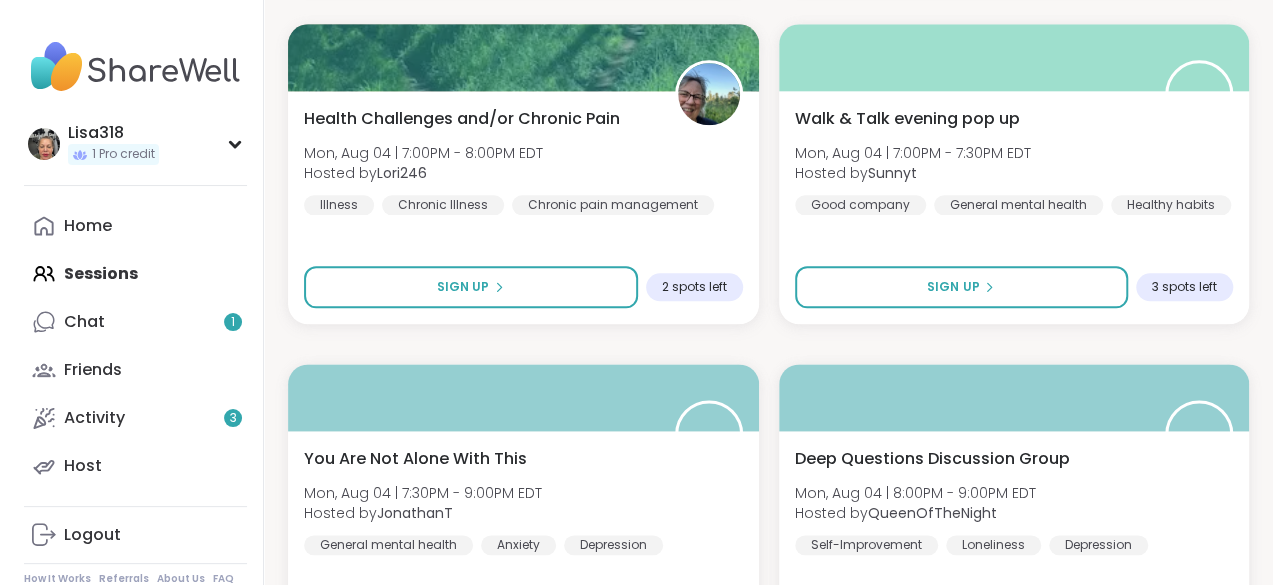 scroll, scrollTop: 1068, scrollLeft: 0, axis: vertical 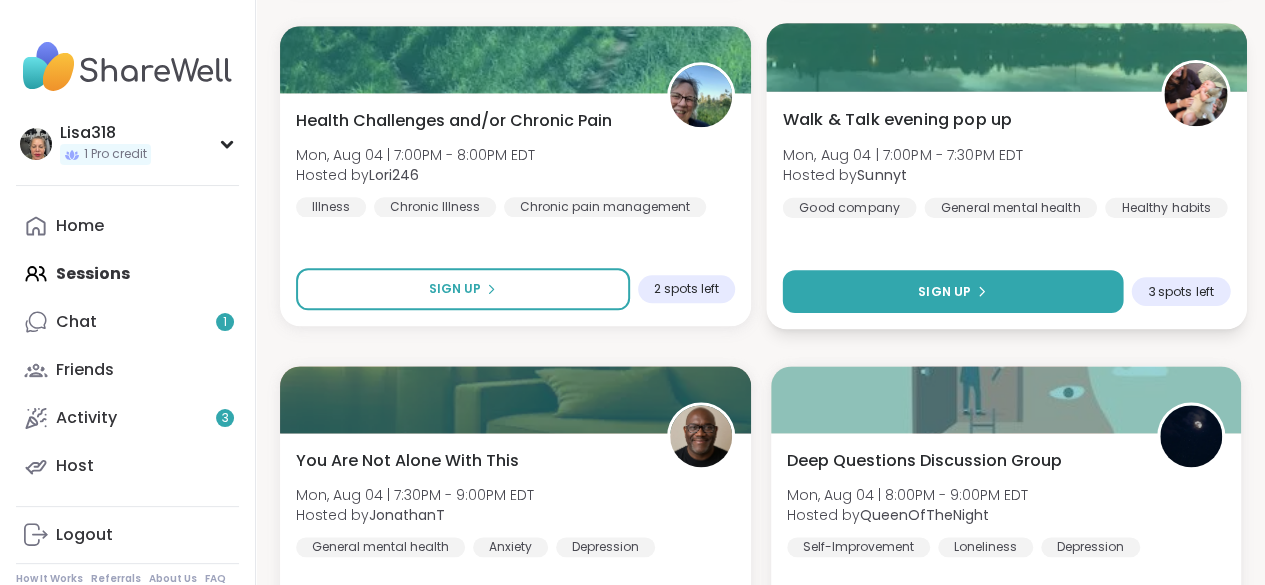 click on "Sign Up" at bounding box center (952, 291) 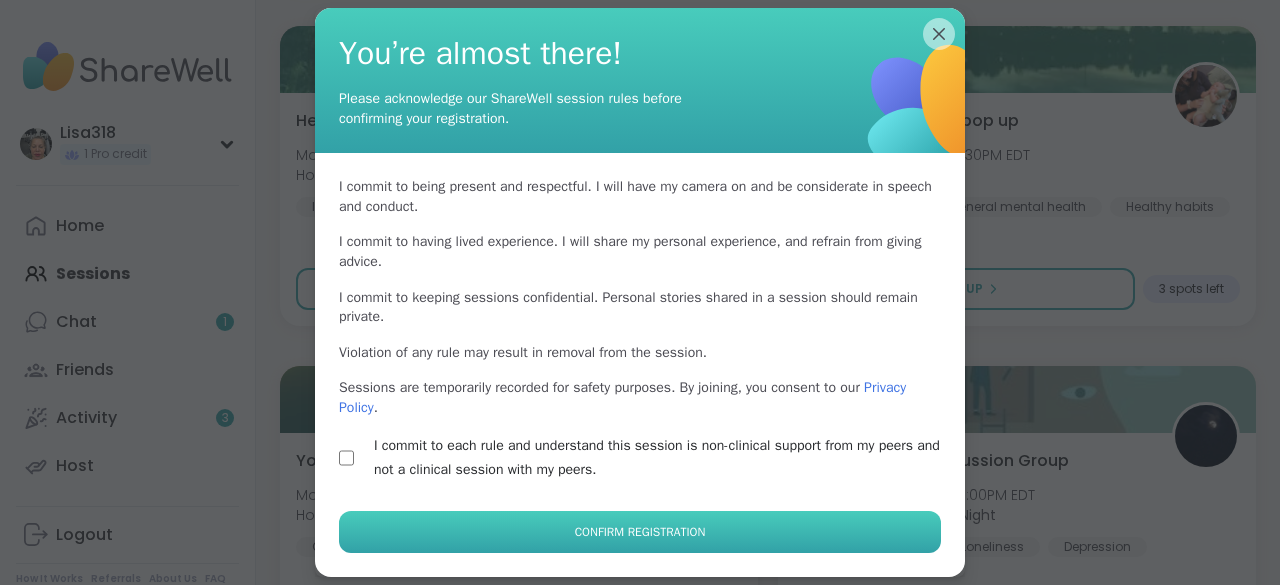 click on "Confirm Registration" at bounding box center (640, 532) 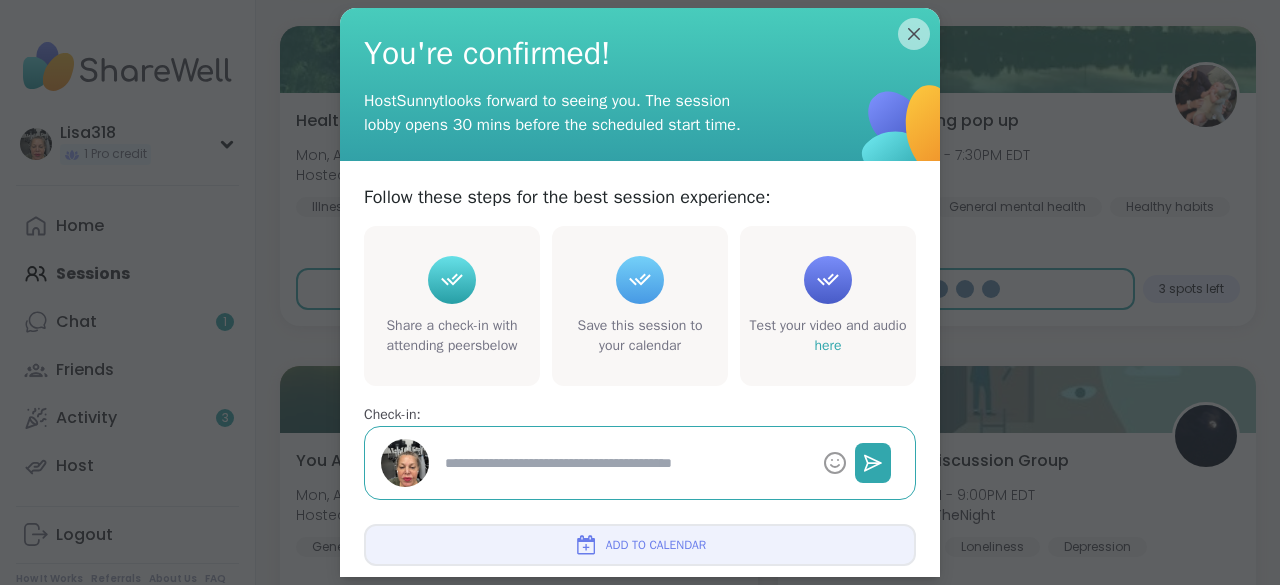 type on "*" 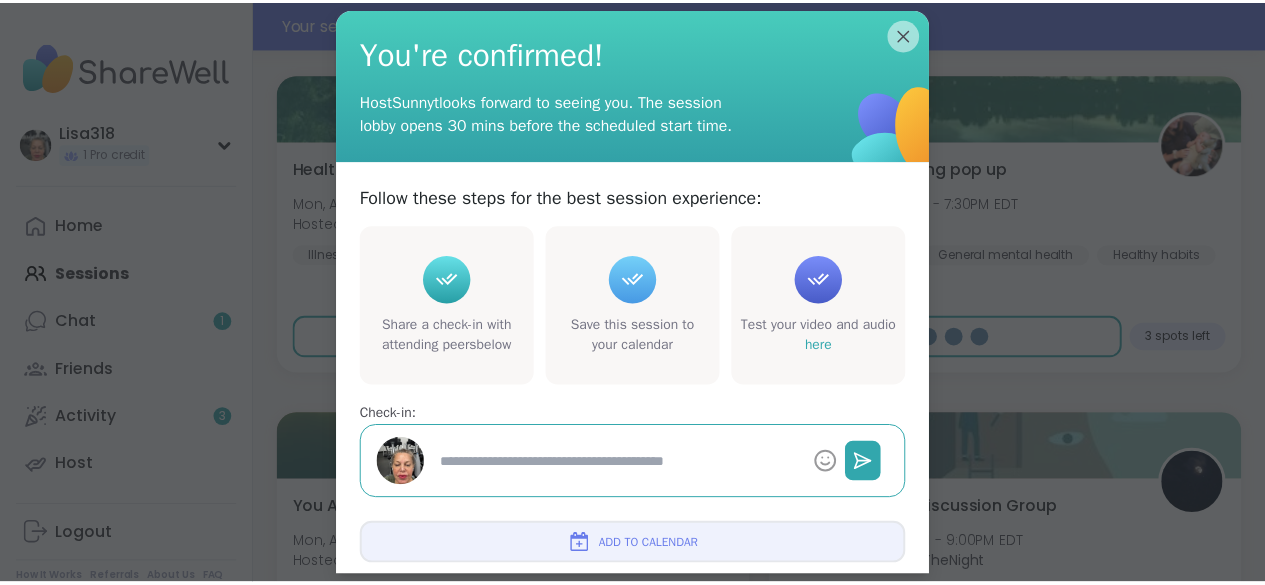 scroll, scrollTop: 1116, scrollLeft: 0, axis: vertical 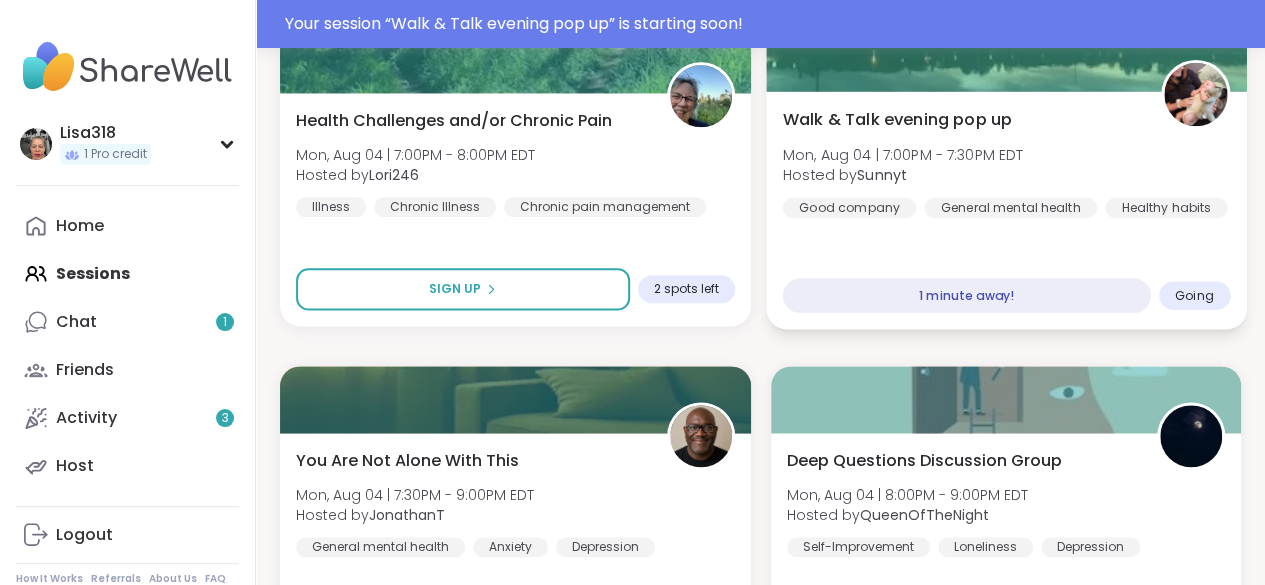 click on "1 minute away!" at bounding box center [966, 295] 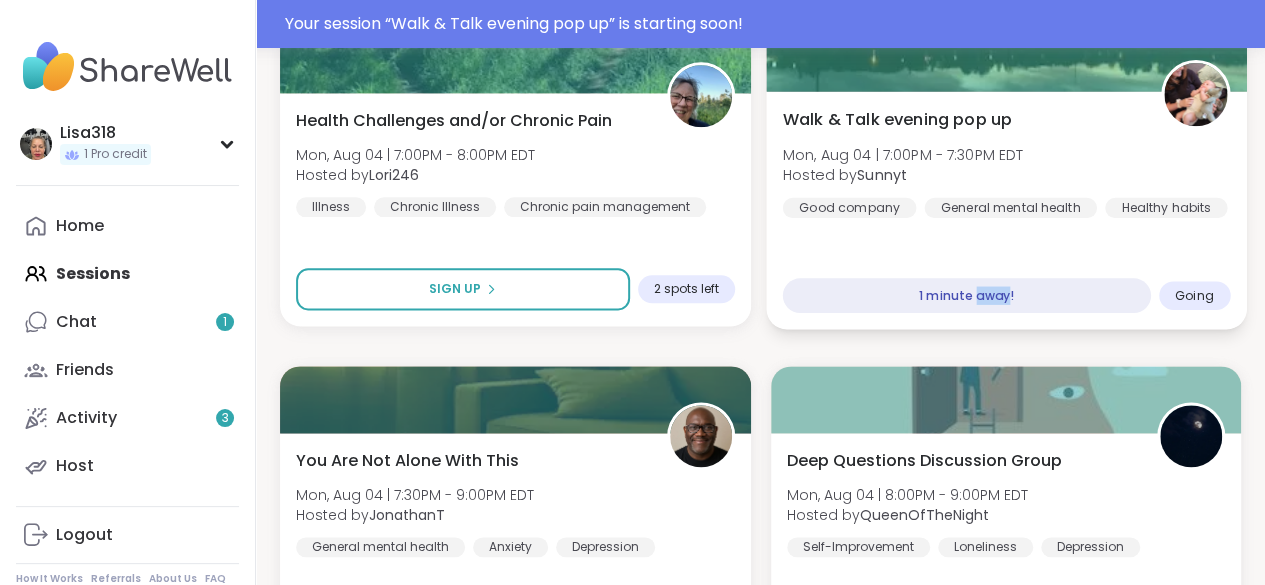 click on "1 minute away!" at bounding box center [966, 295] 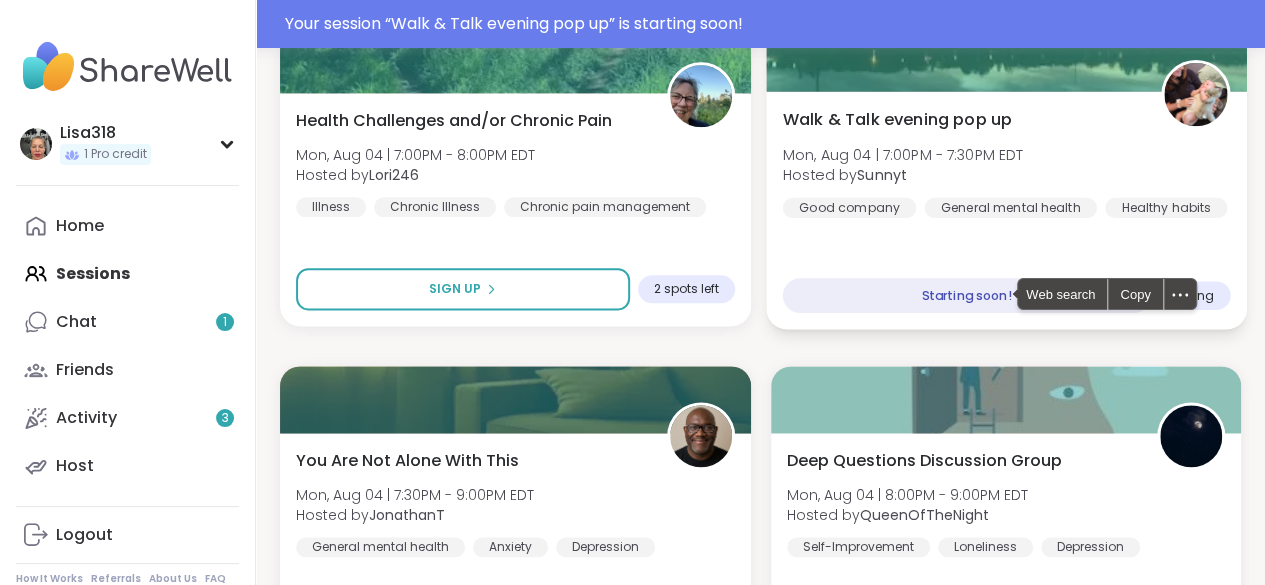 click on "Walk & Talk evening pop up Mon, Aug 04 | 7:00PM - 7:30PM EDT Hosted by  [NAME] Good company General mental health Healthy habits" at bounding box center (1005, 162) 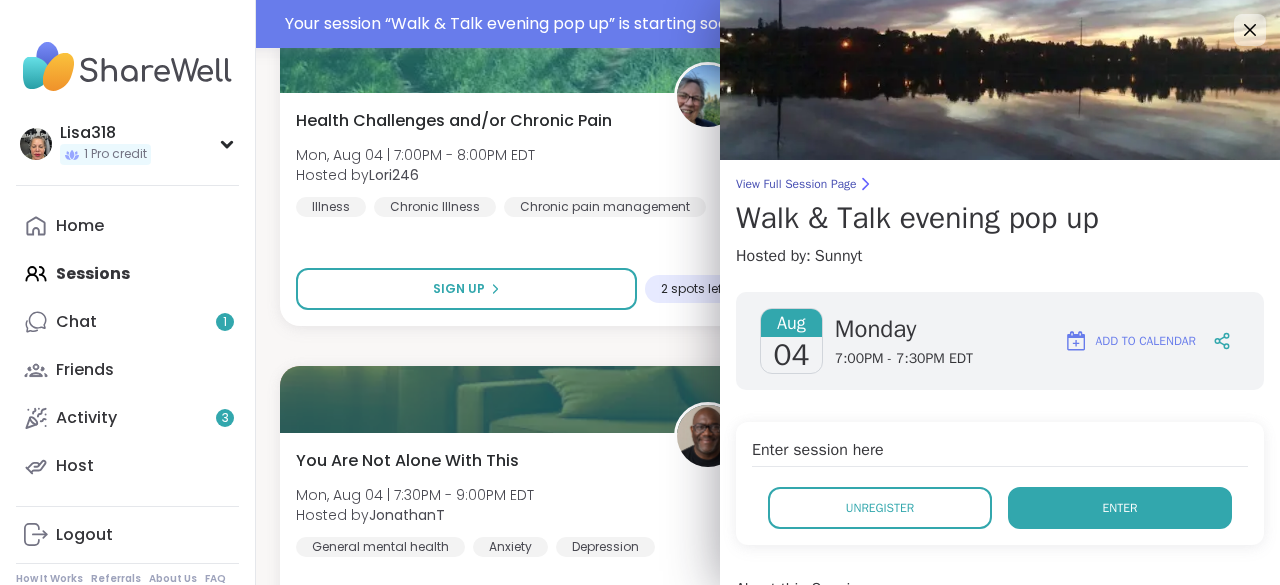 click on "Enter" at bounding box center (1120, 508) 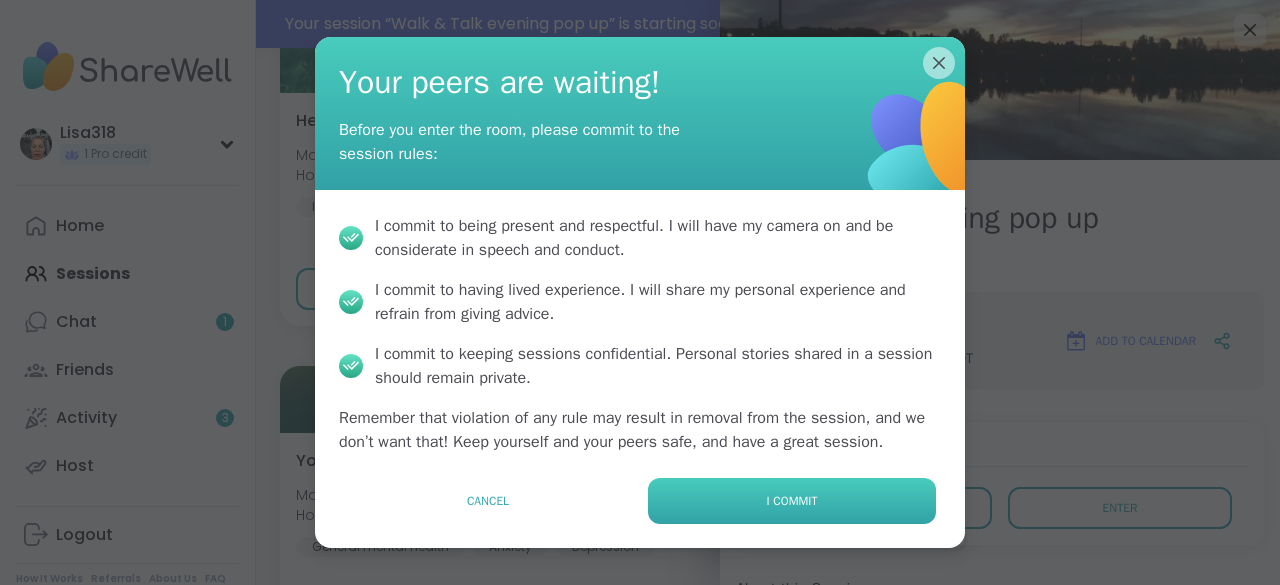 click on "I commit" at bounding box center [792, 501] 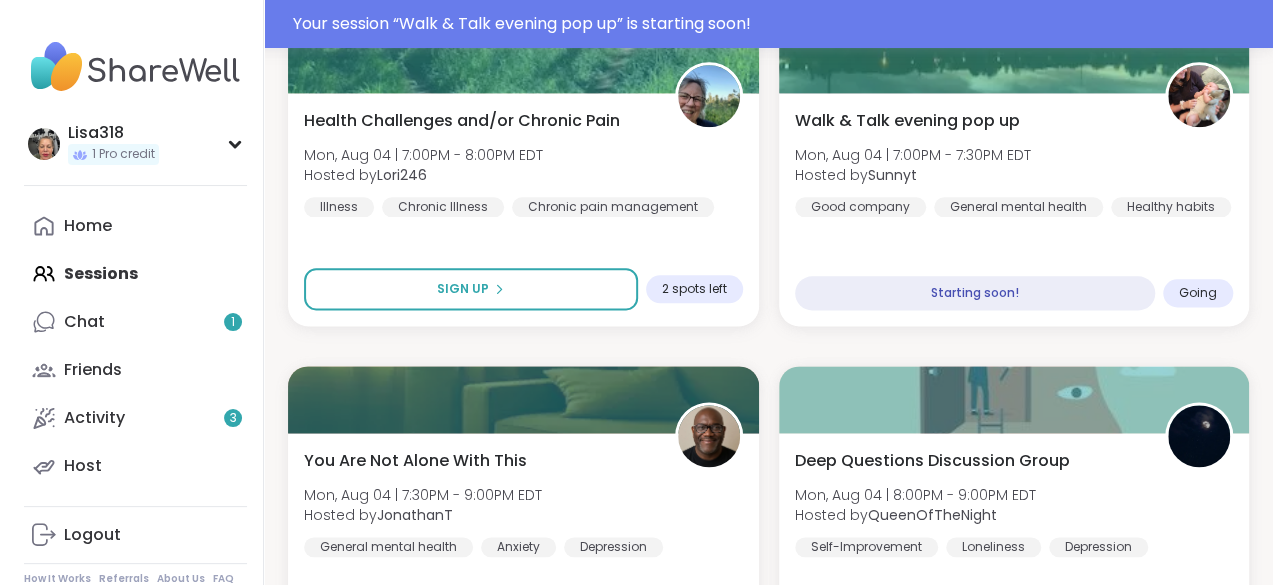scroll, scrollTop: 0, scrollLeft: 0, axis: both 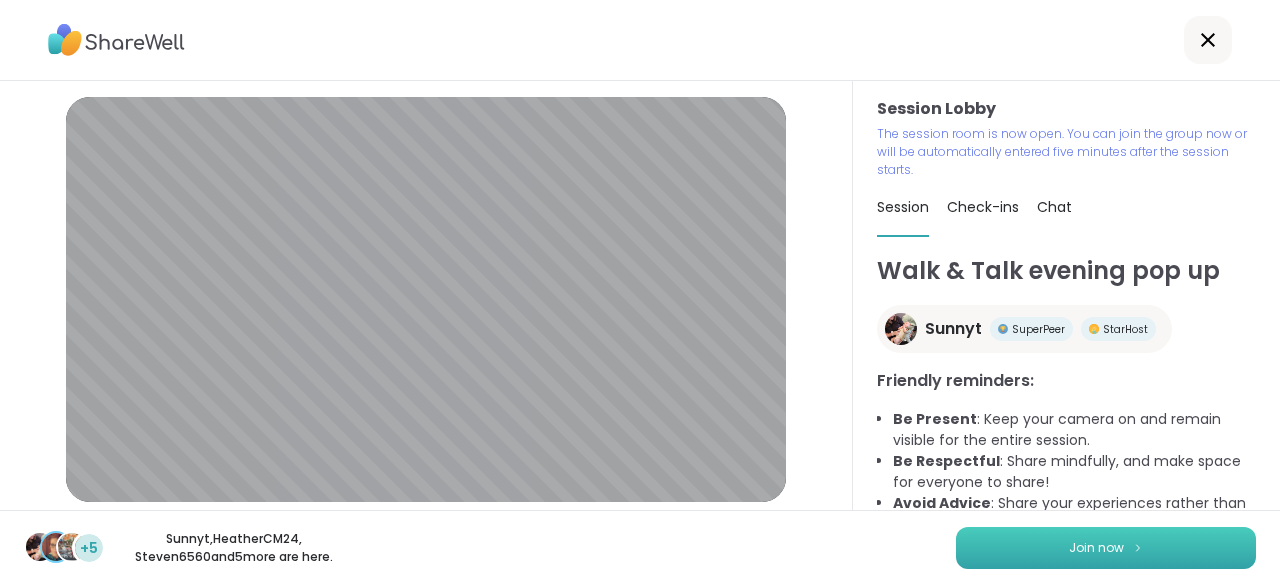 click on "Join now" at bounding box center [1106, 548] 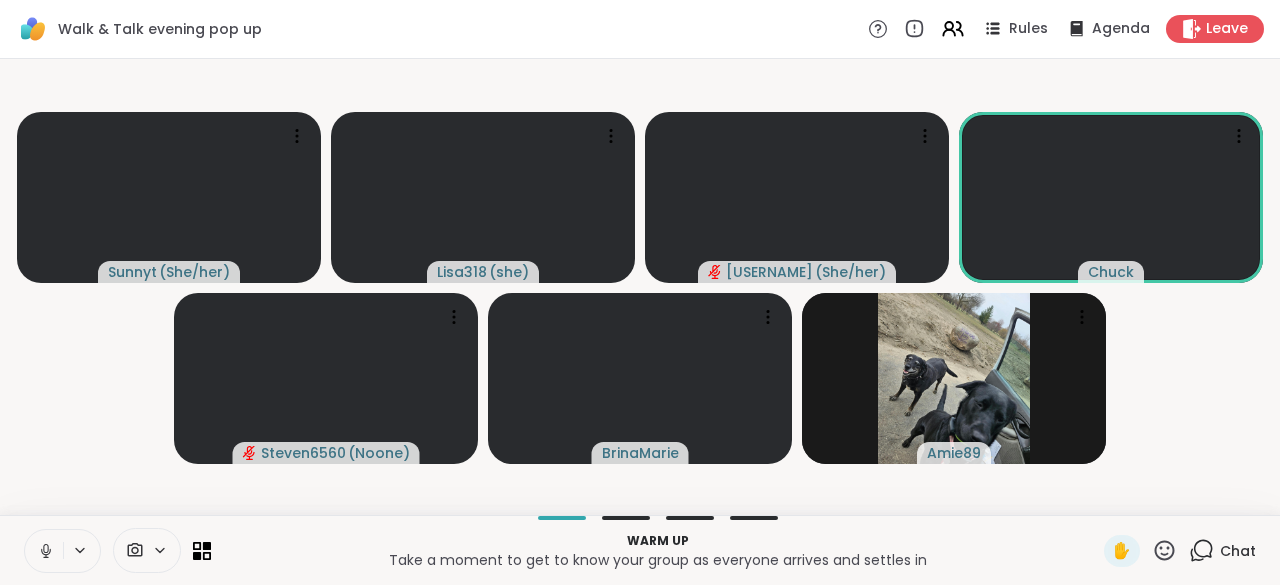 click 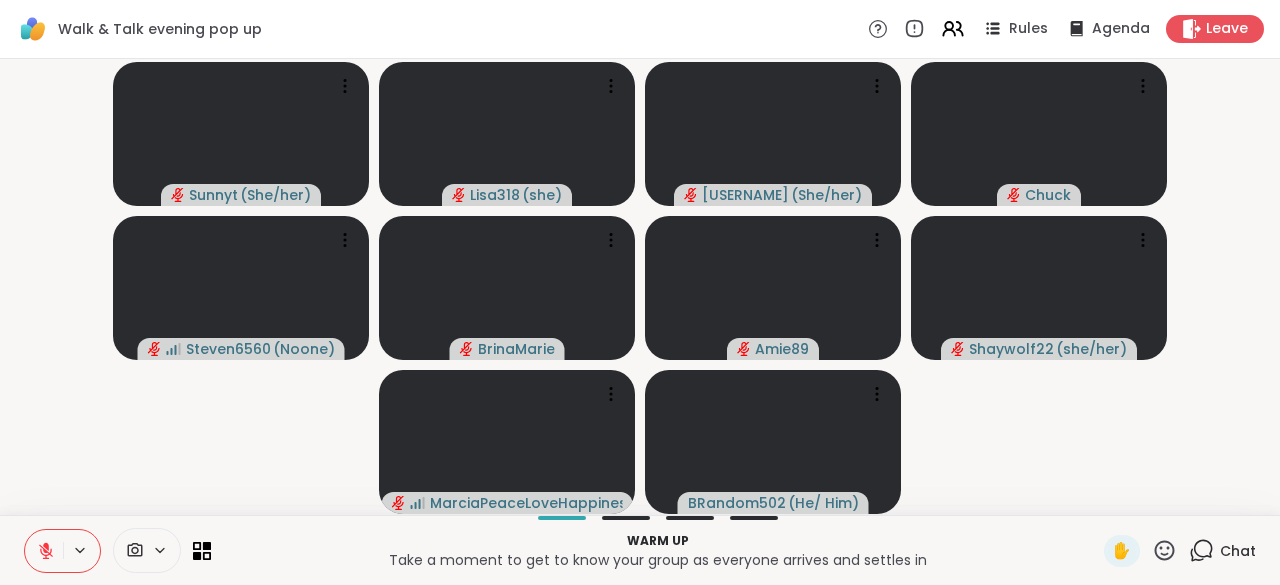 click 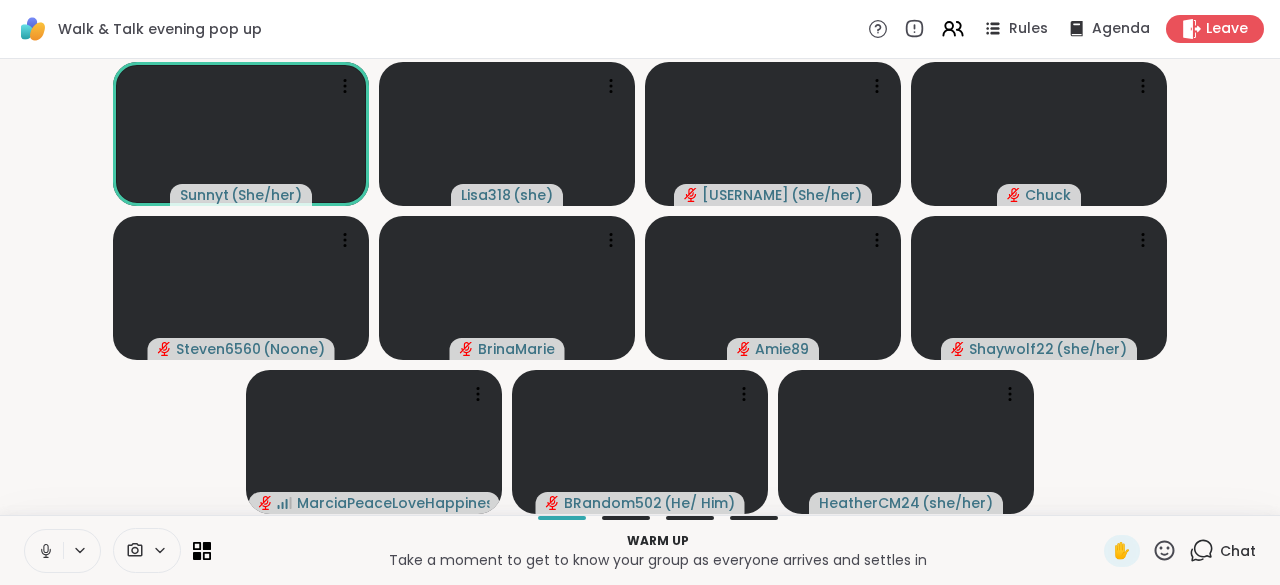 click 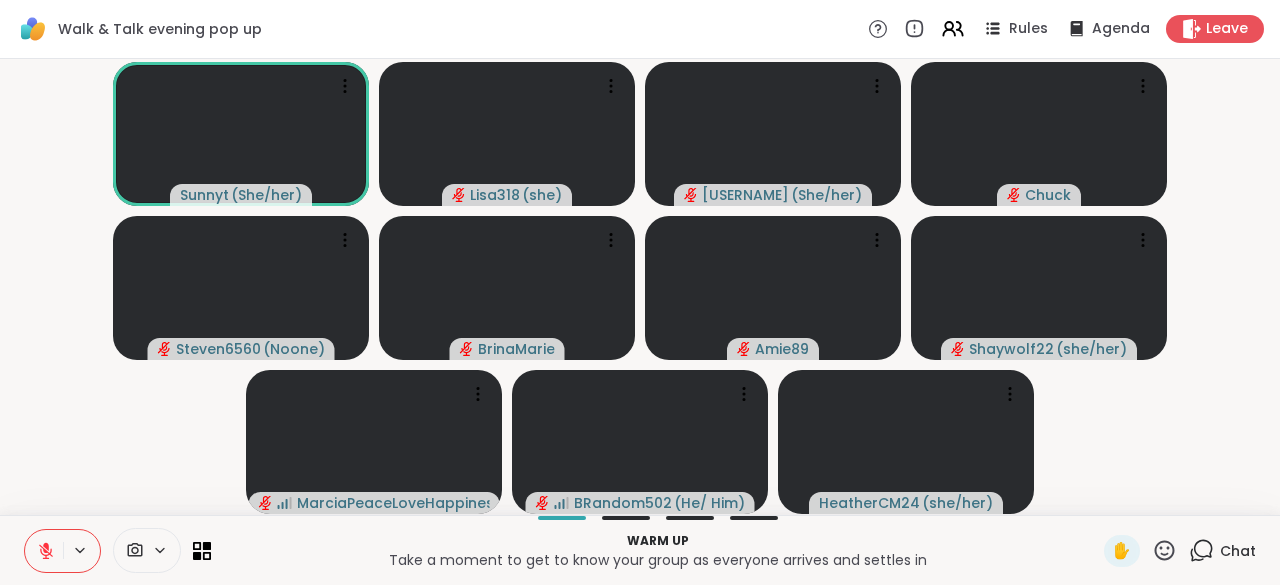 click on "Warm up Take a moment to get to know your group as everyone arrives and settles in ✋ Chat" at bounding box center (640, 550) 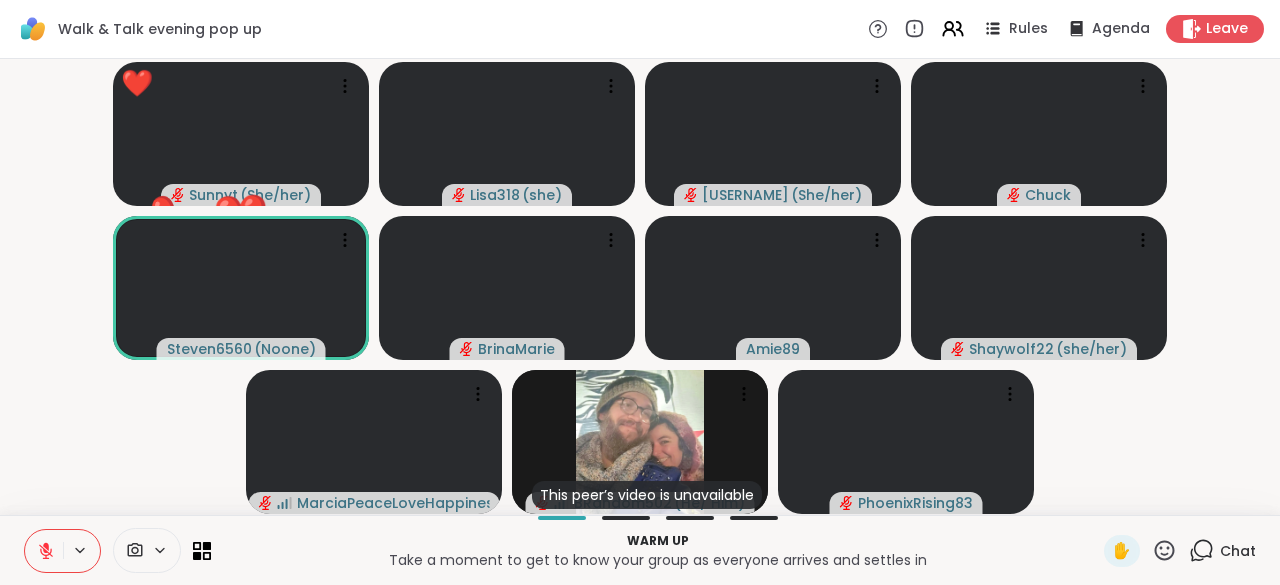 click 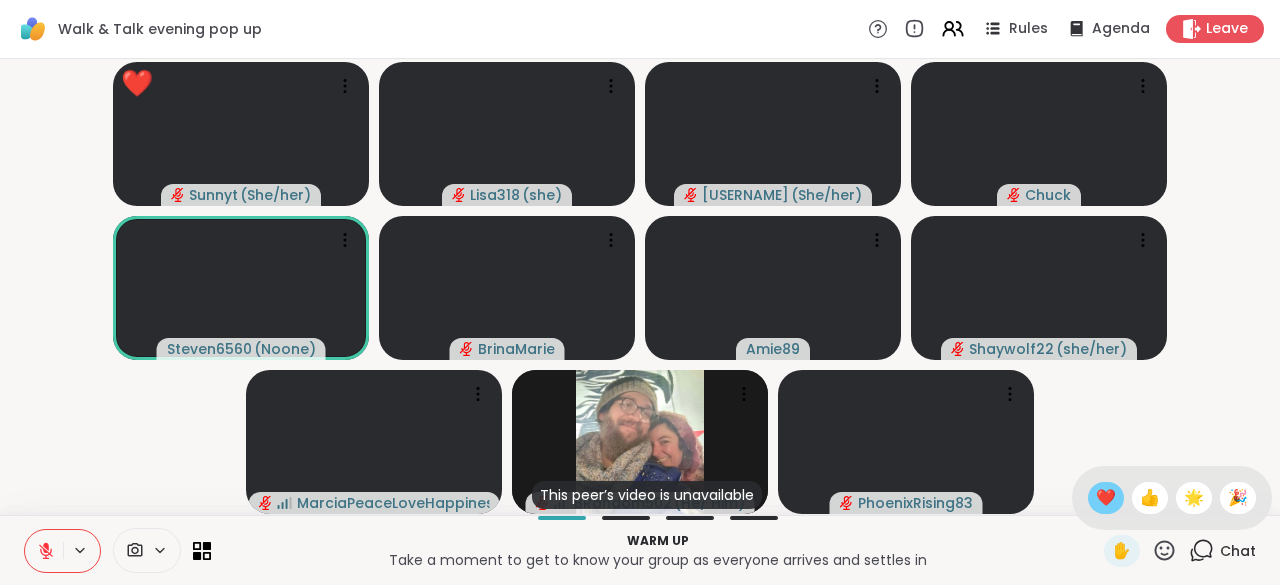 click on "❤️" at bounding box center (1106, 498) 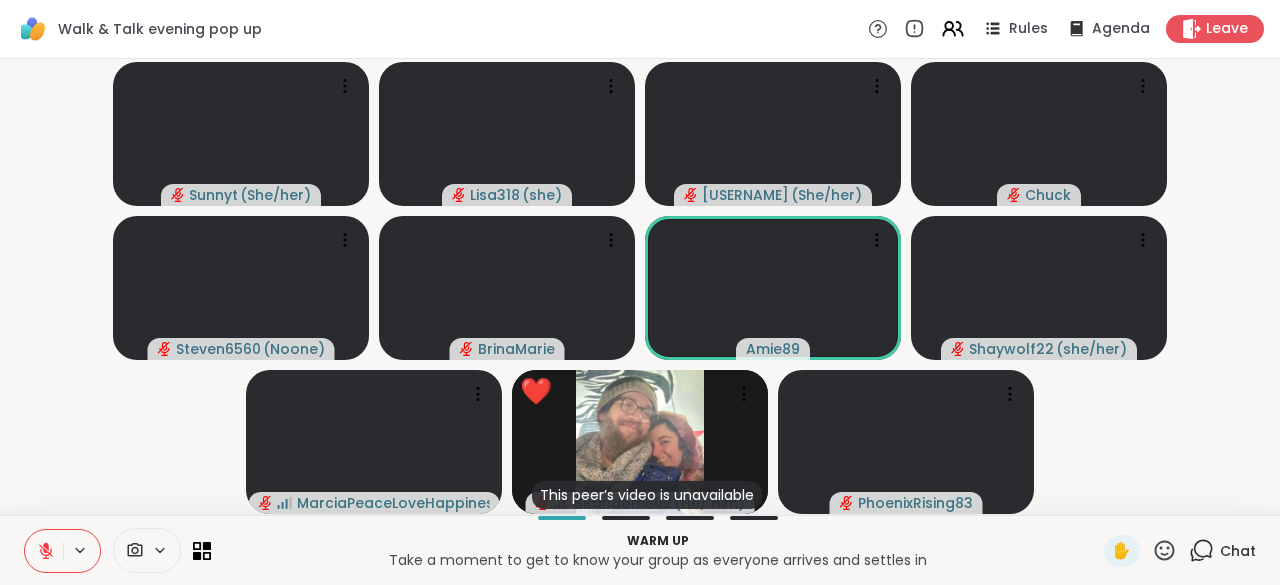 click 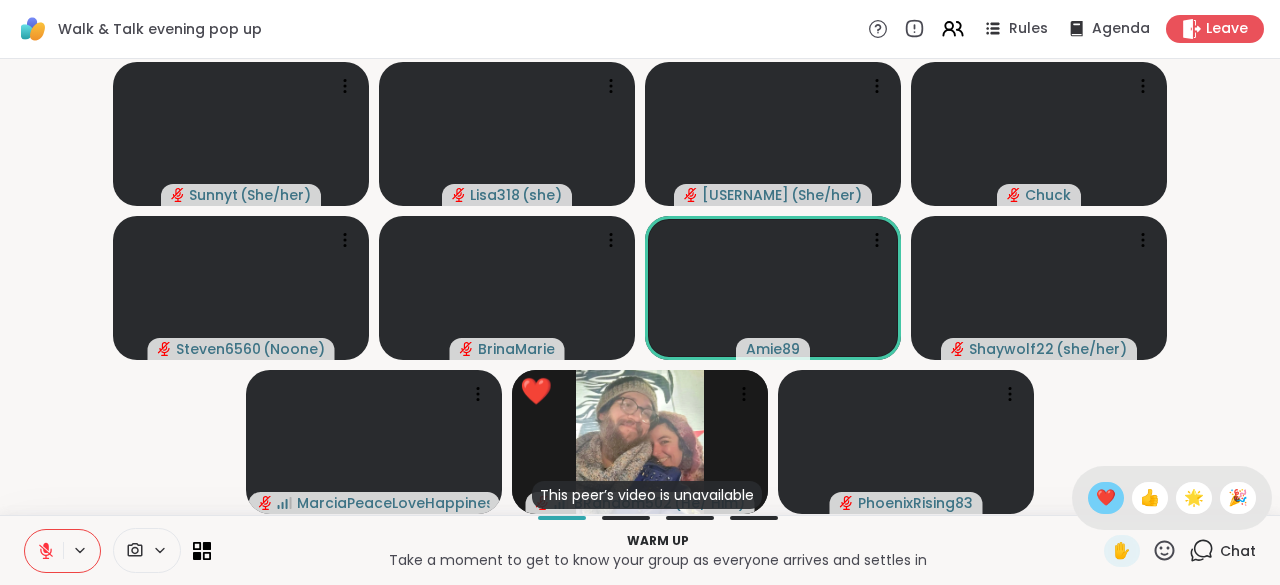 click on "❤️" at bounding box center [1106, 498] 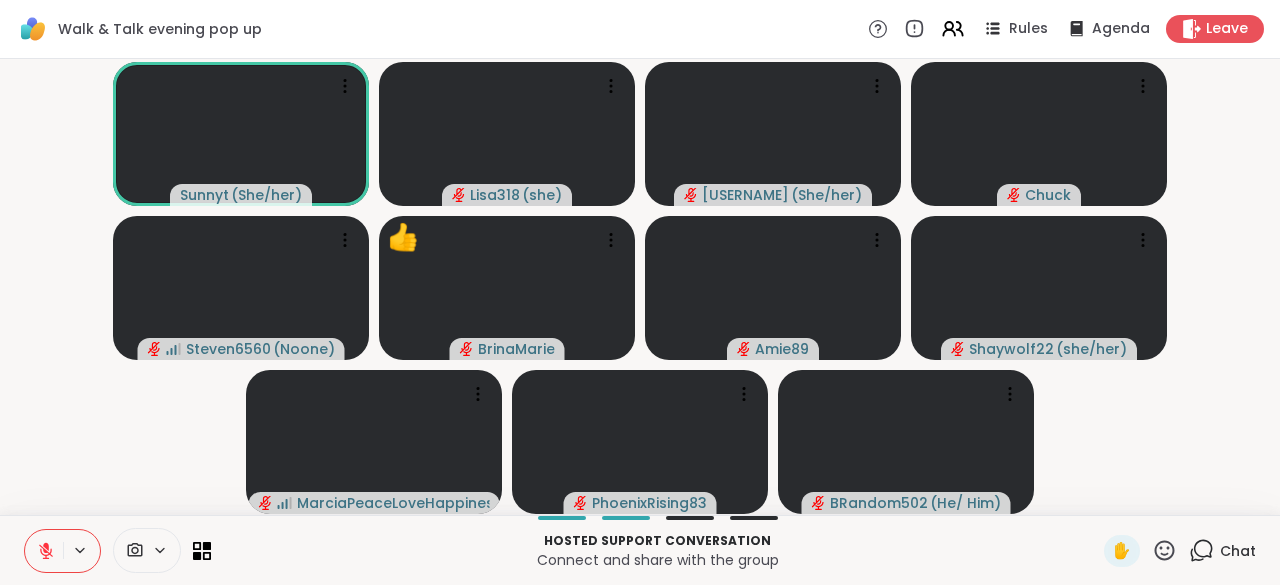 click 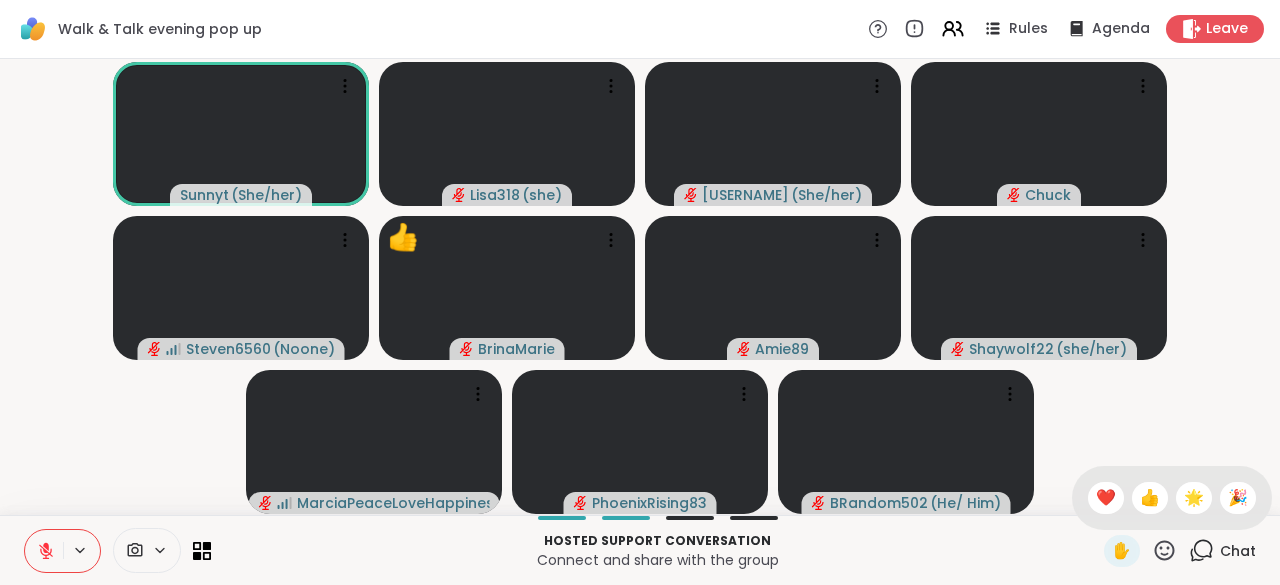 click 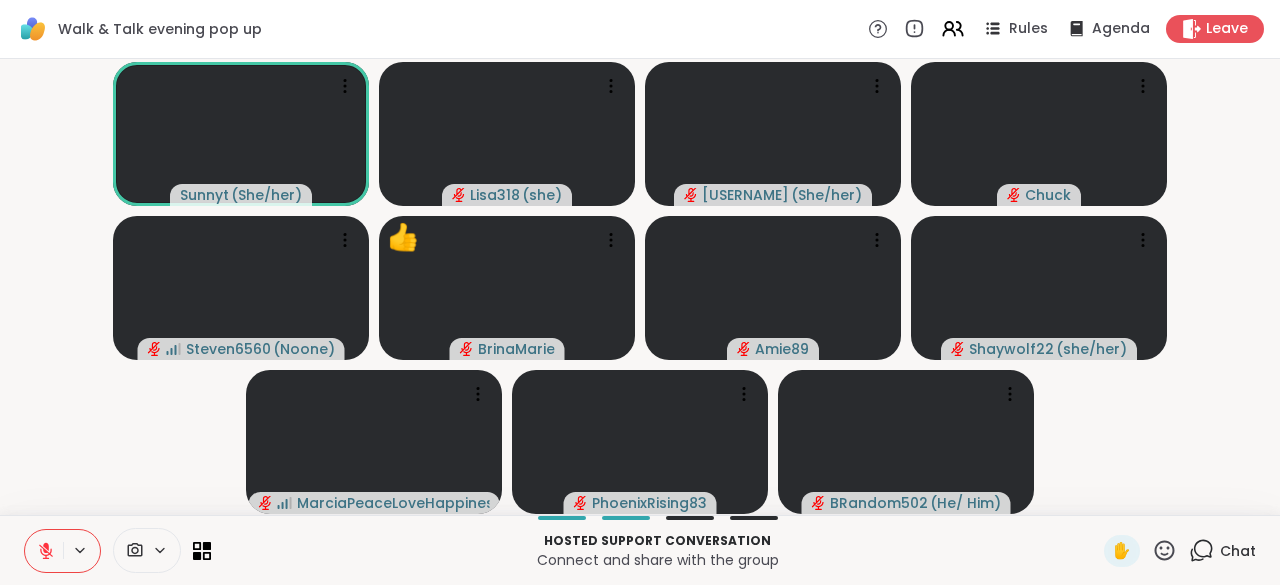 click 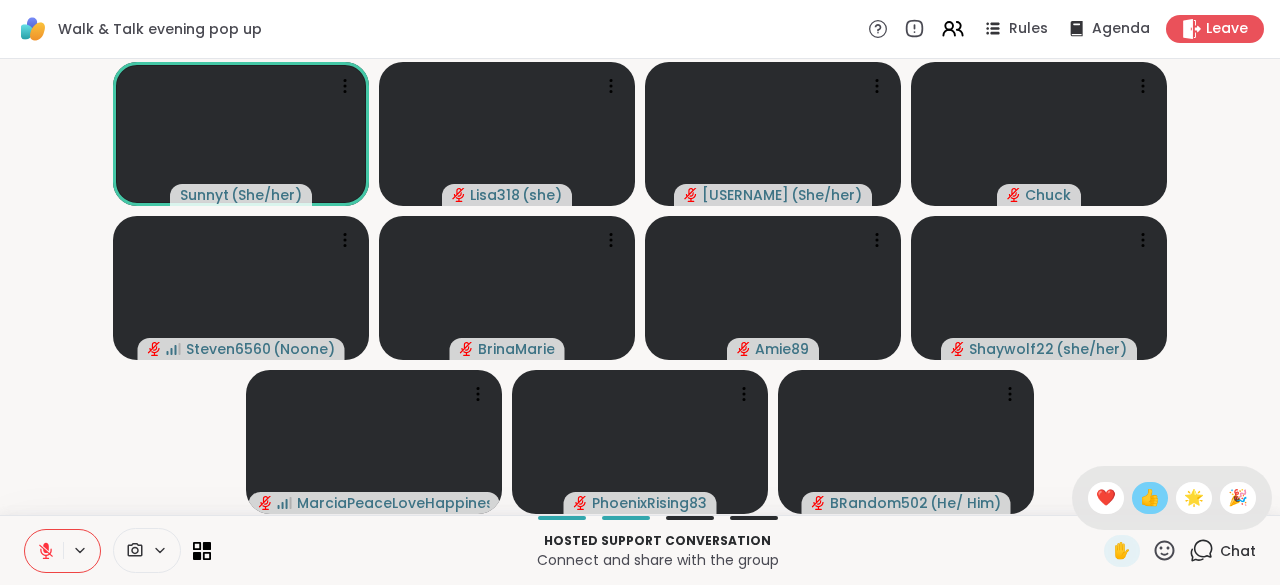 click on "👍" at bounding box center (1150, 498) 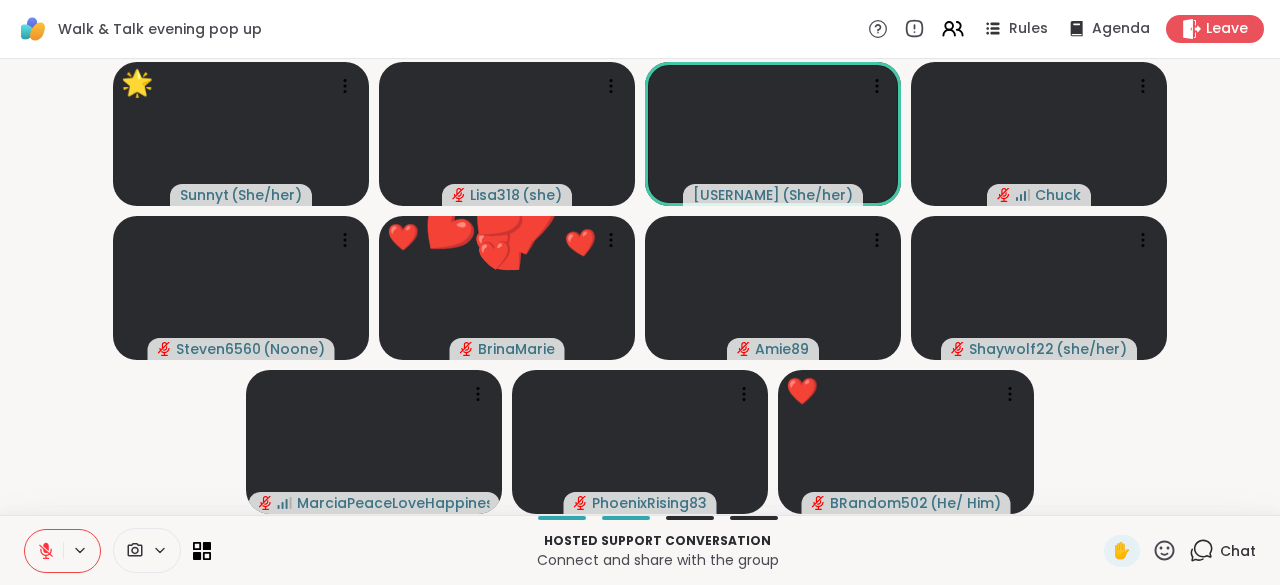 click 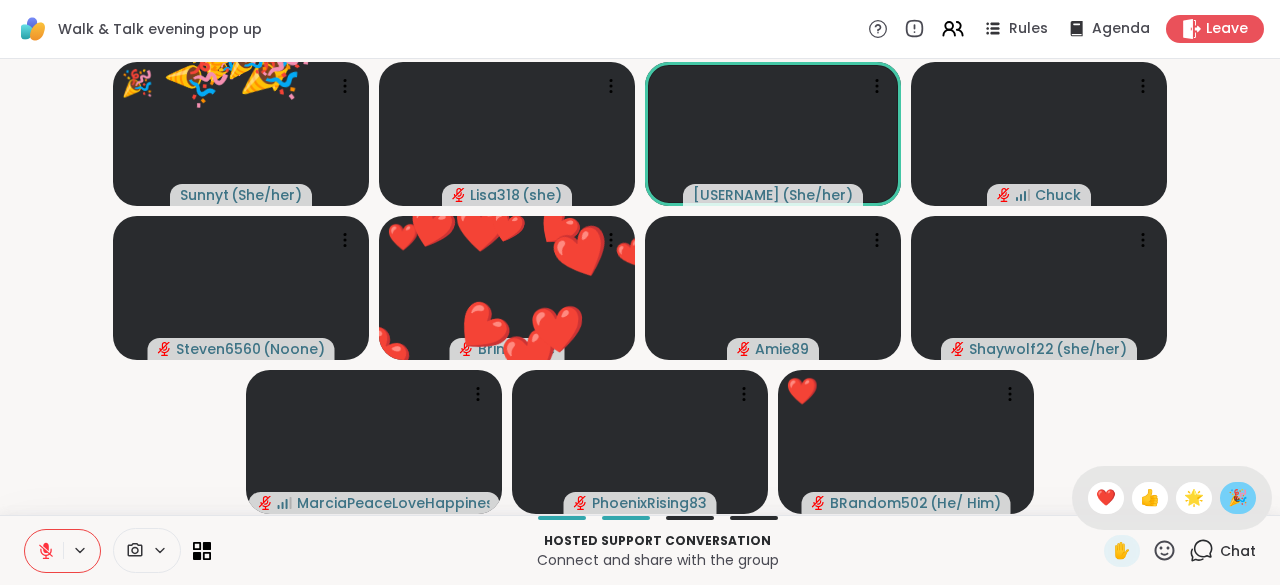 click on "🎉" at bounding box center [1238, 498] 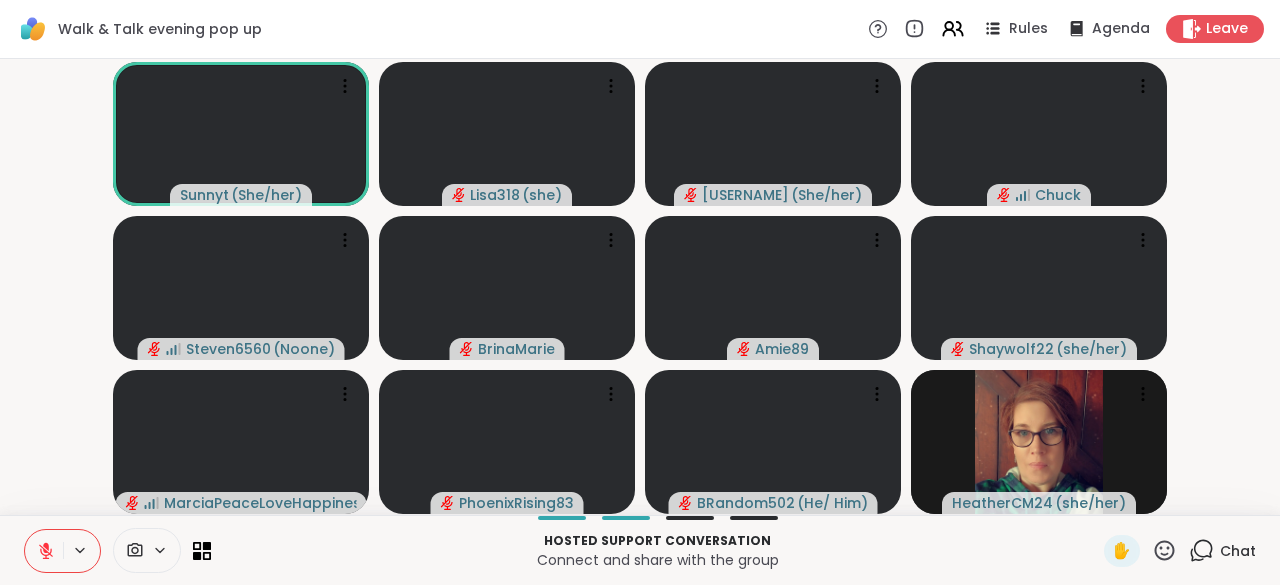 click 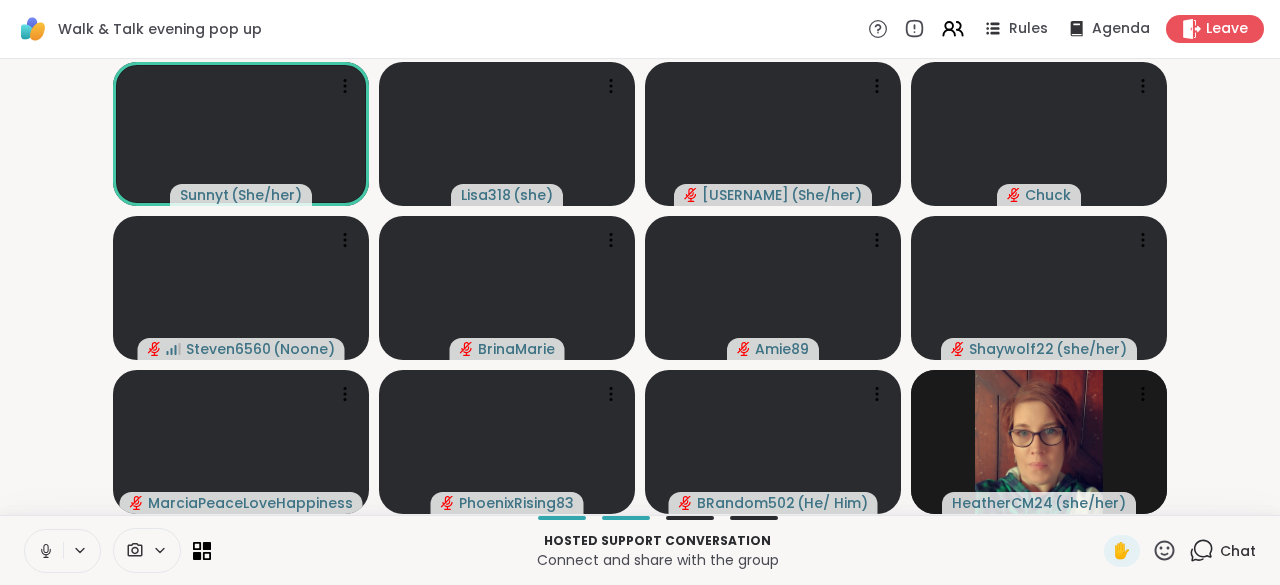 click 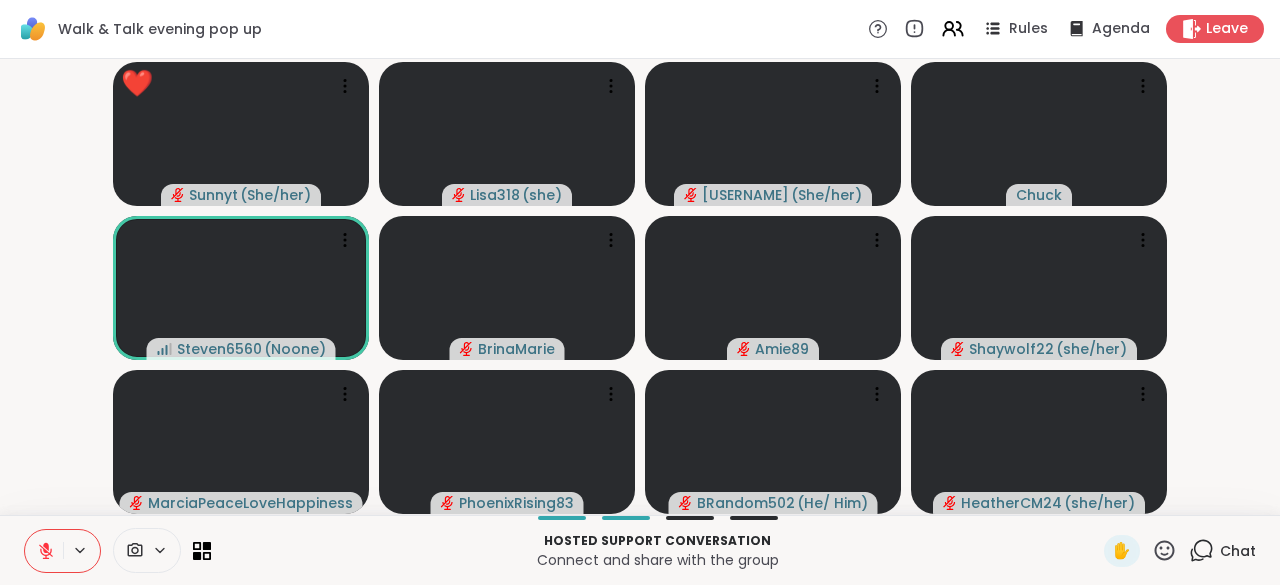 click 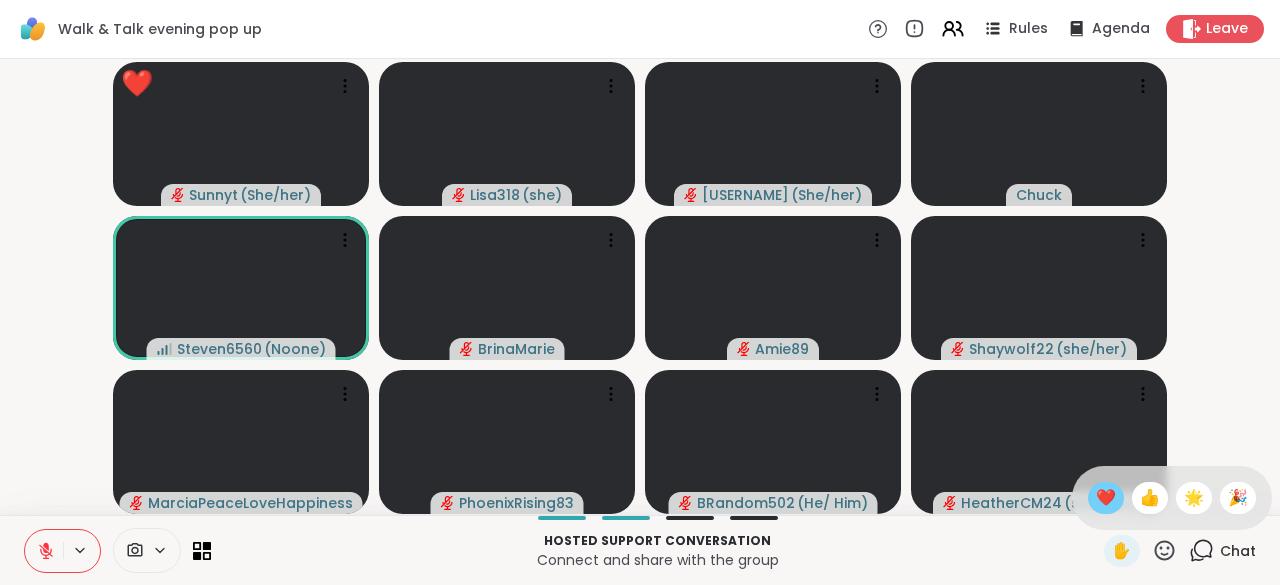 click on "❤️" at bounding box center (1106, 498) 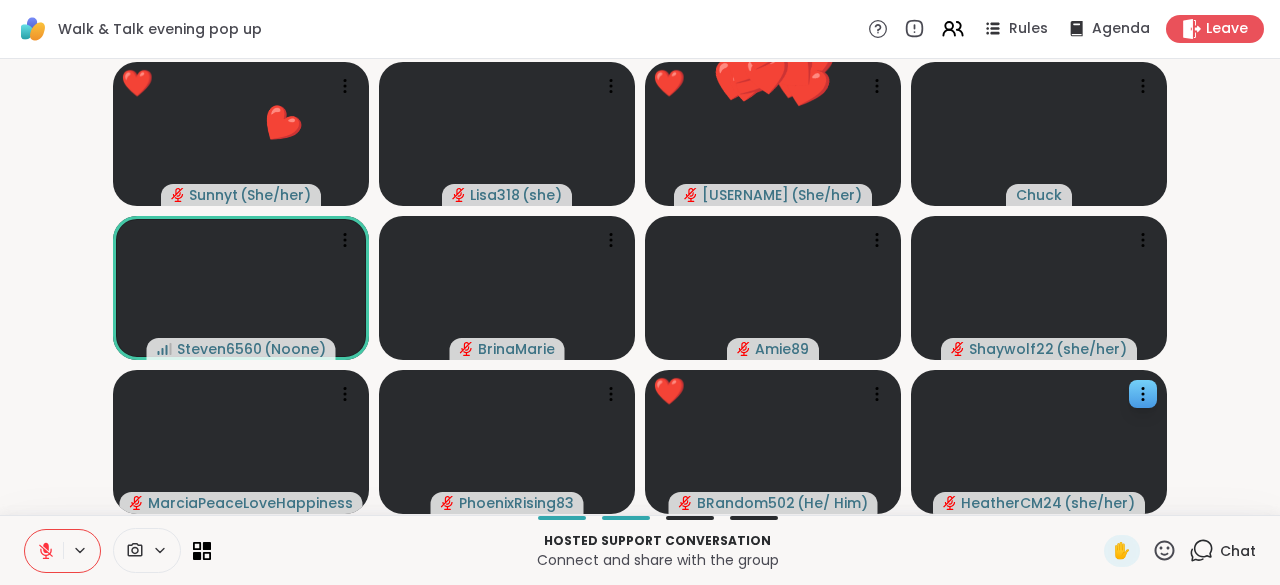 click at bounding box center (1039, 442) 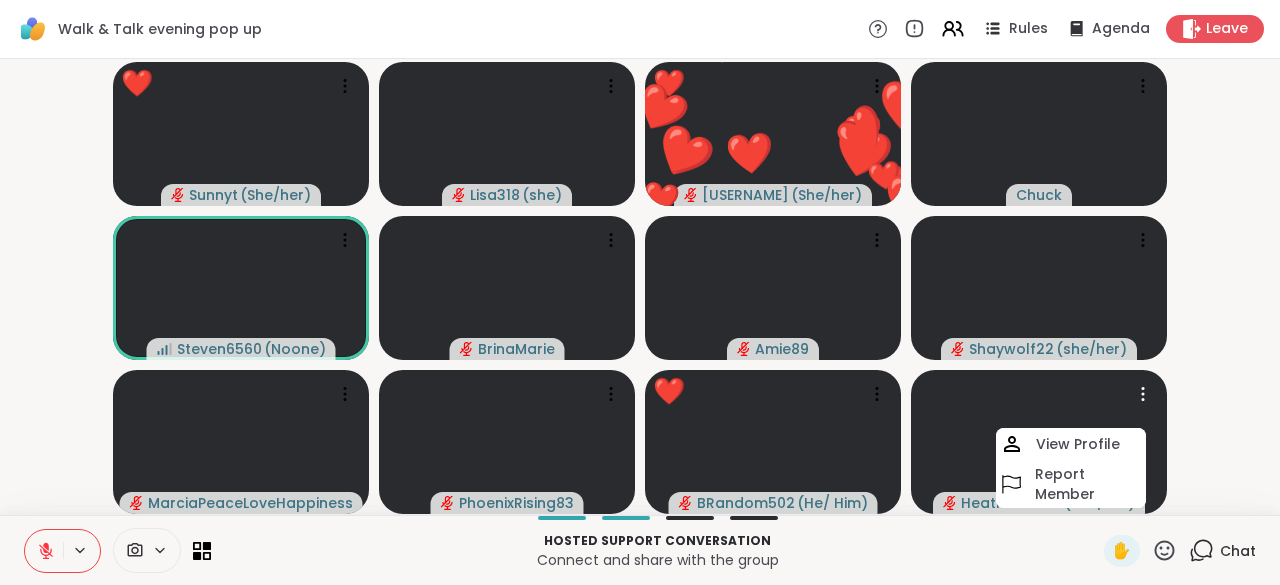 click 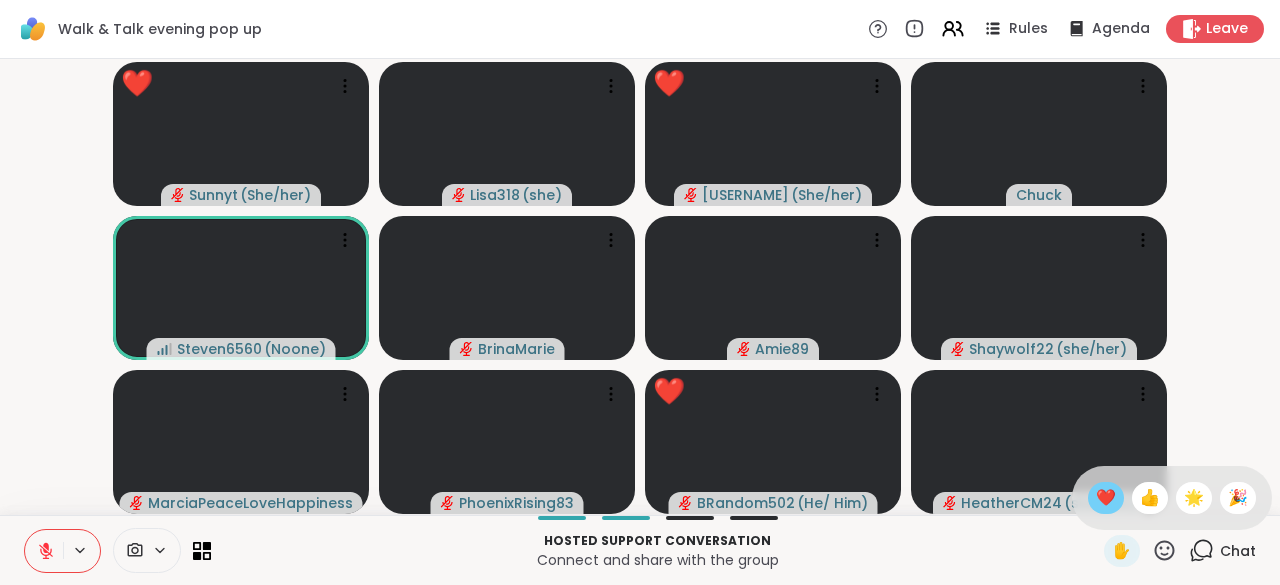 click on "❤️" at bounding box center (1106, 498) 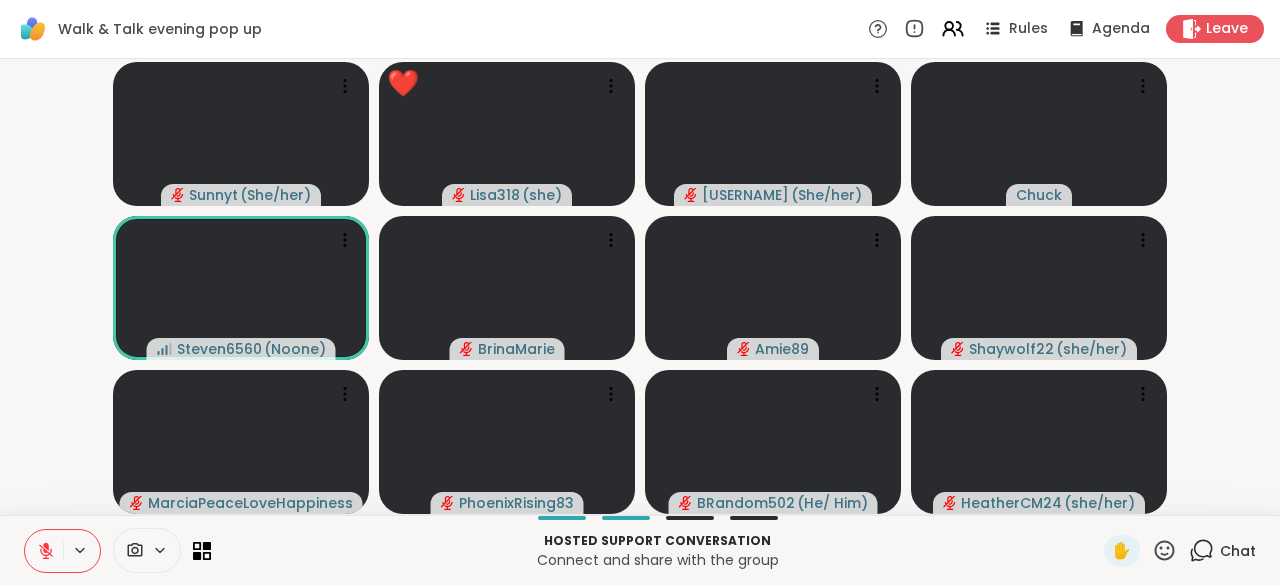 click 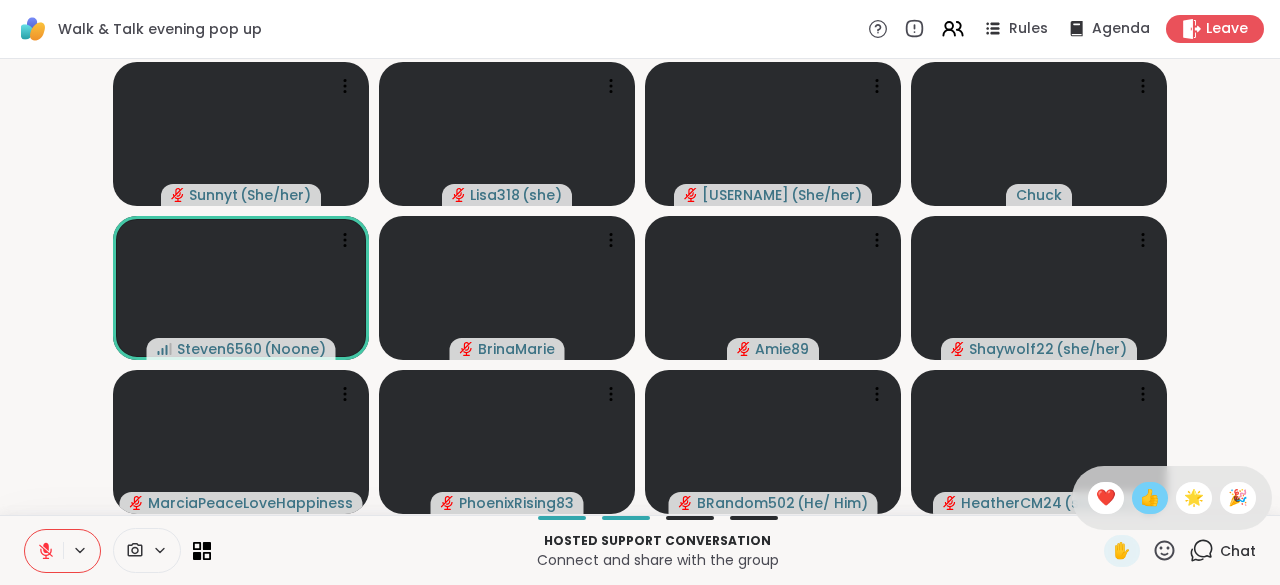 click on "👍" at bounding box center [1150, 498] 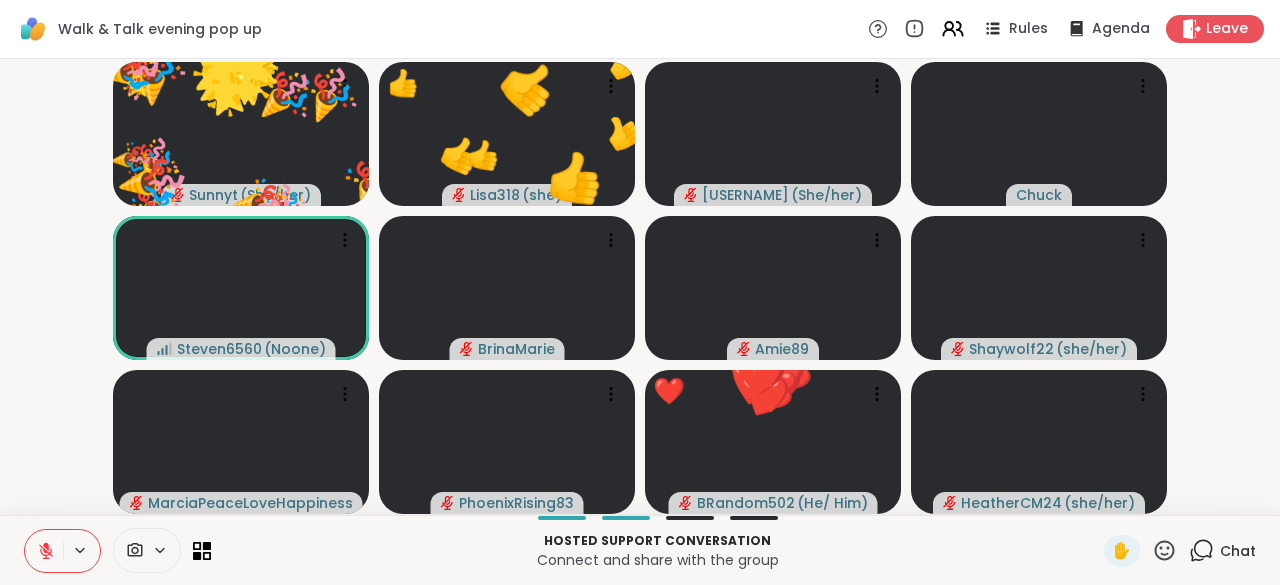 click 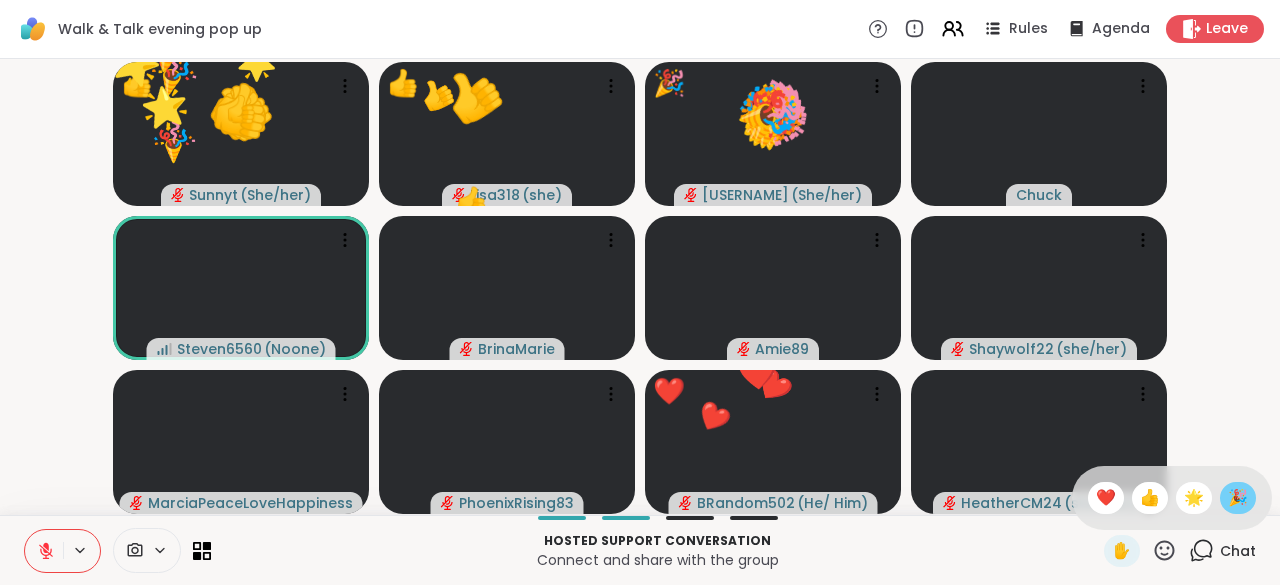 click on "🎉" at bounding box center (1238, 498) 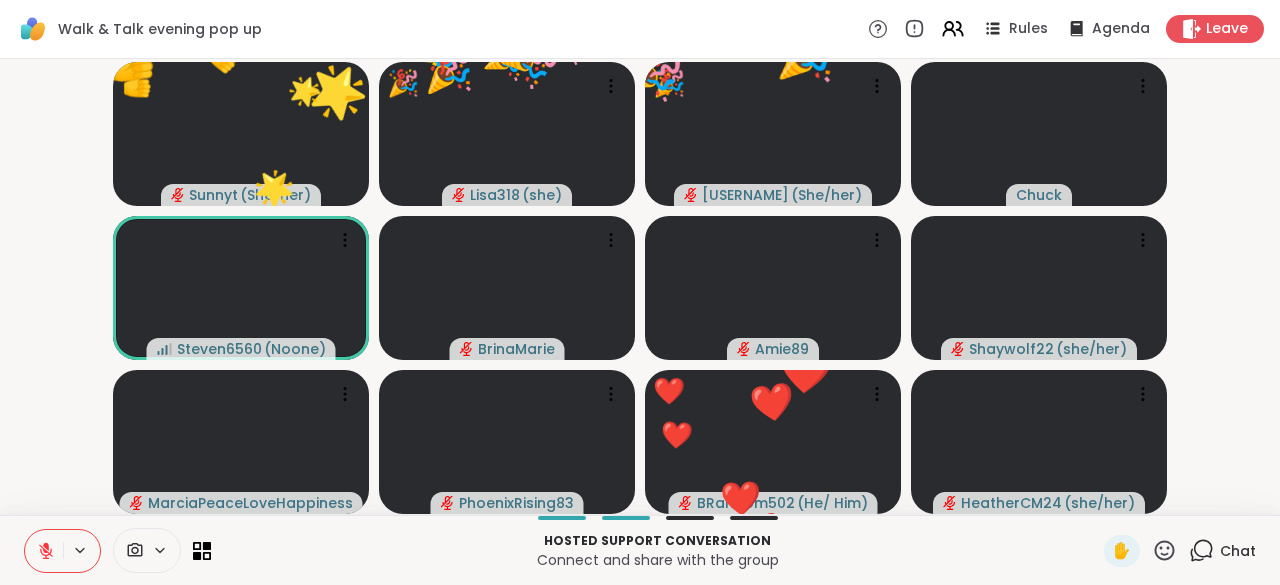 click 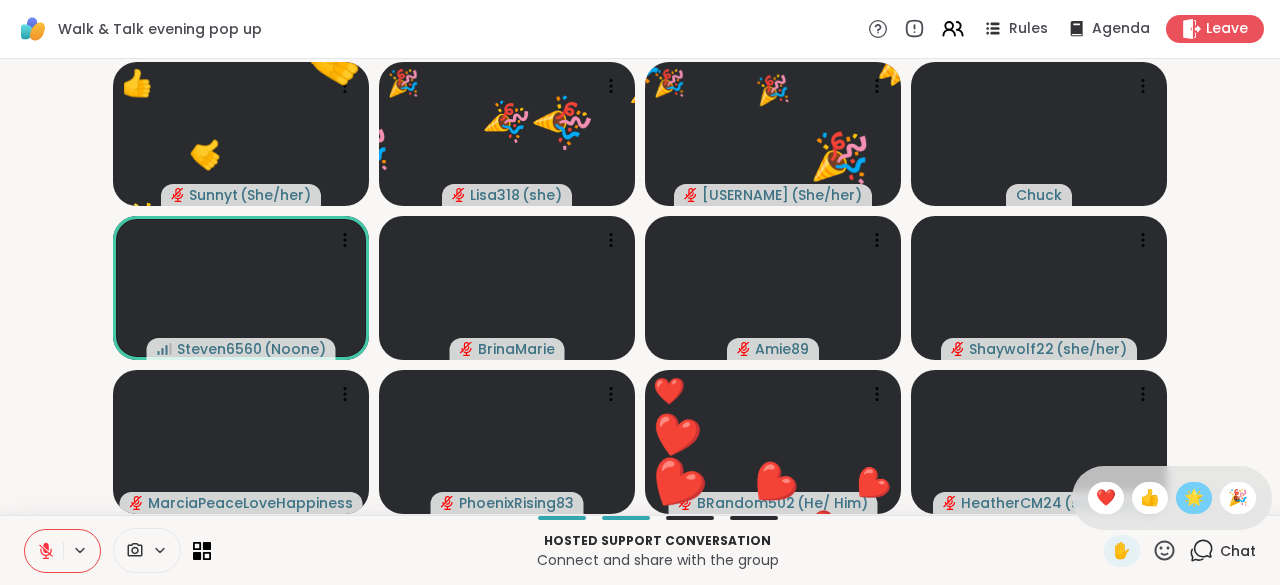 click on "🌟" at bounding box center [1194, 498] 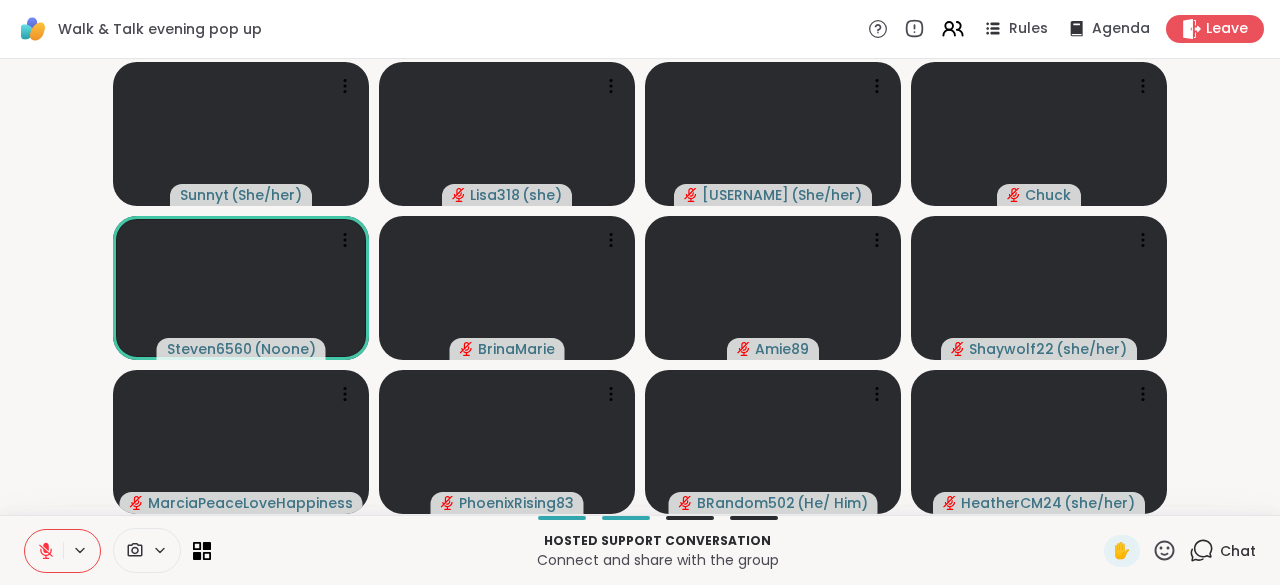 click 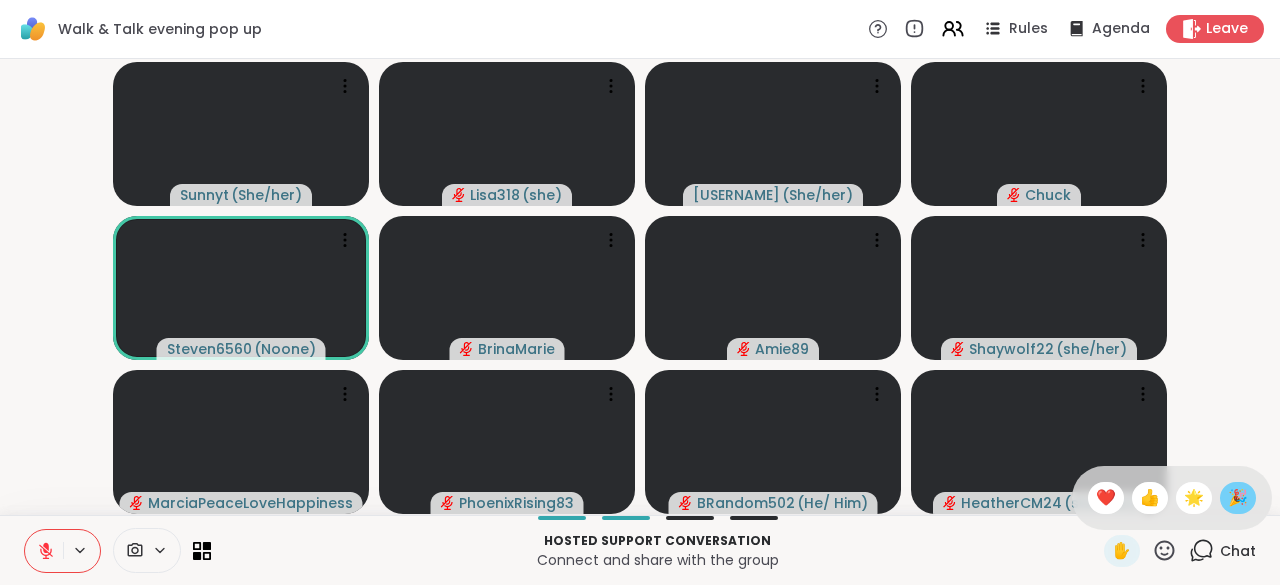 click on "🎉" at bounding box center [1238, 498] 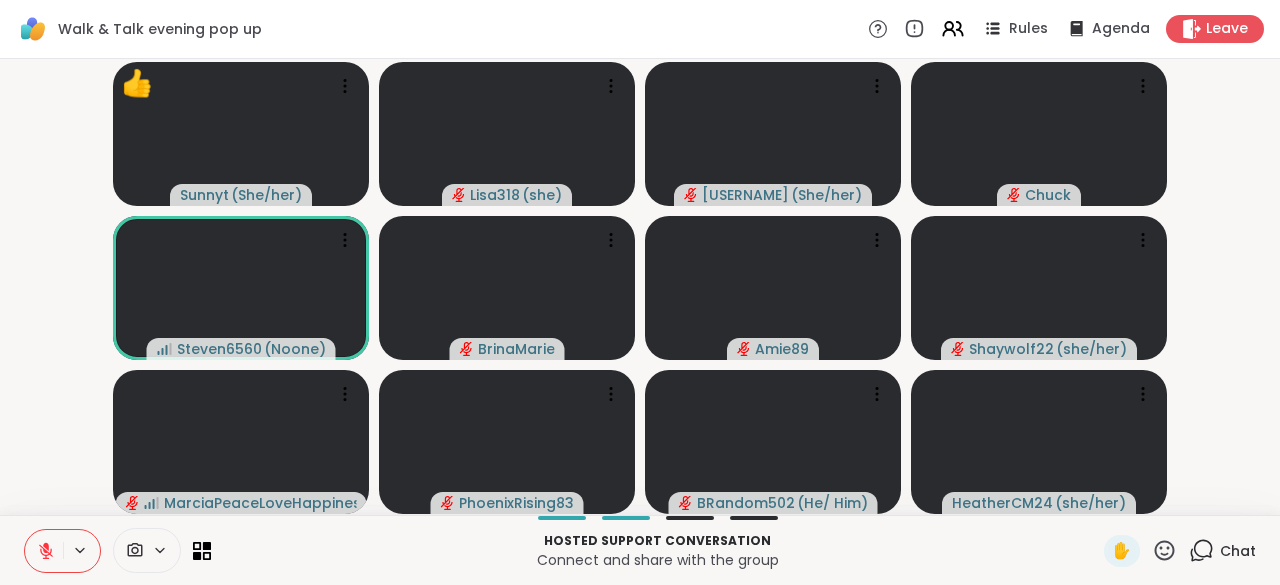 click 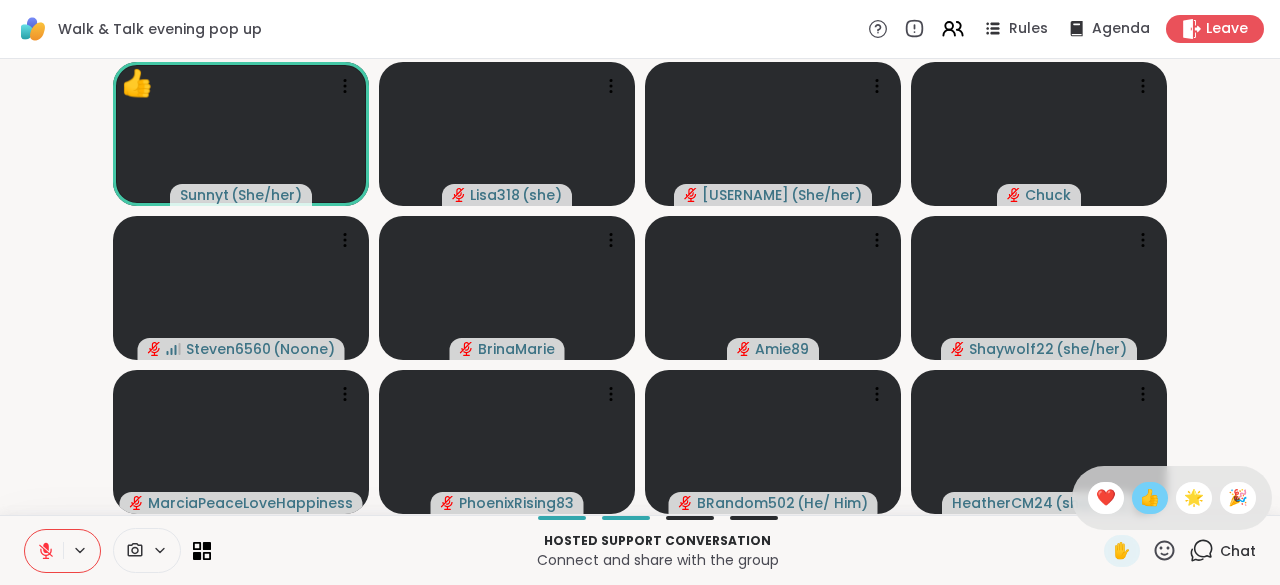 click on "👍" at bounding box center [1150, 498] 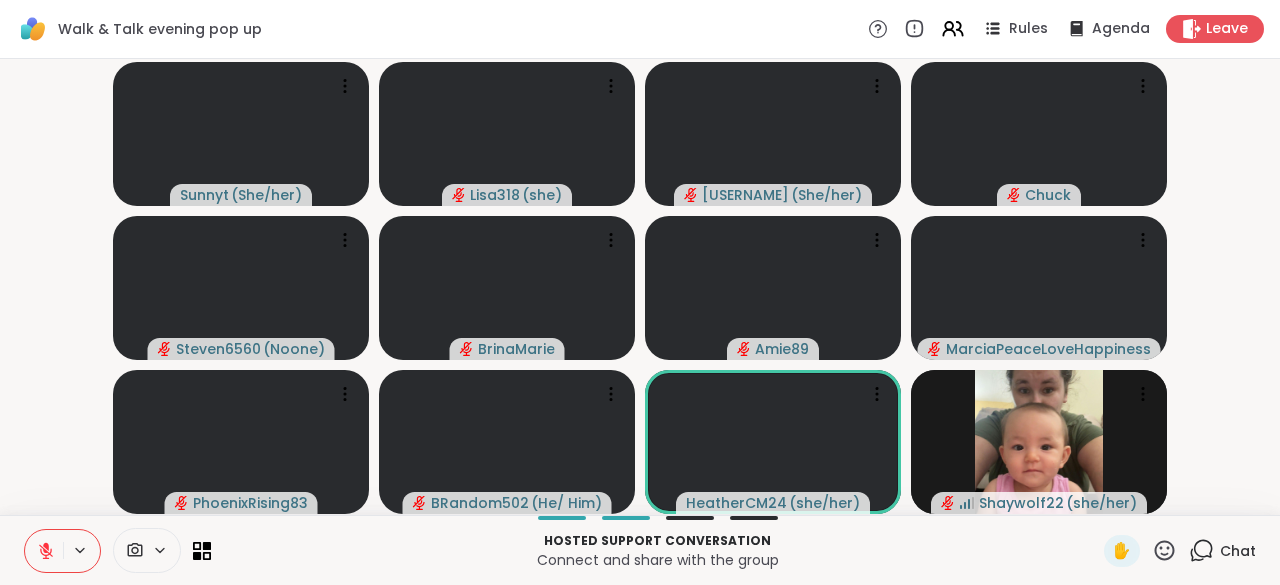 click 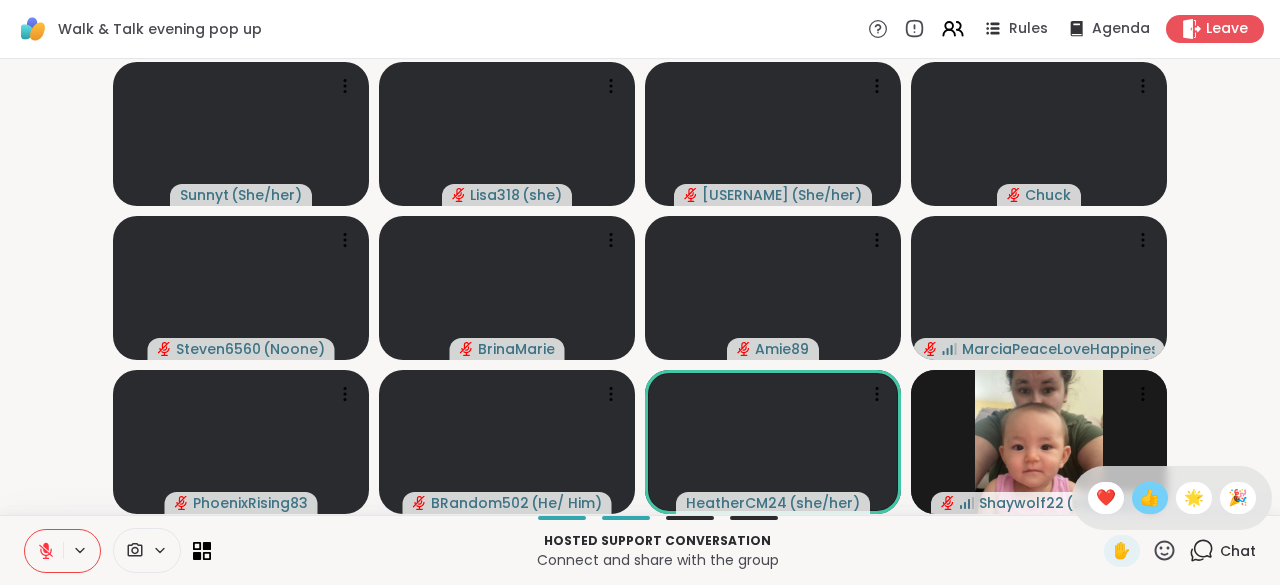 click on "👍" at bounding box center [1150, 498] 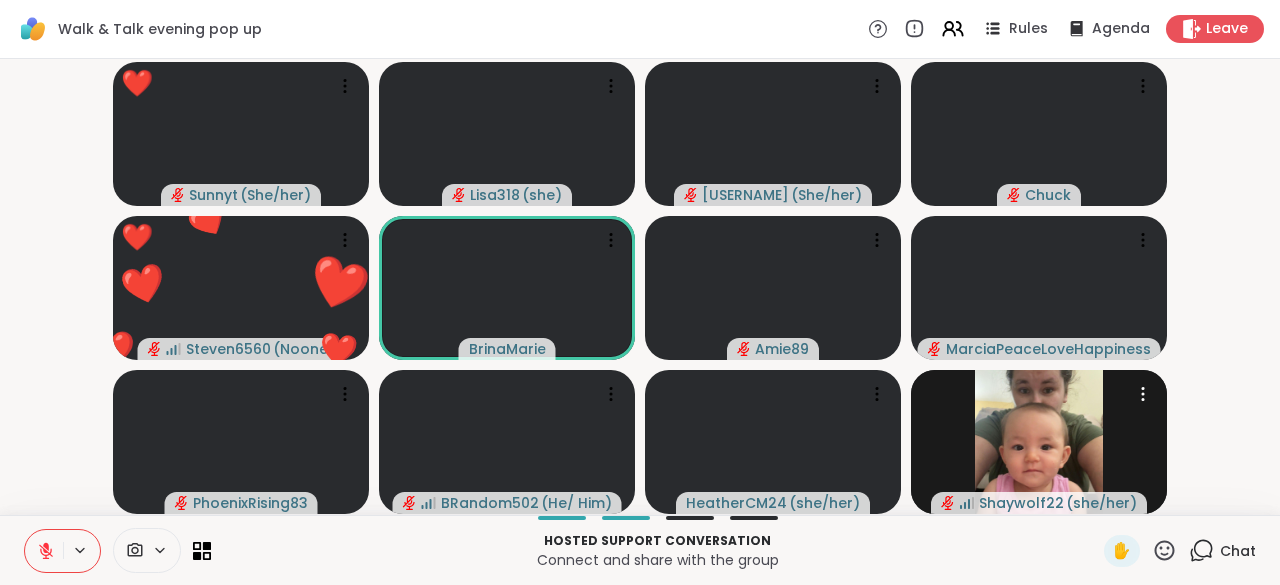 click 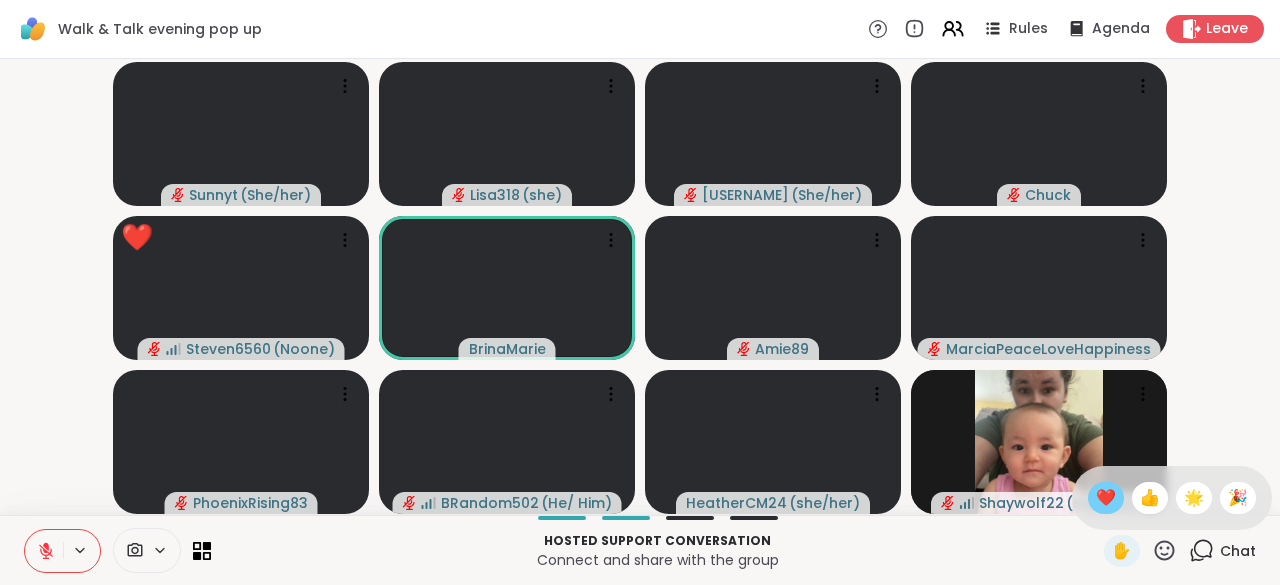 click on "❤️" at bounding box center [1106, 498] 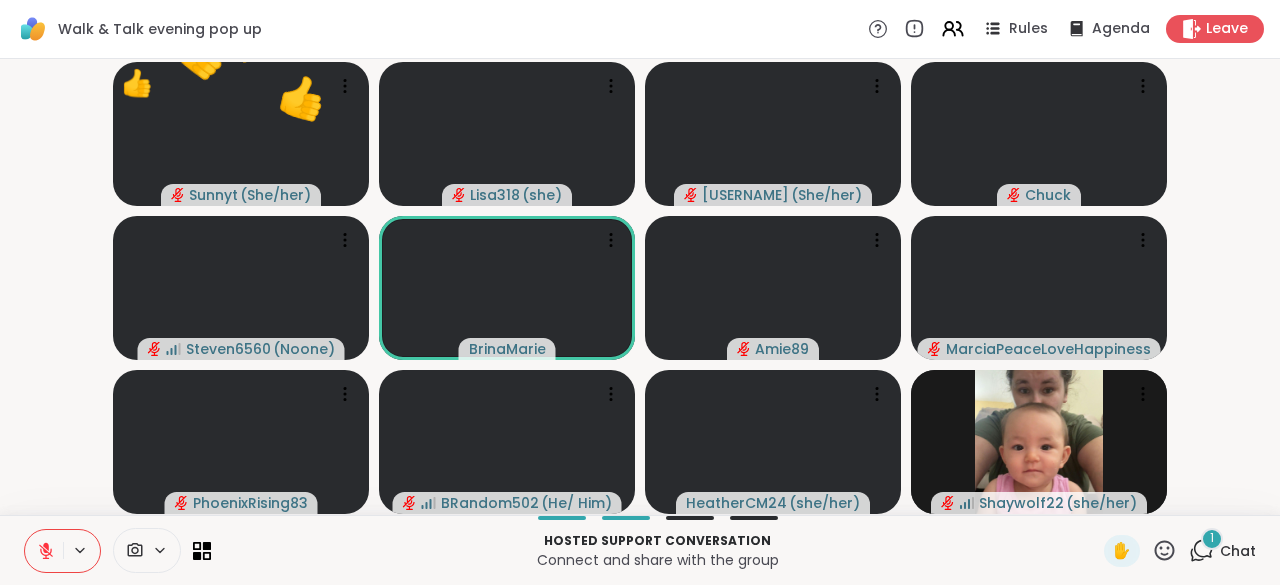 click 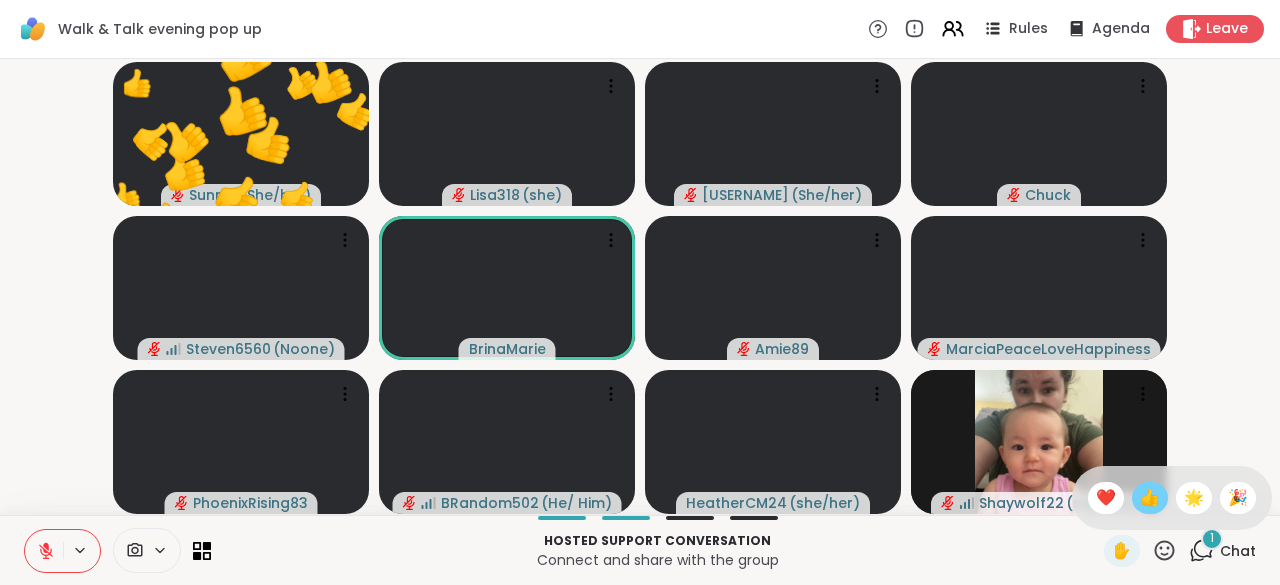 click on "👍" at bounding box center [1150, 498] 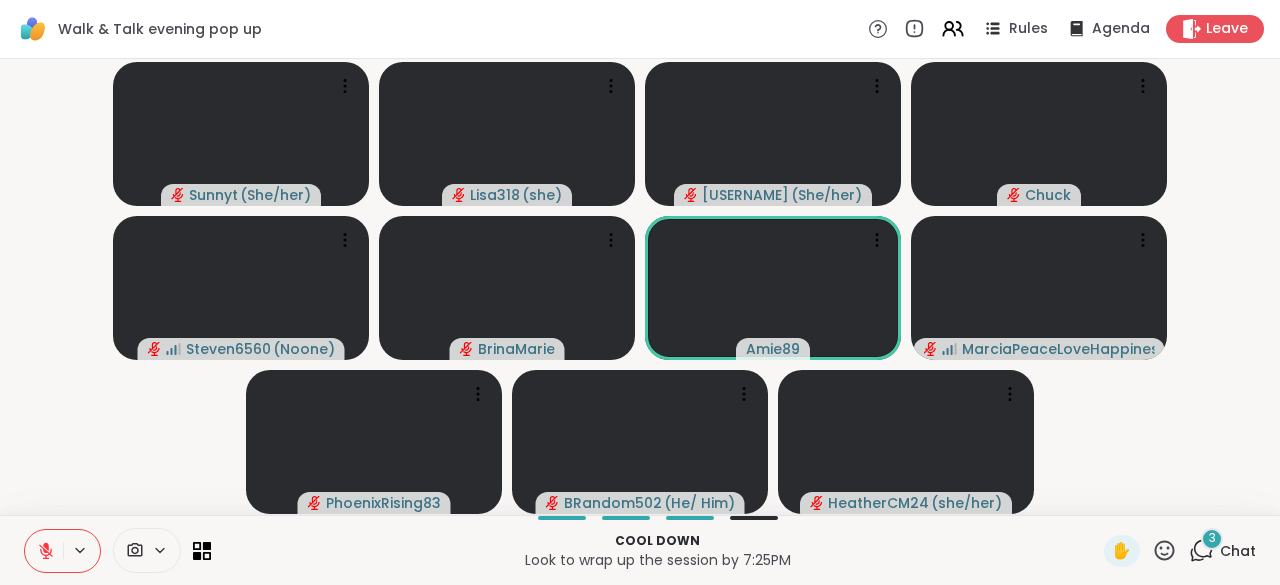 click 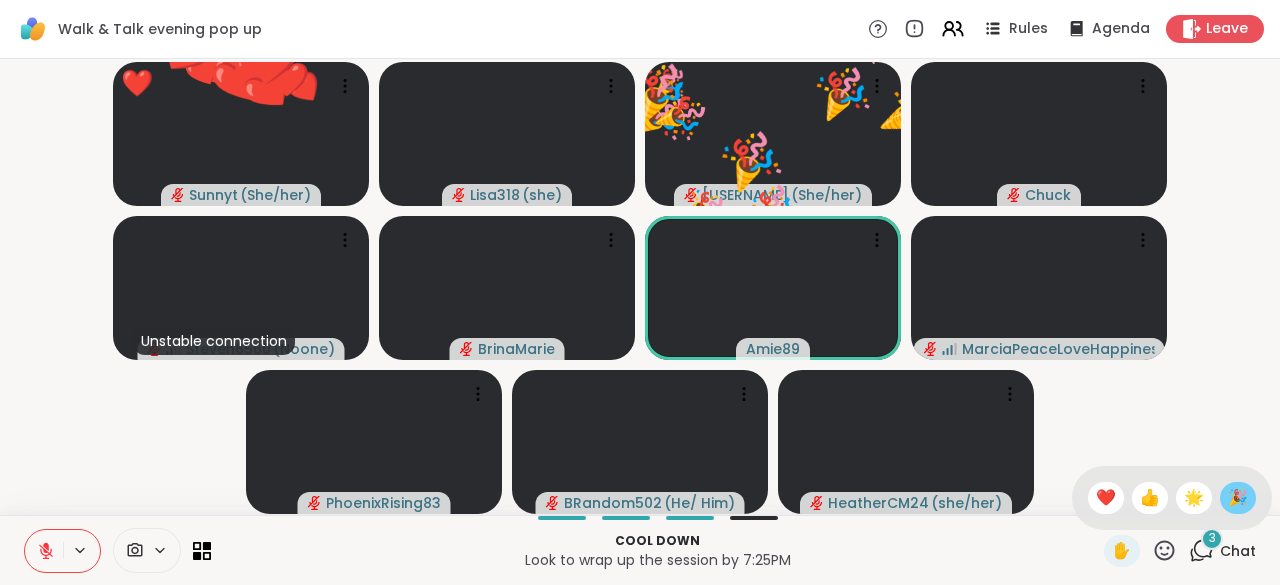 click on "🎉" at bounding box center (1238, 498) 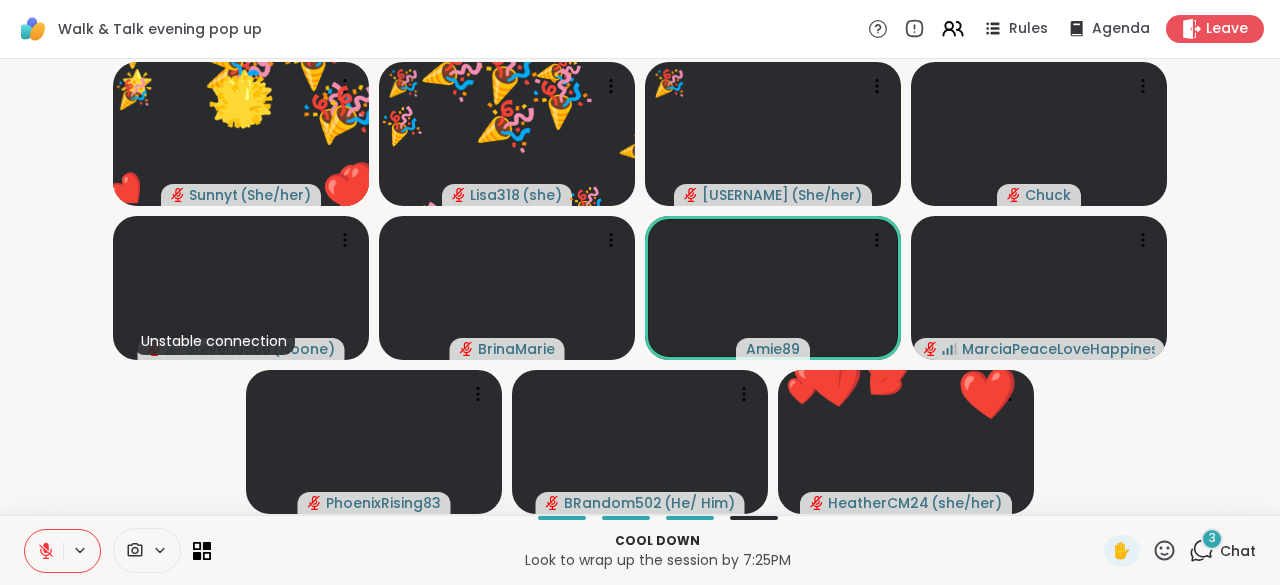 click 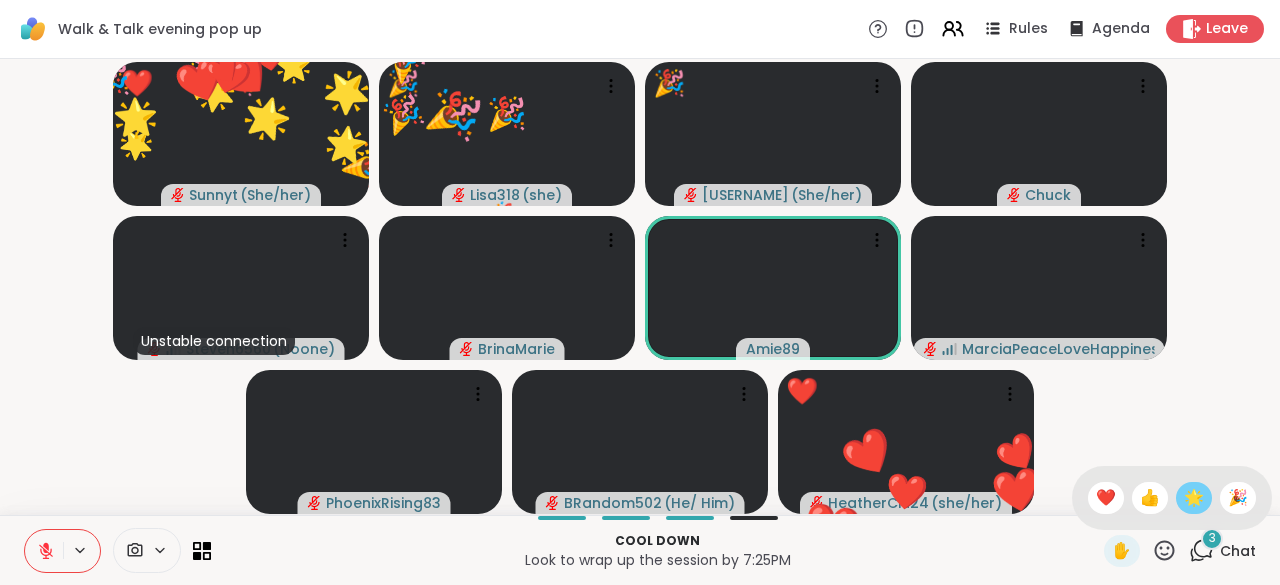 click on "🌟" at bounding box center (1194, 498) 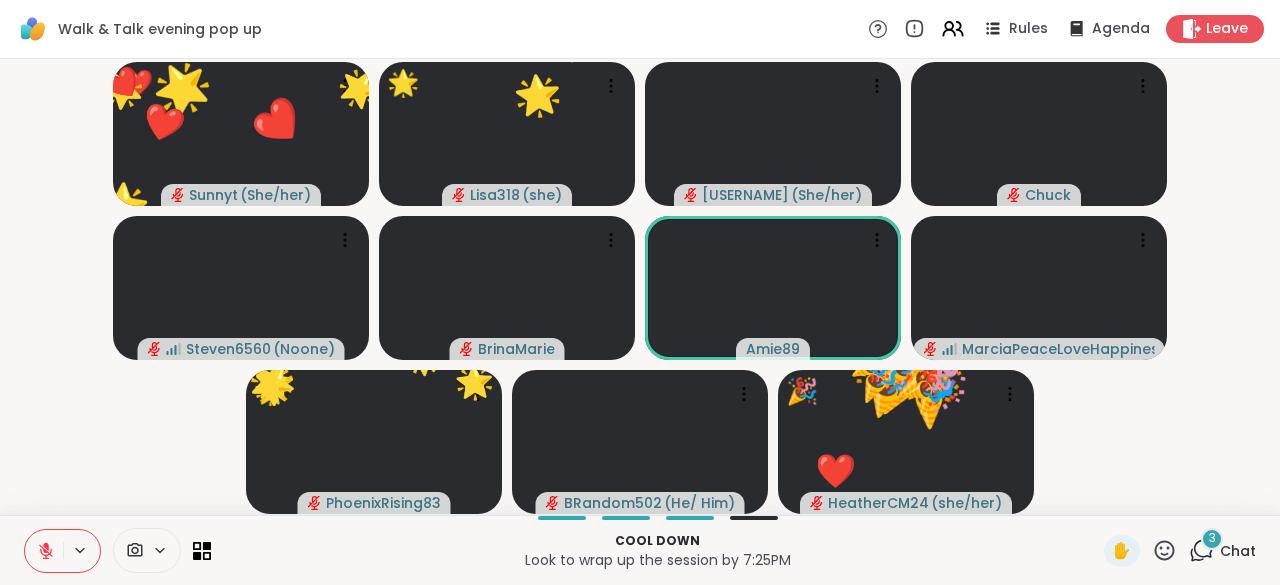 click 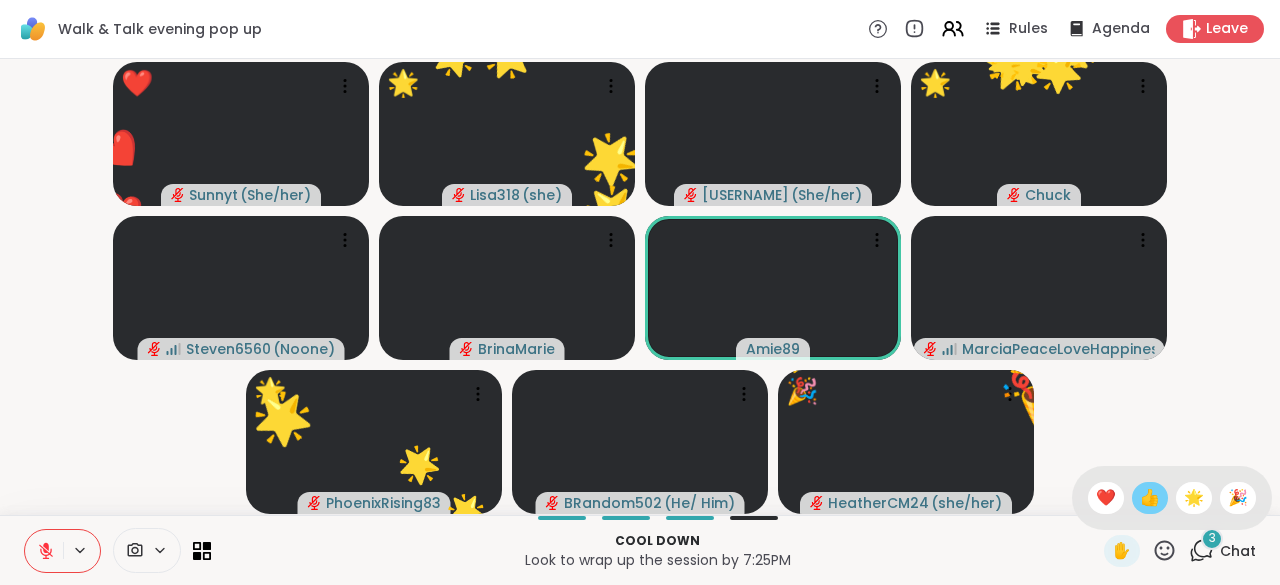 click on "👍" at bounding box center (1150, 498) 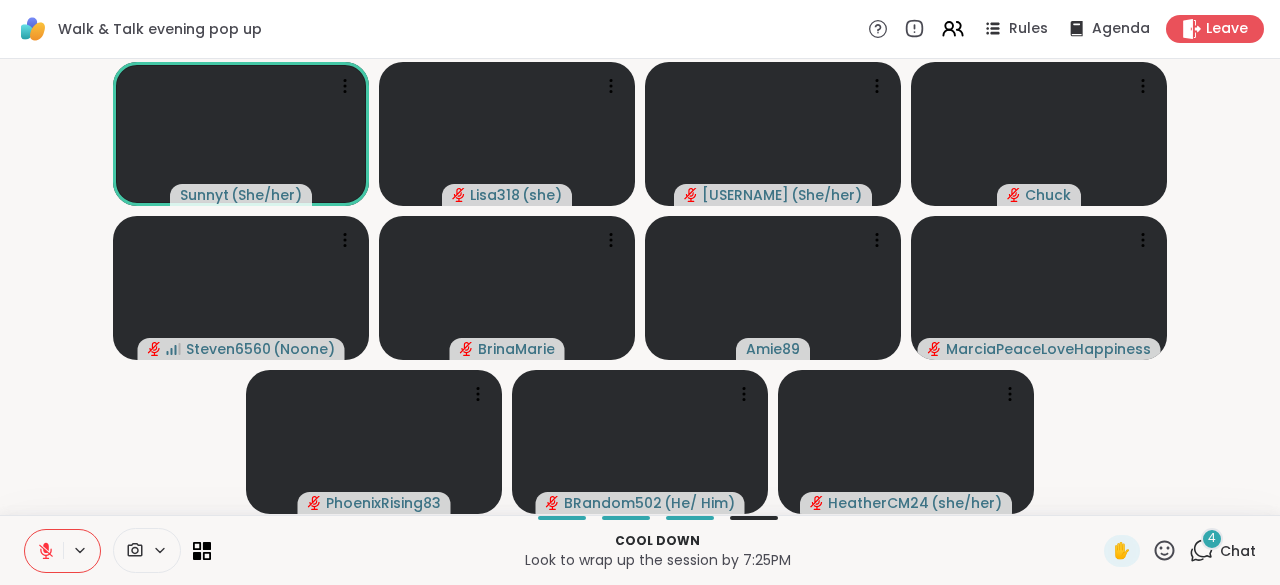 click 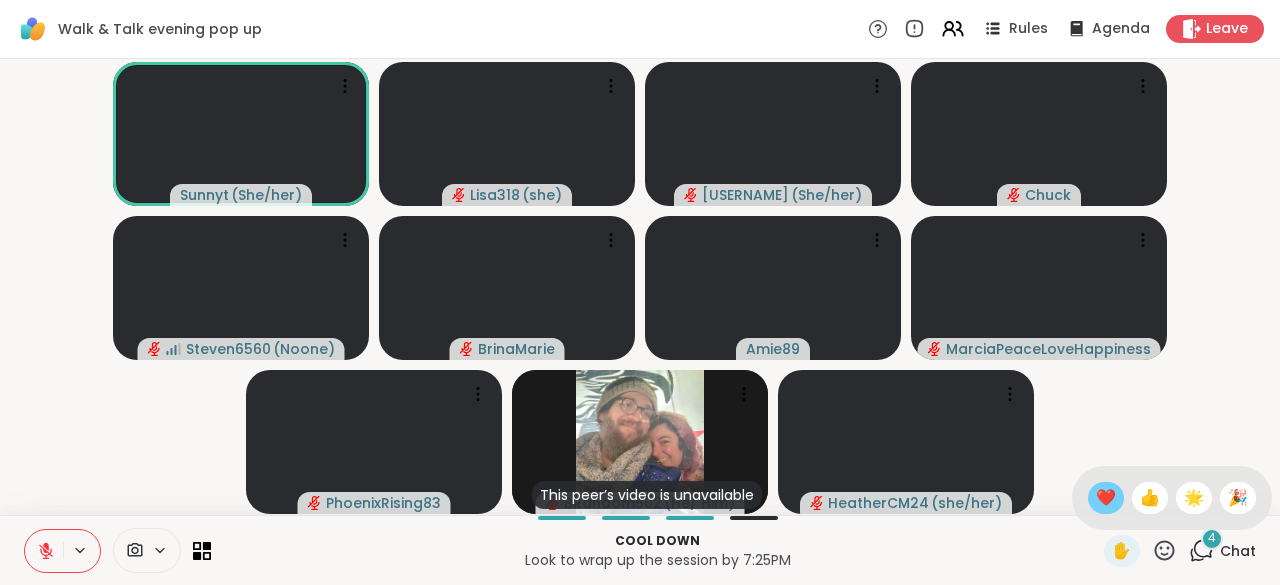 click on "❤️" at bounding box center [1106, 498] 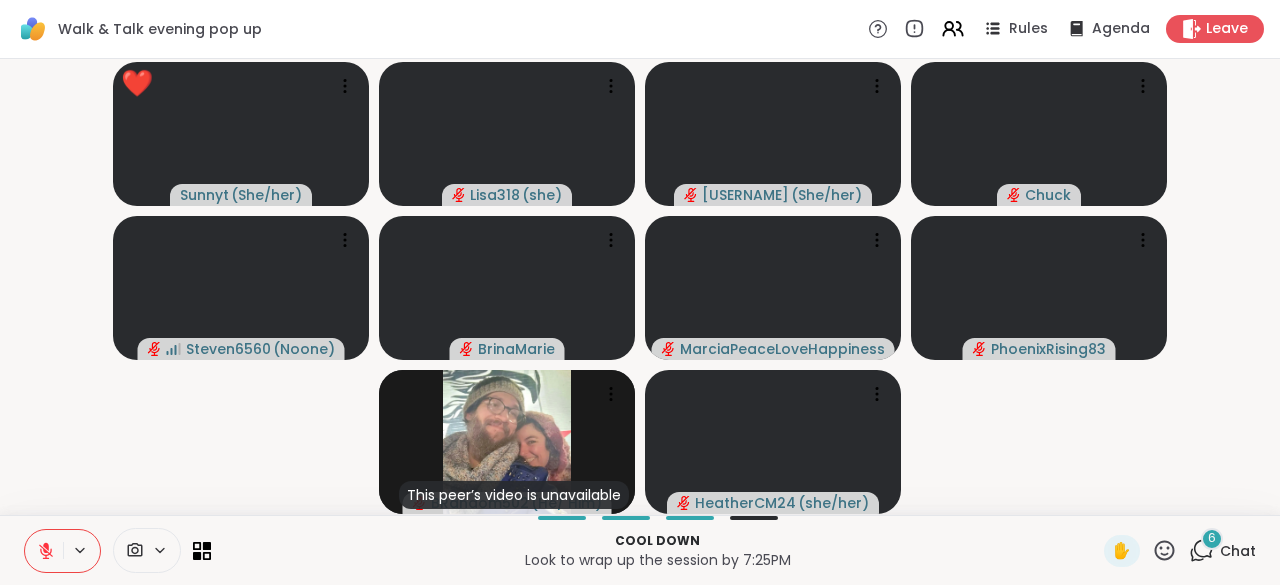 click 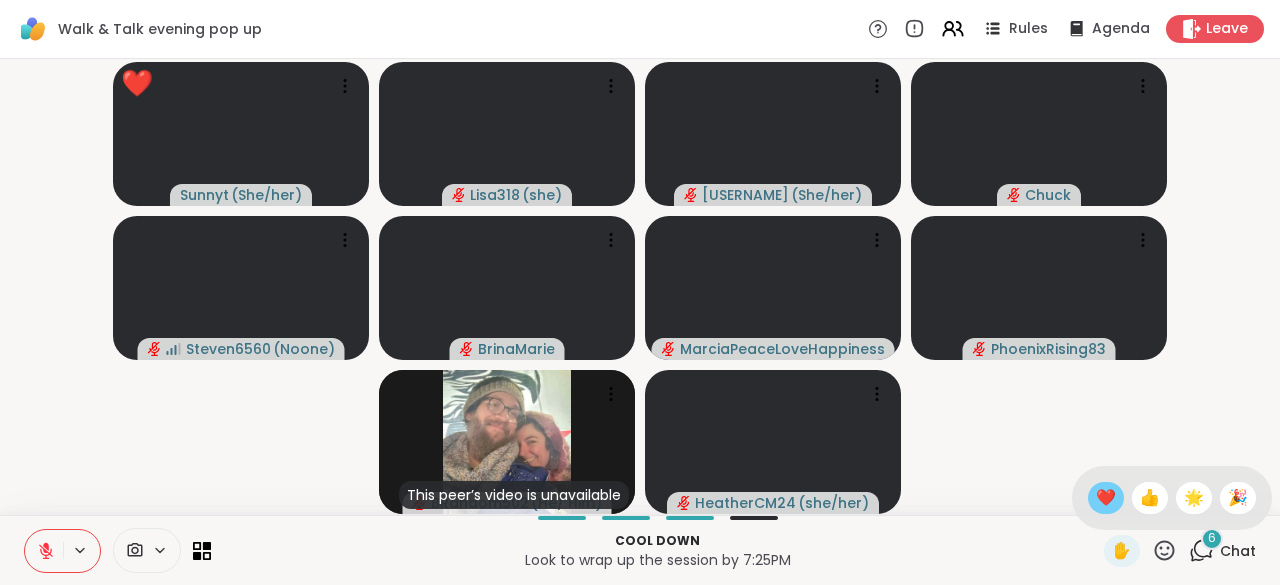 click on "❤️" at bounding box center [1106, 498] 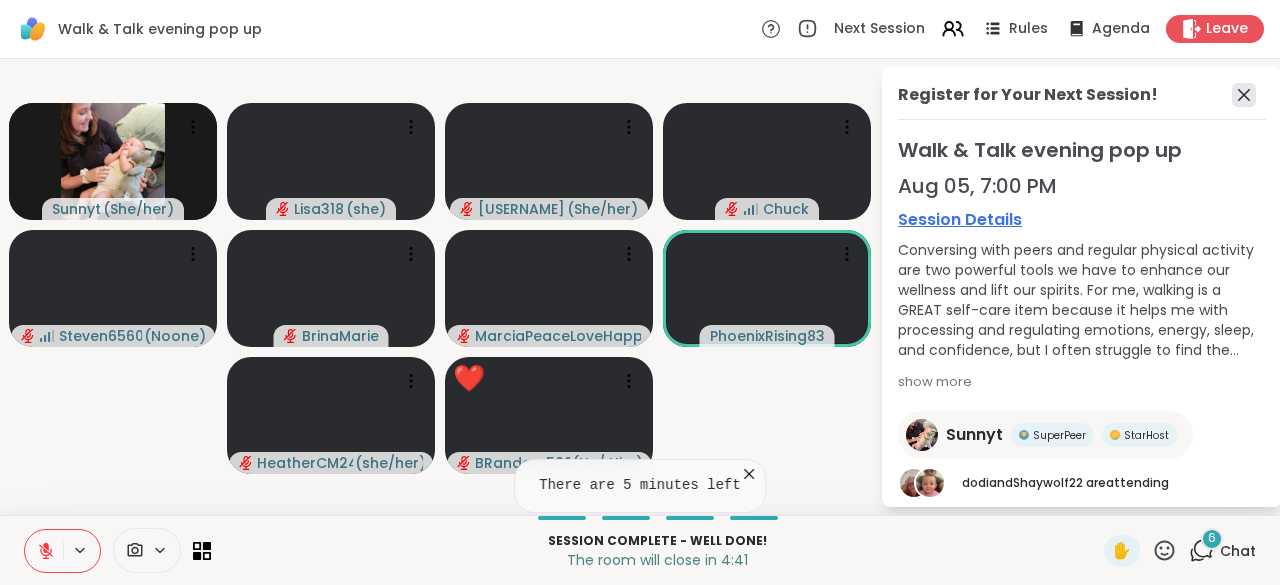 click 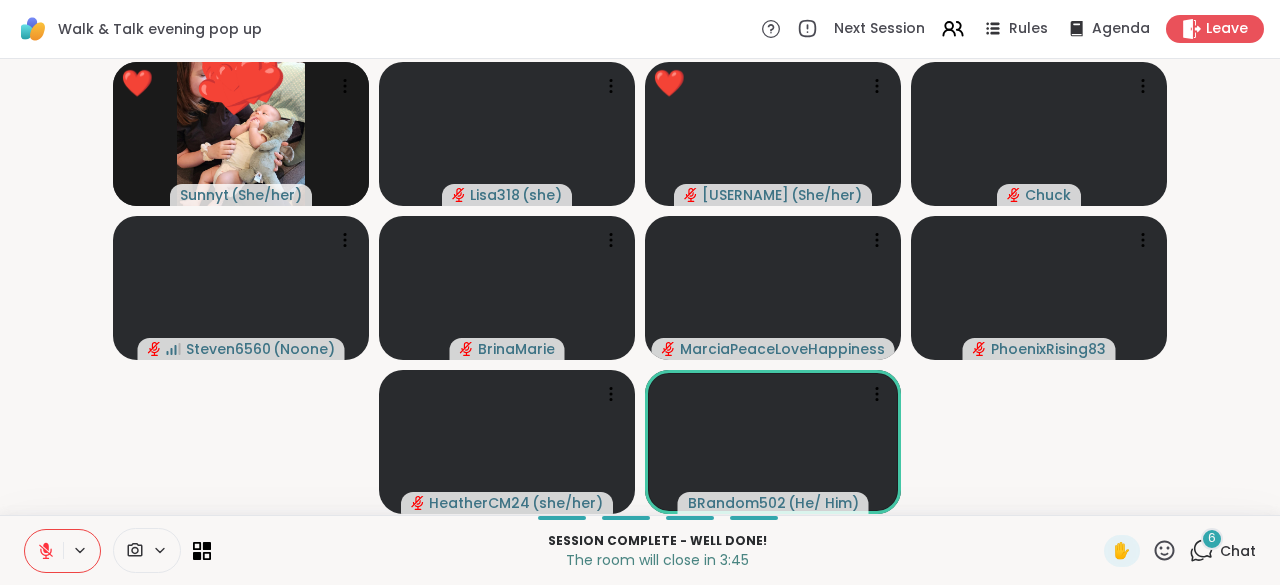 click 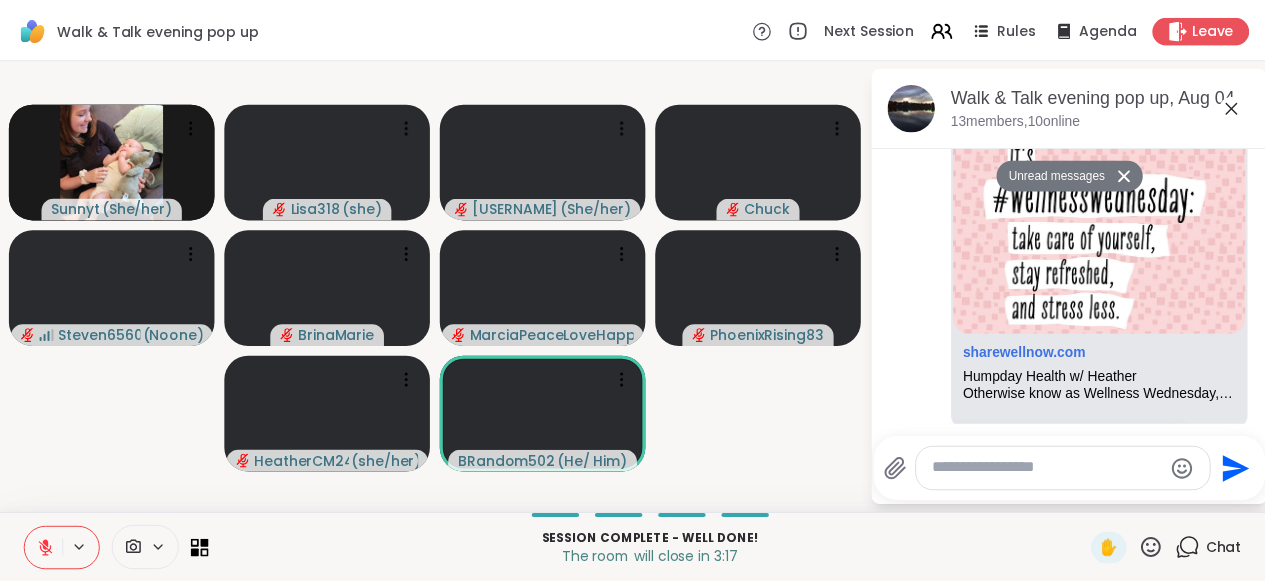 scroll, scrollTop: 783, scrollLeft: 0, axis: vertical 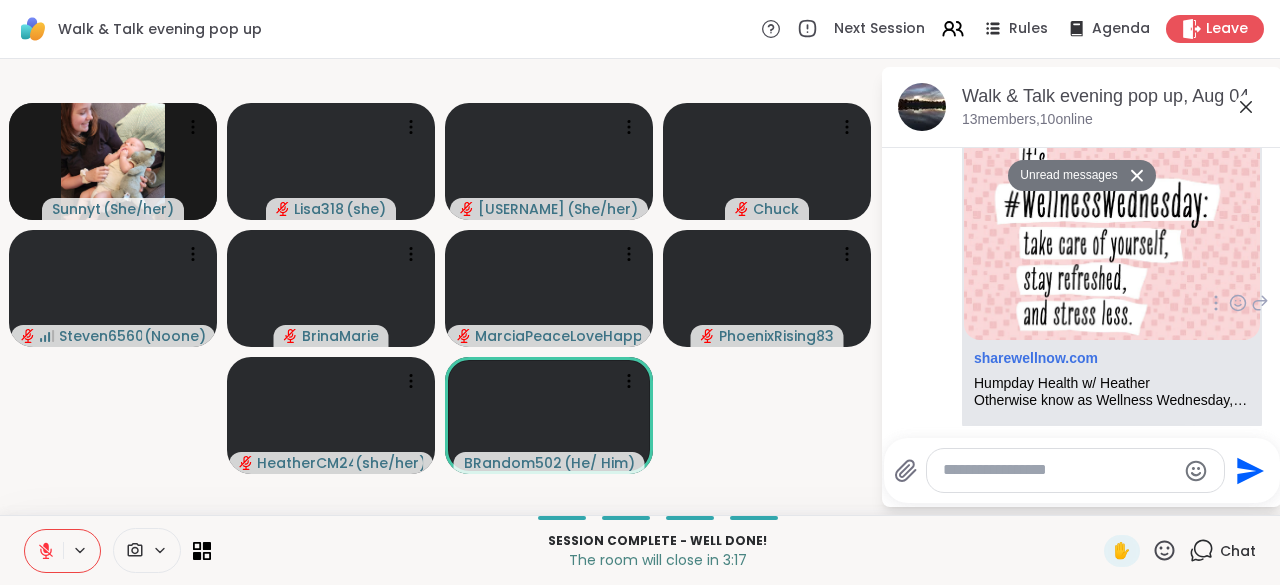 click at bounding box center [1112, 215] 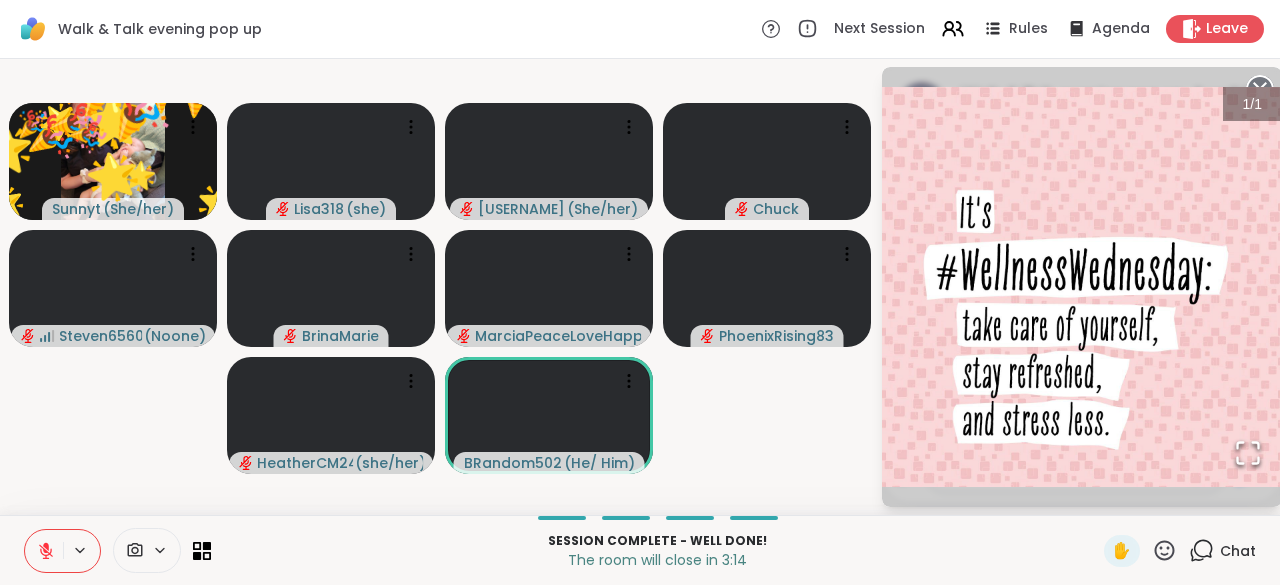 click on "1  /  1" at bounding box center (1252, 104) 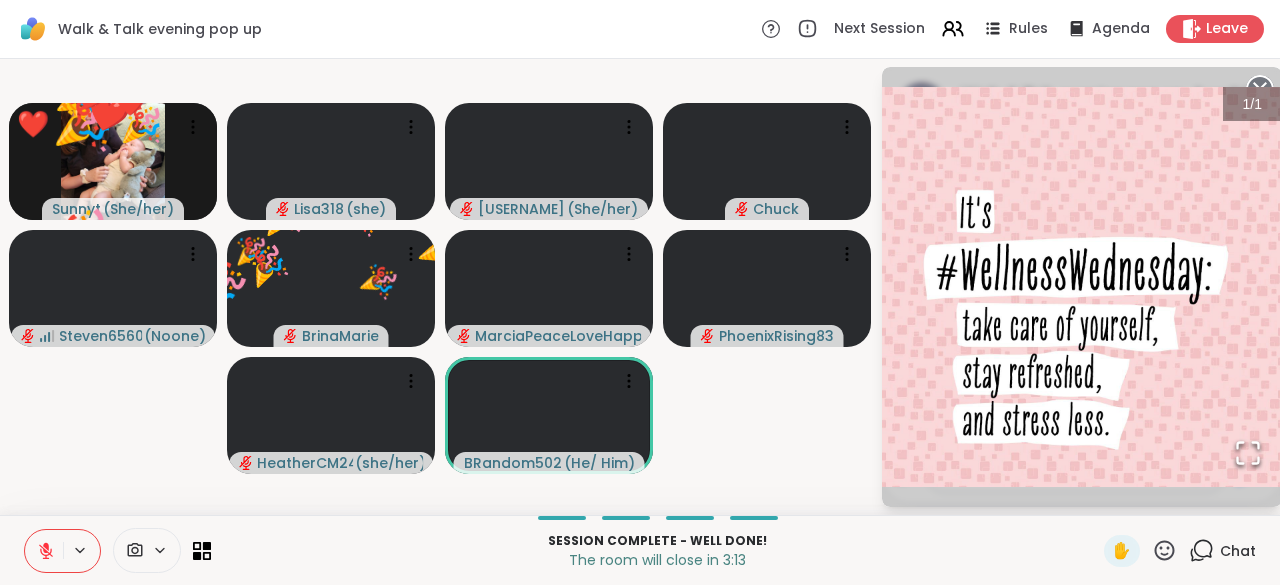 click at bounding box center [1082, 287] 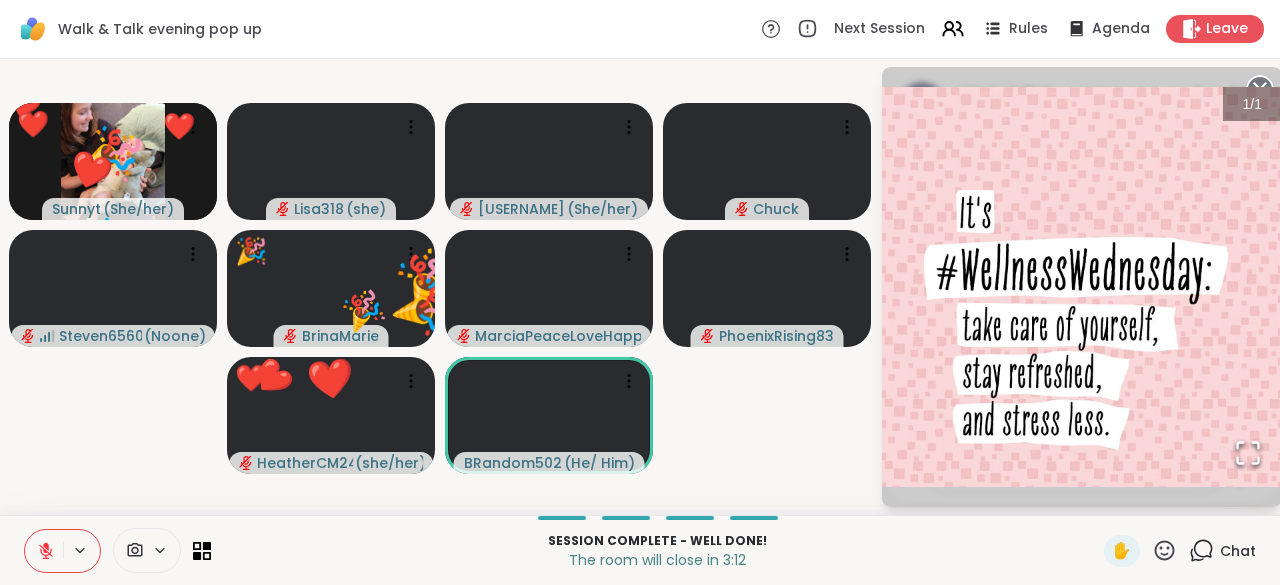 click on "1  /  1" at bounding box center [1252, 104] 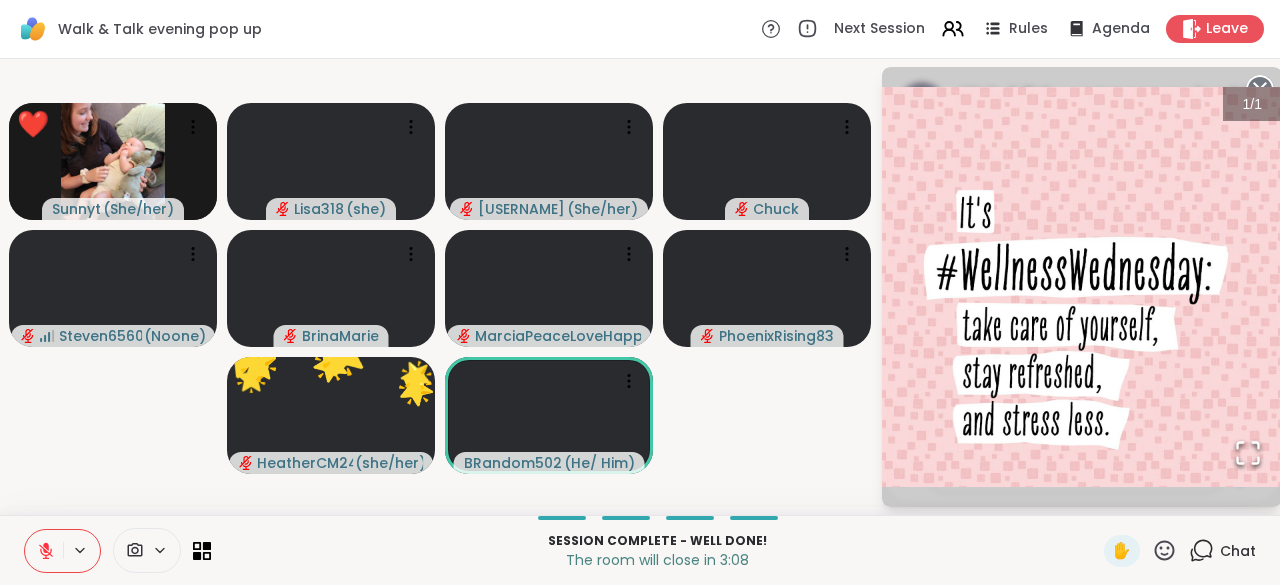 click on "1  /  1" at bounding box center [1082, 287] 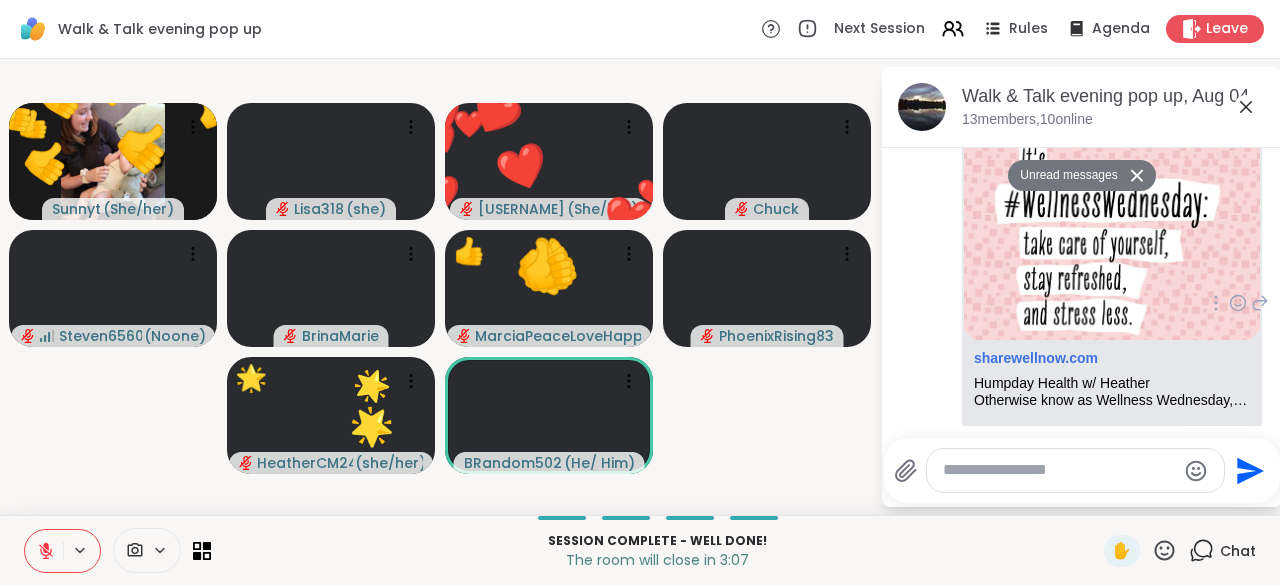 click 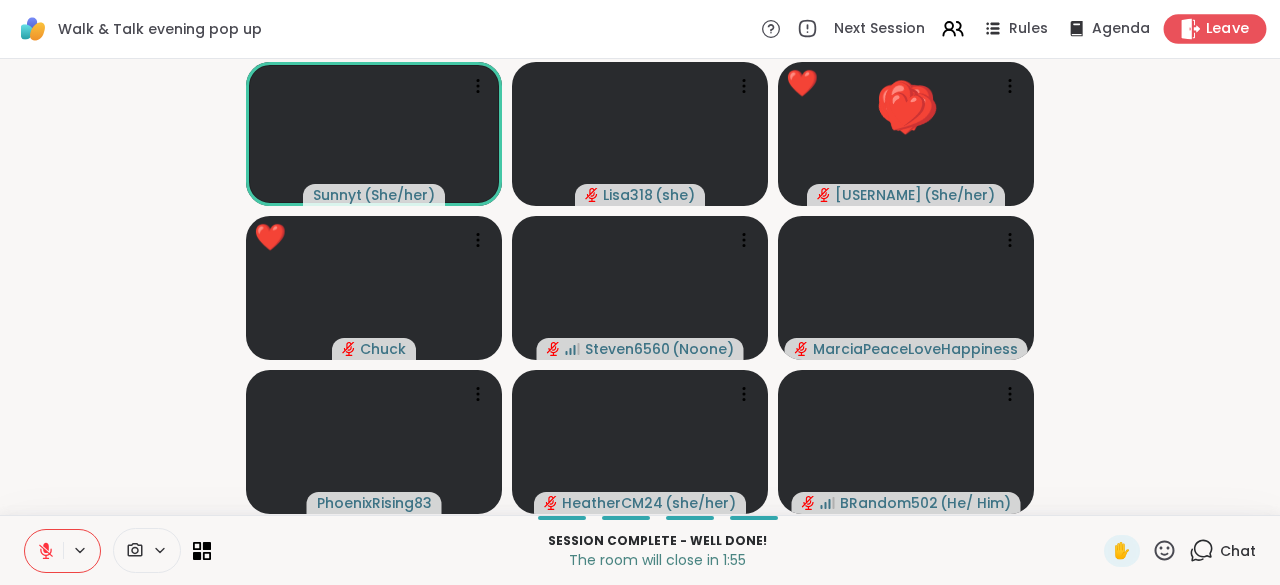 click on "Leave" at bounding box center [1228, 29] 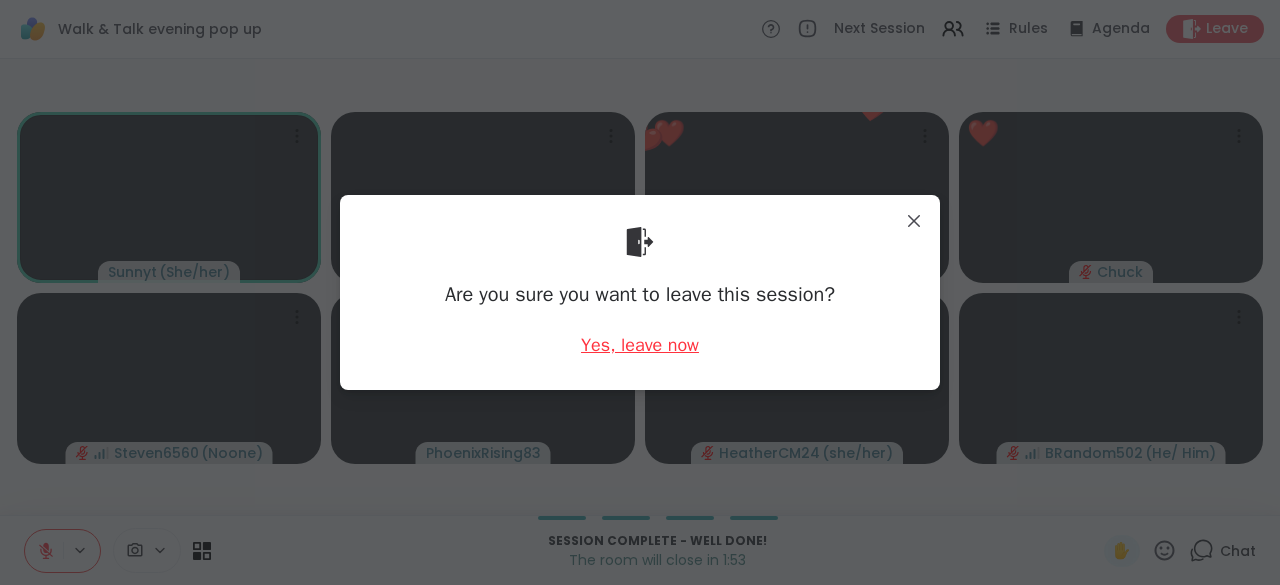 click on "Yes, leave now" at bounding box center (640, 345) 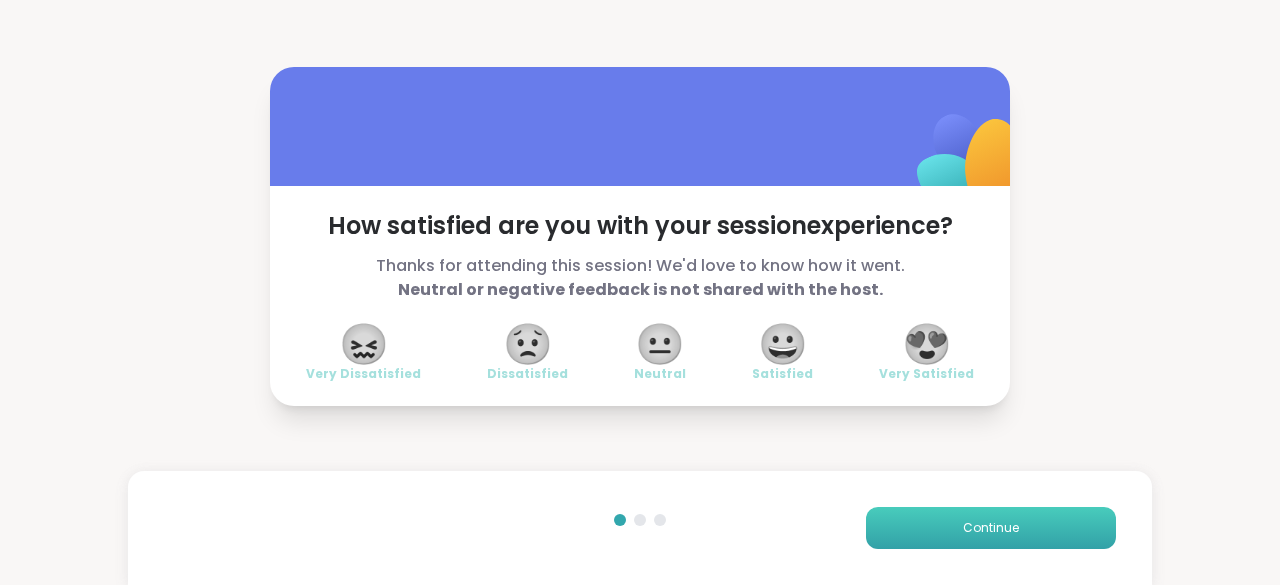 click on "Continue" at bounding box center (991, 528) 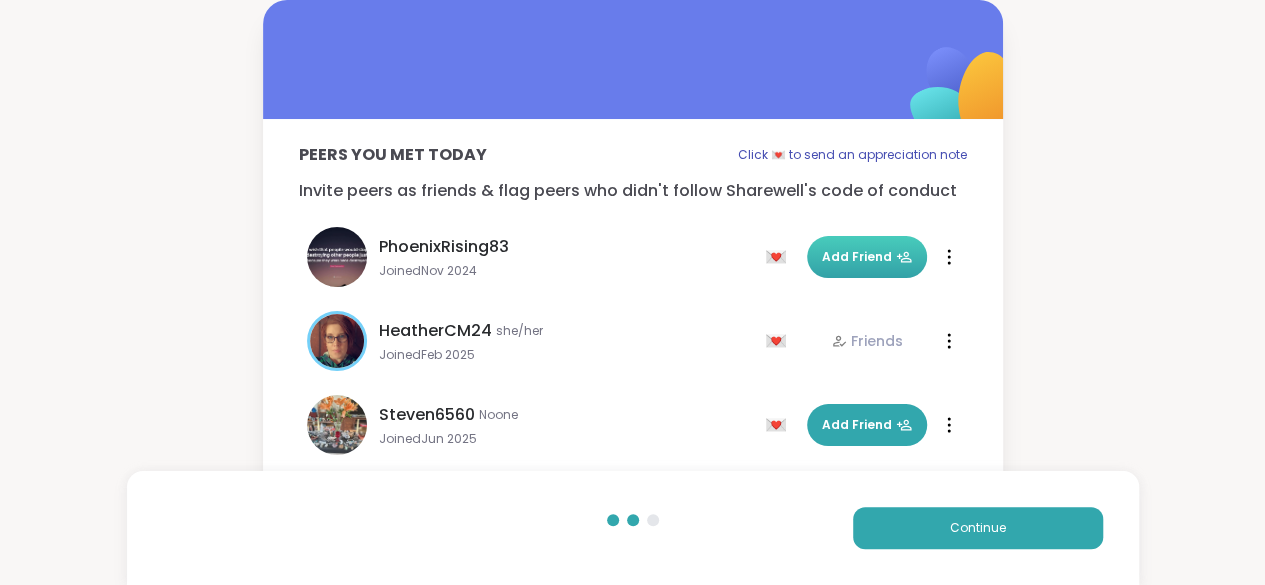click on "Add Friend" at bounding box center (867, 257) 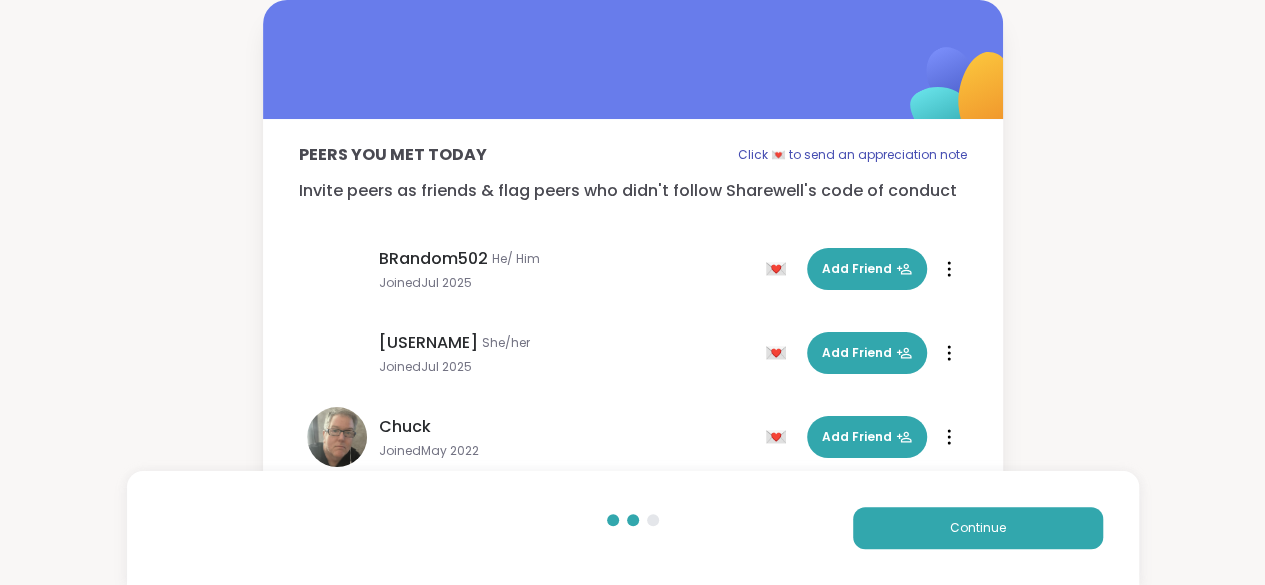 scroll, scrollTop: 496, scrollLeft: 0, axis: vertical 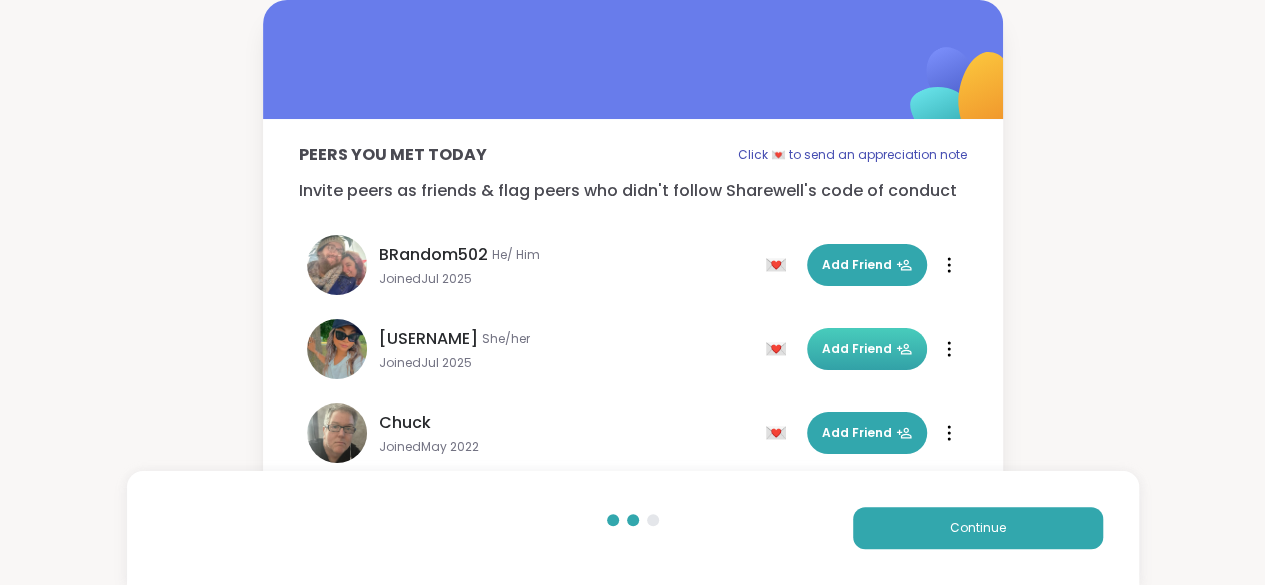 click on "Add Friend" at bounding box center (867, 349) 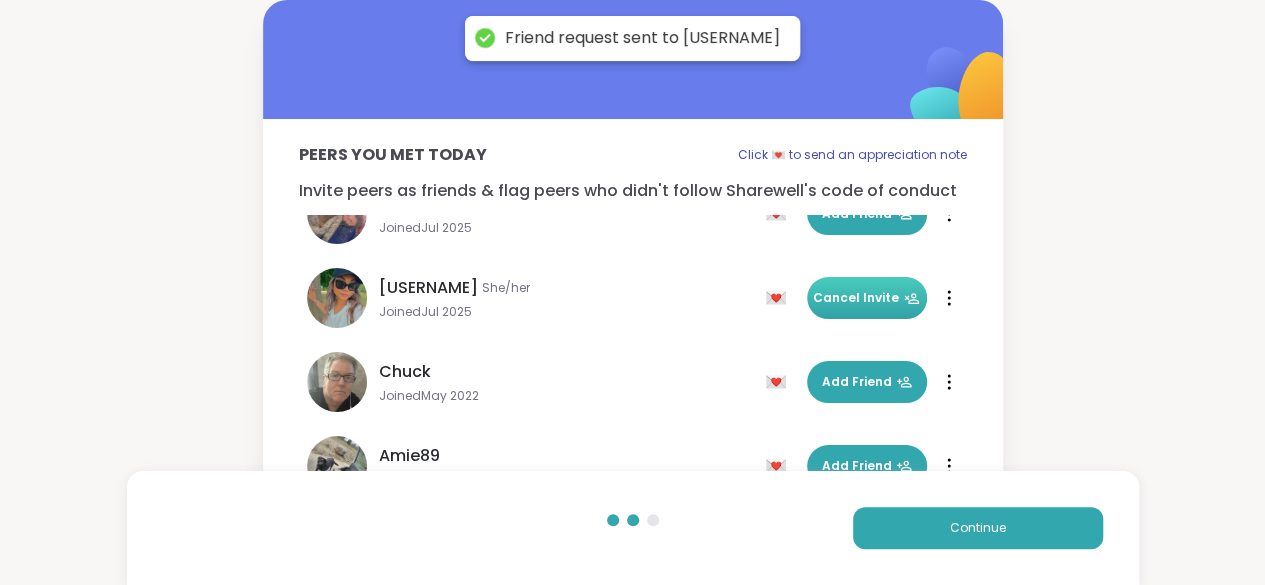 scroll, scrollTop: 564, scrollLeft: 0, axis: vertical 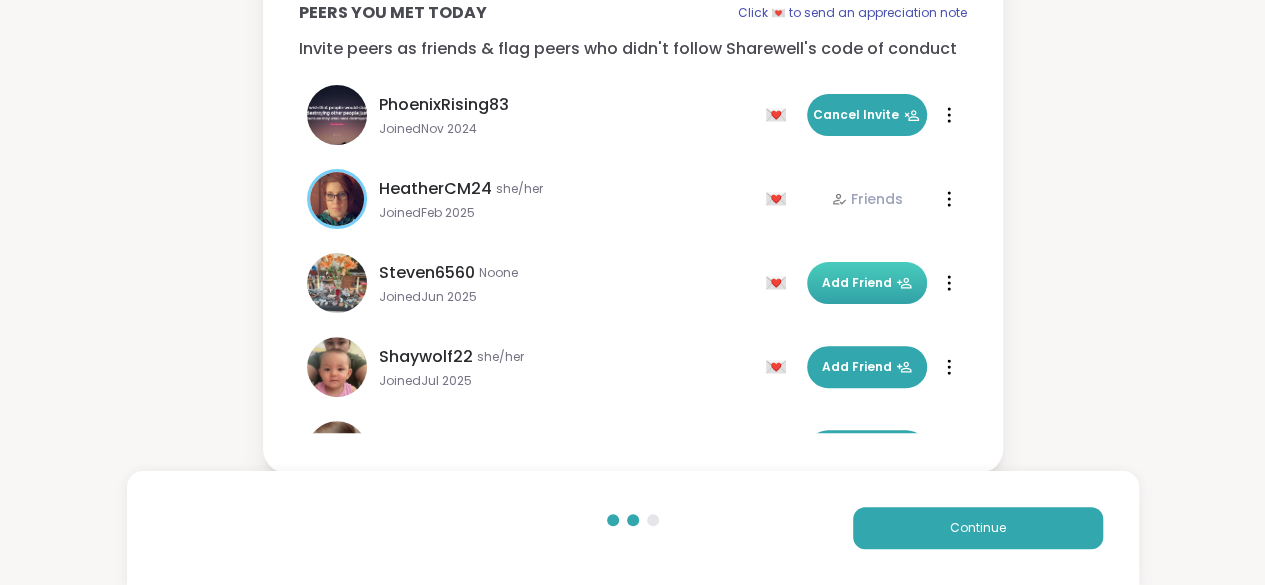 click on "Add Friend" at bounding box center (867, 283) 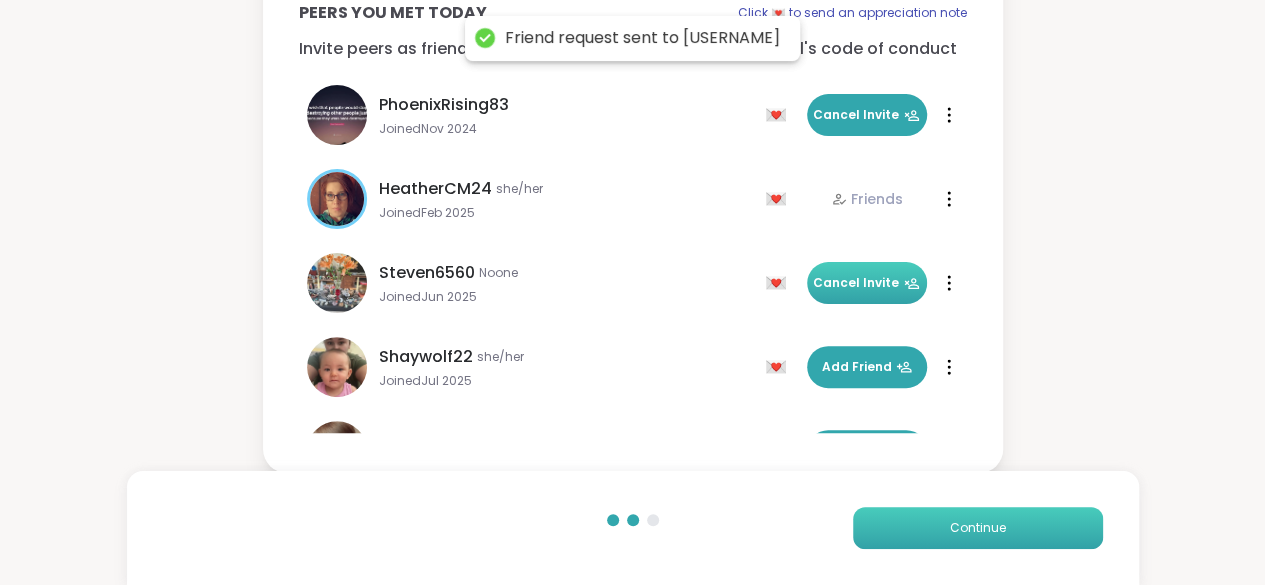 click on "Continue" at bounding box center [978, 528] 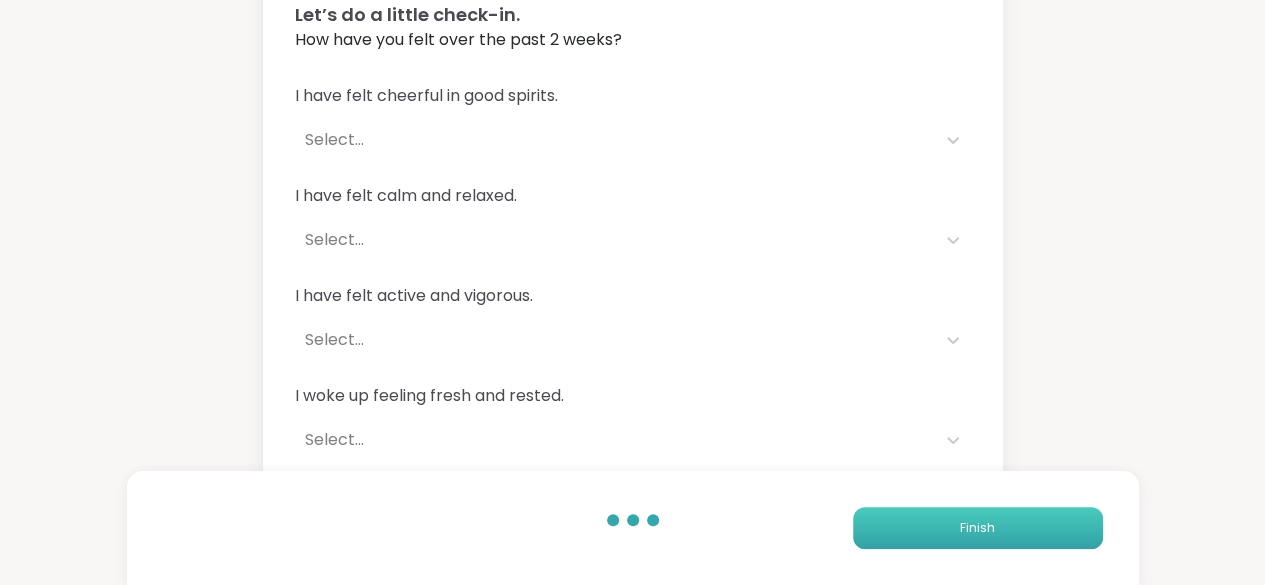 click on "Finish" at bounding box center (978, 528) 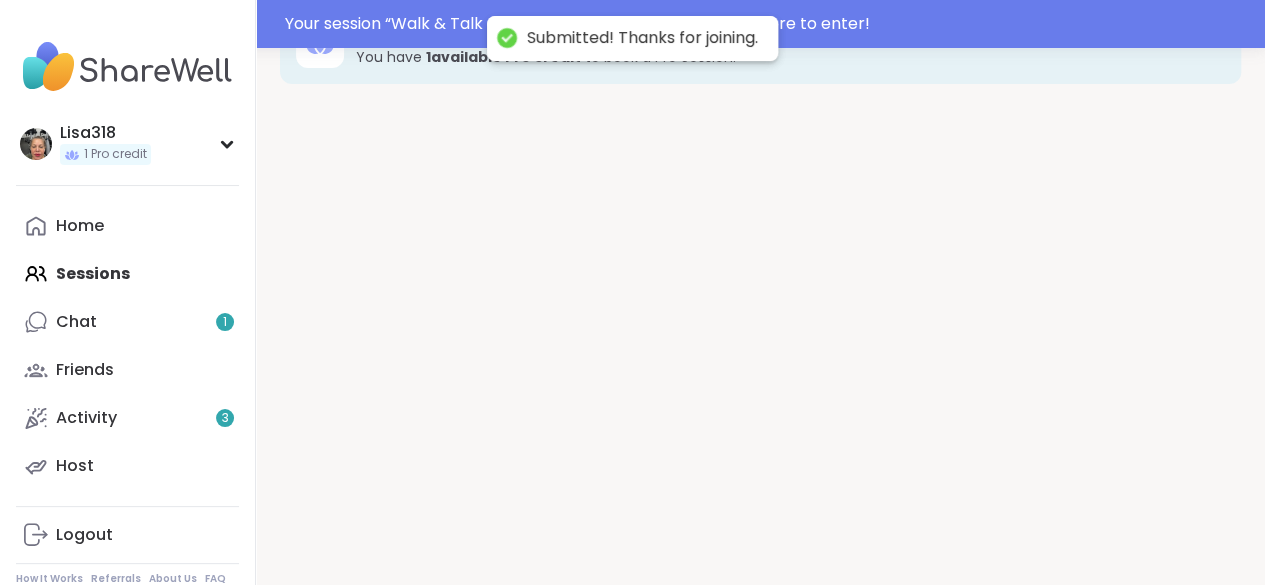scroll, scrollTop: 0, scrollLeft: 0, axis: both 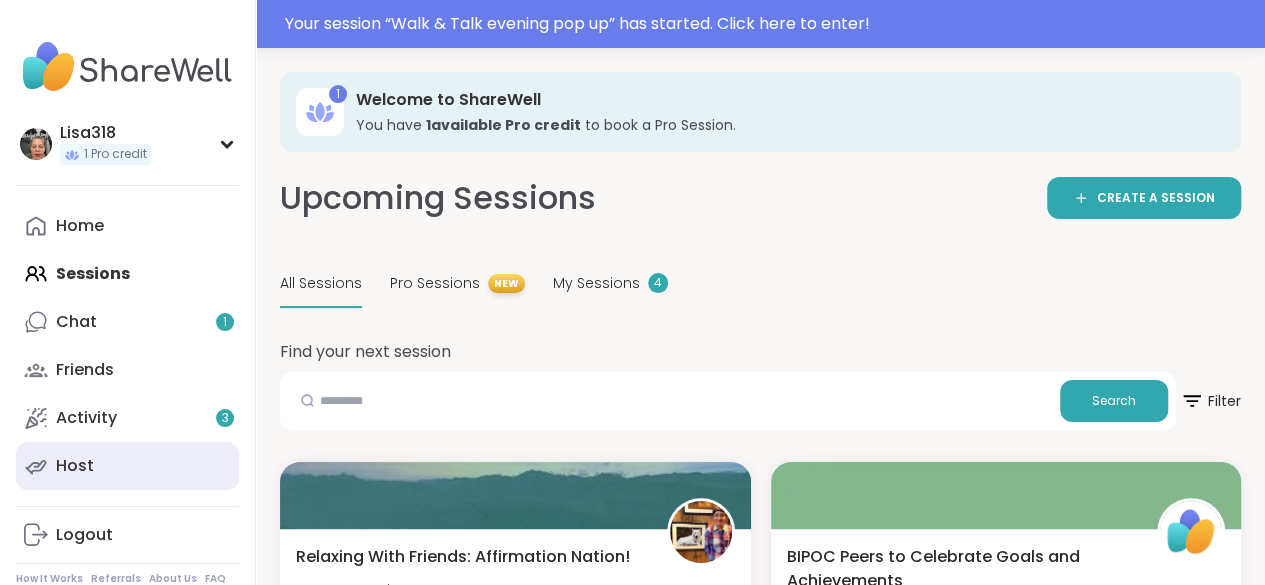 click on "Host" at bounding box center (75, 466) 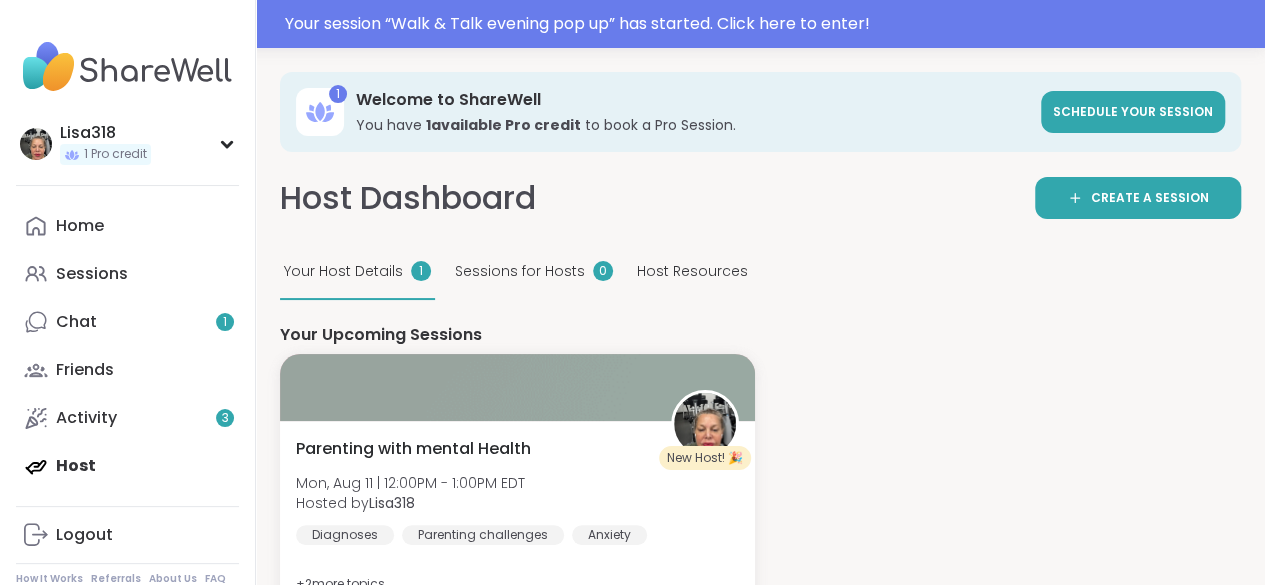 scroll, scrollTop: 0, scrollLeft: 0, axis: both 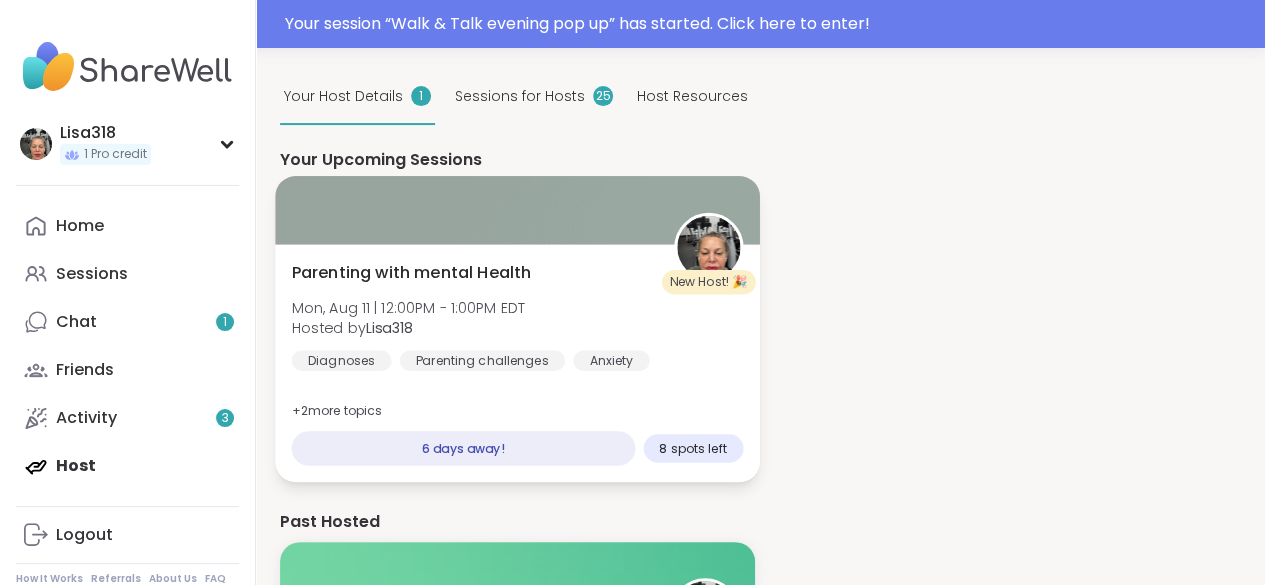 click on "+ 2  more topic s" at bounding box center [337, 411] 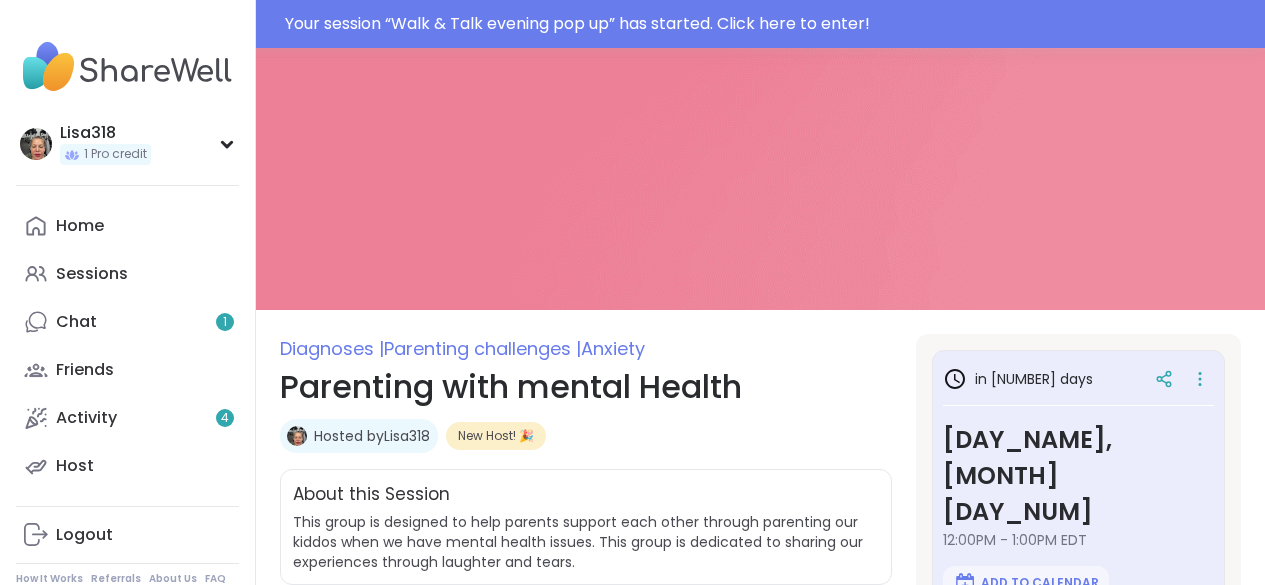 scroll, scrollTop: 0, scrollLeft: 0, axis: both 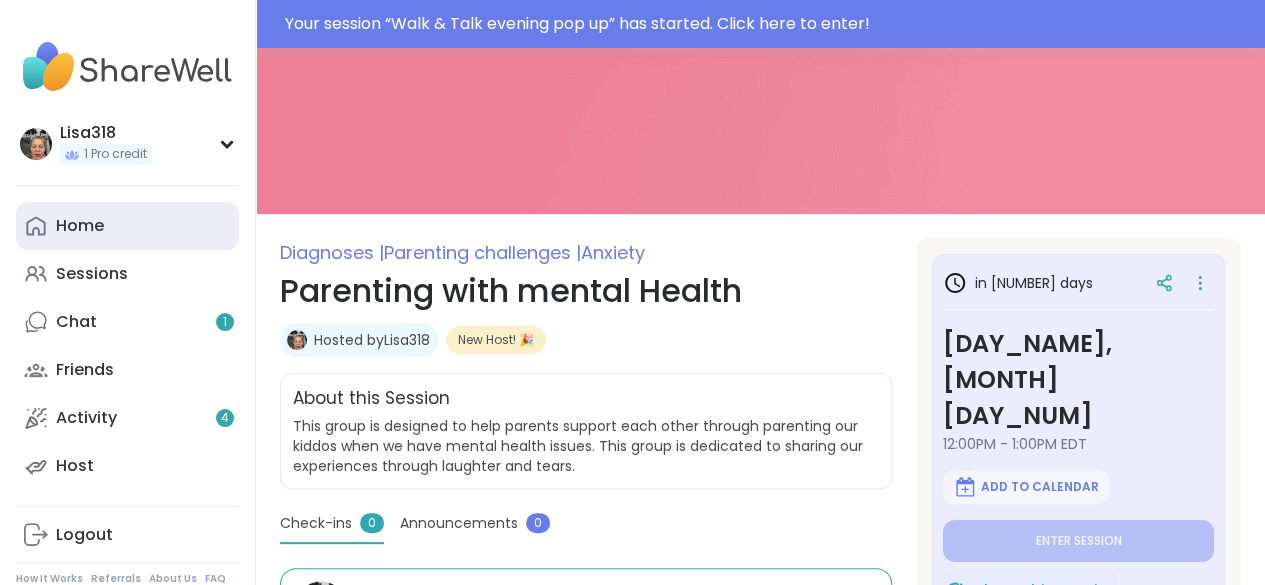 click on "Home" at bounding box center (80, 226) 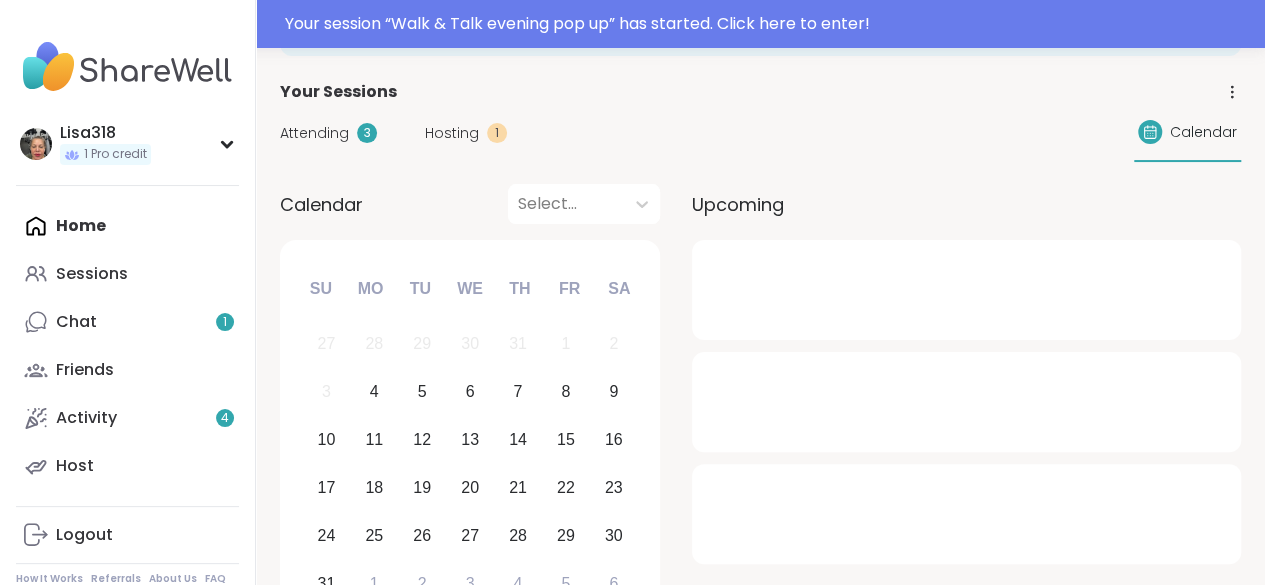 scroll, scrollTop: 0, scrollLeft: 0, axis: both 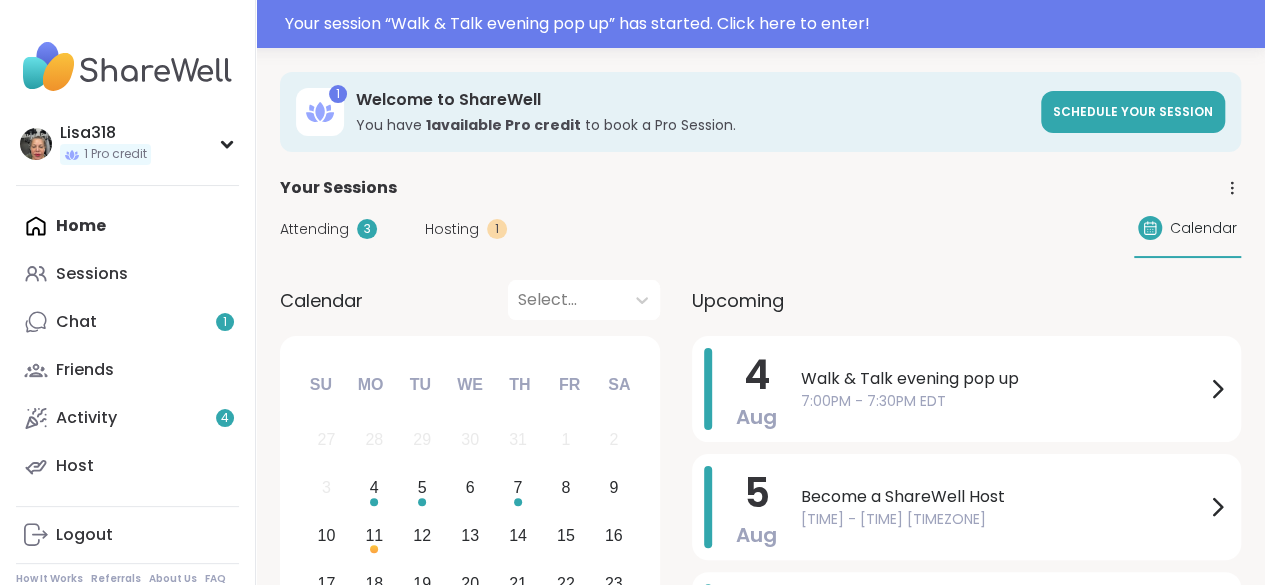 click on "Hosting 1" at bounding box center (466, 229) 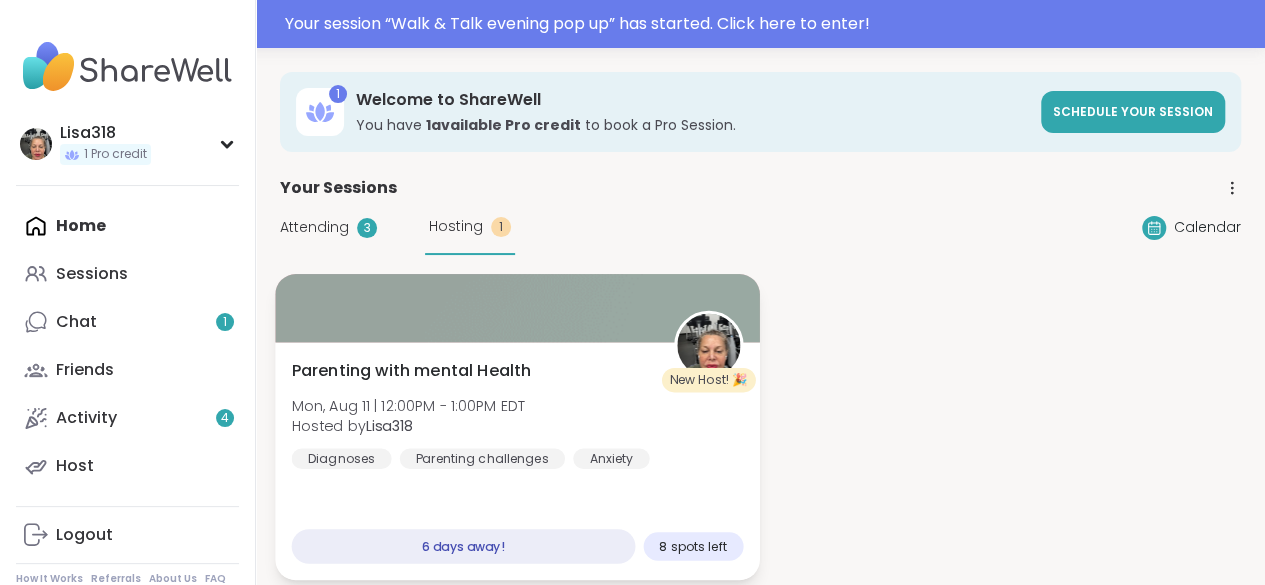 click on "8 spots left" at bounding box center (692, 546) 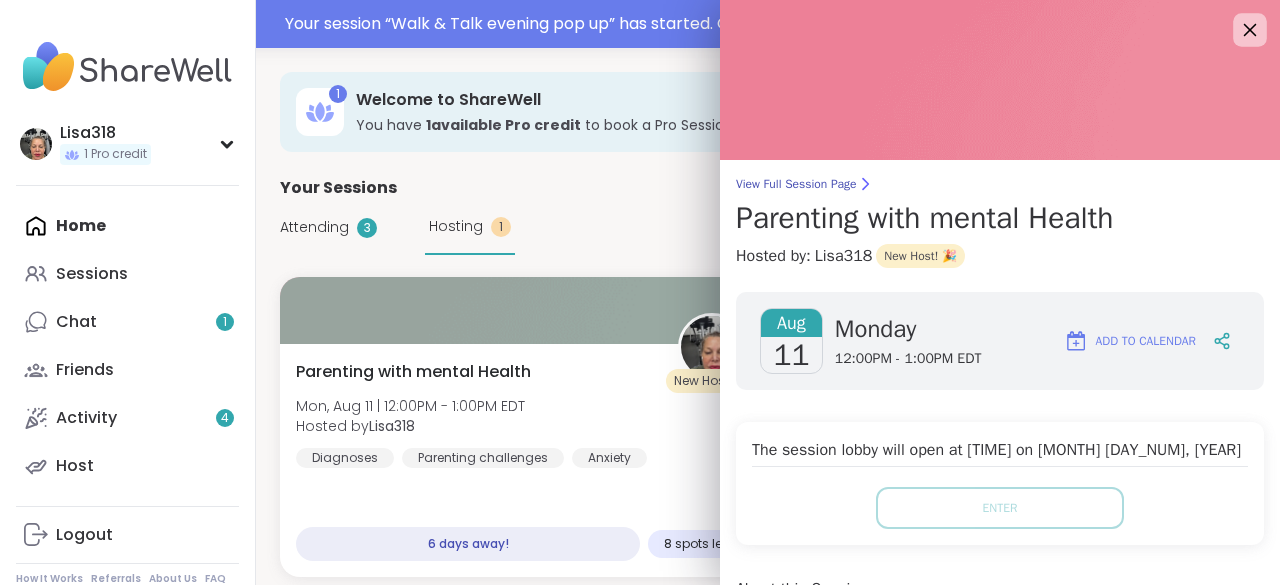 click 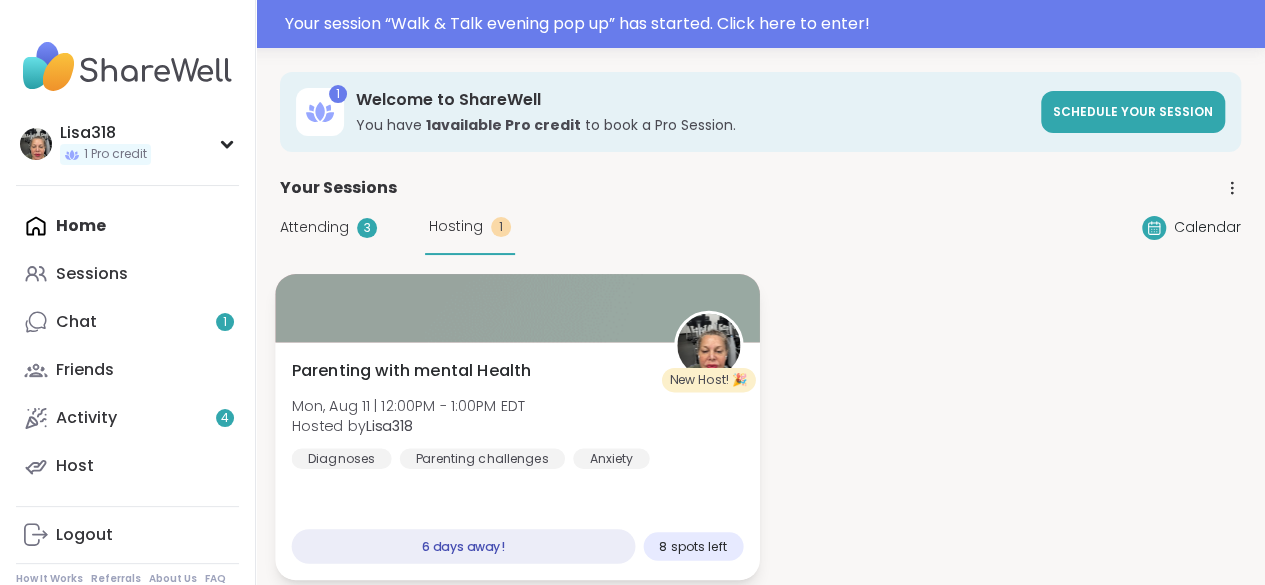 click on "Parenting with mental Health  Mon, Aug 11 | 12:00PM - 1:00PM EDT Hosted by  Lisa318 Diagnoses Parenting challenges Anxiety" at bounding box center (517, 414) 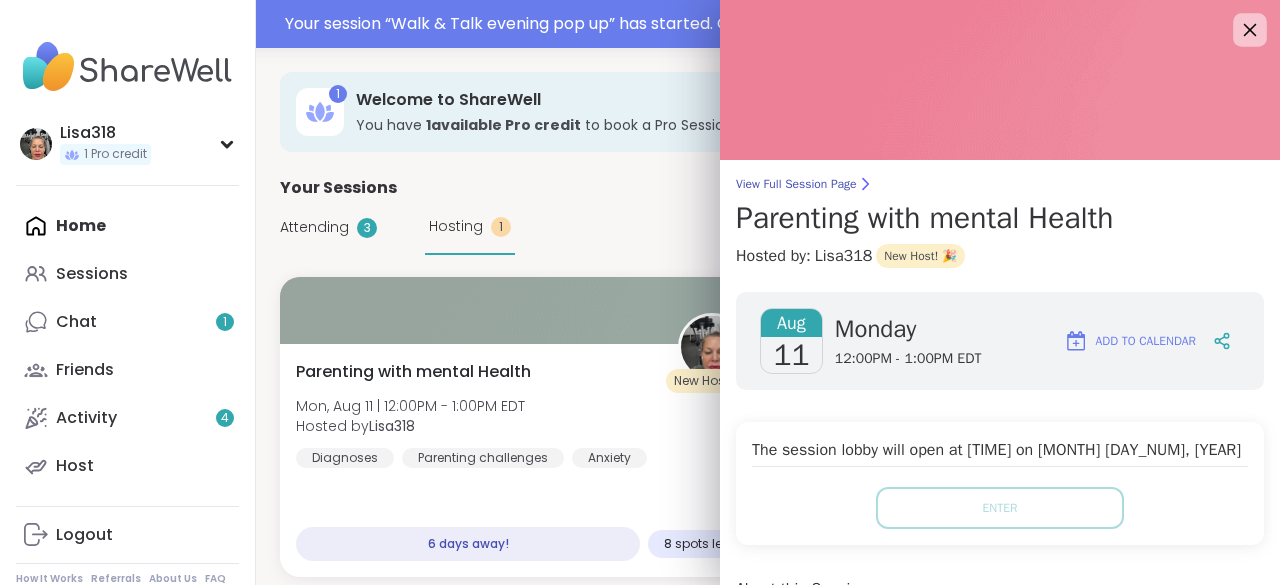 click 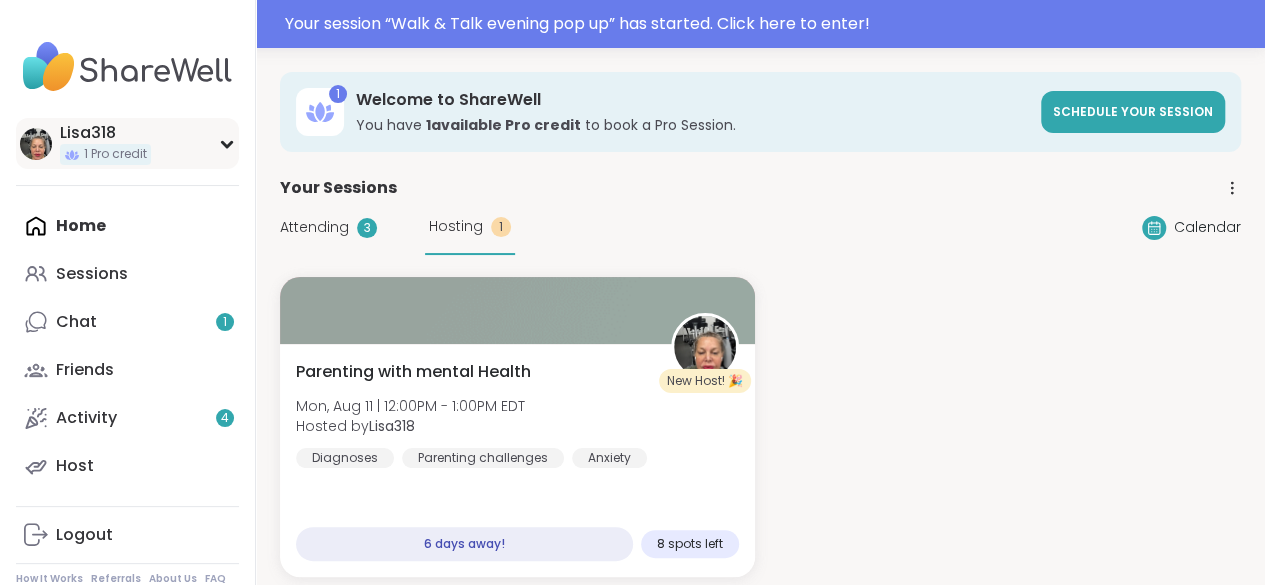 click on "Lisa318" at bounding box center (105, 133) 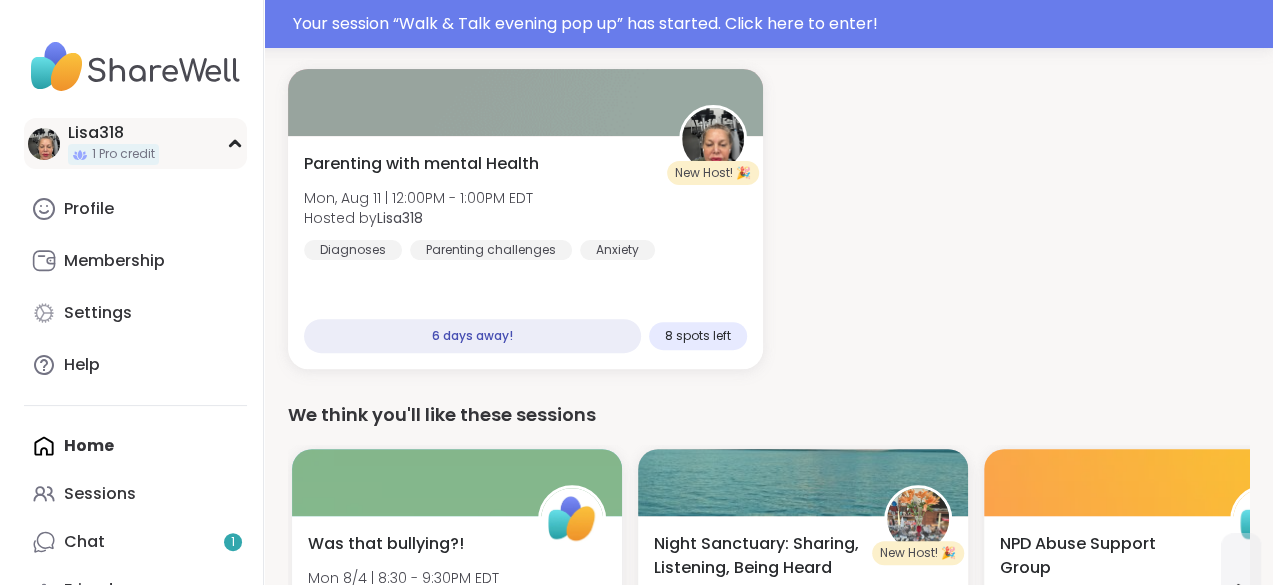 scroll, scrollTop: 213, scrollLeft: 0, axis: vertical 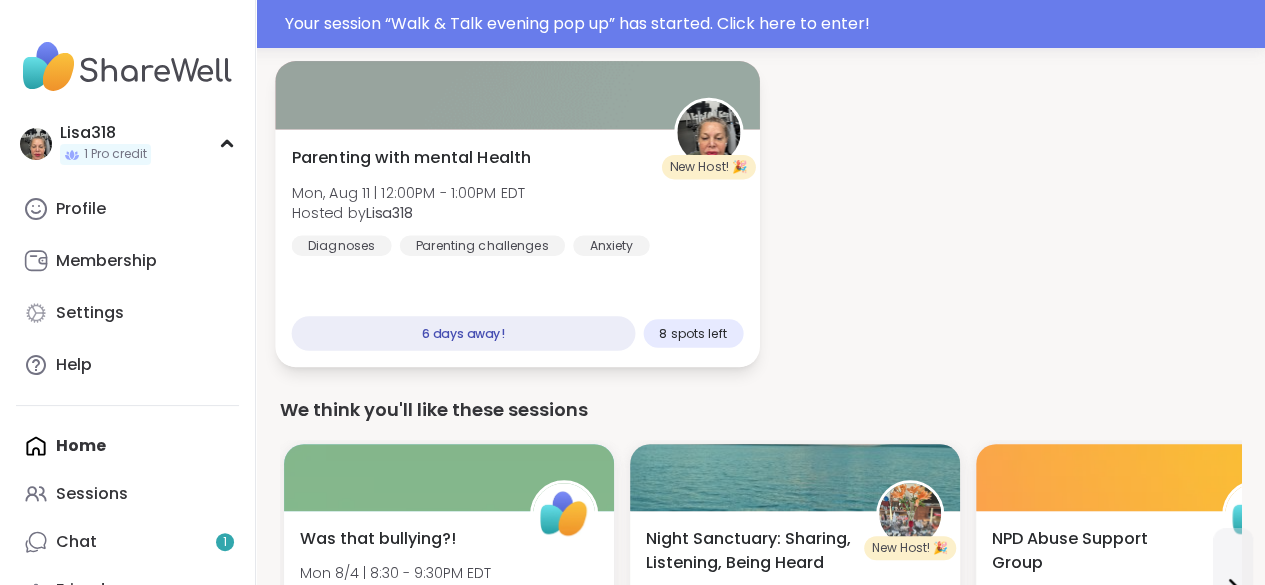 click at bounding box center [517, 95] 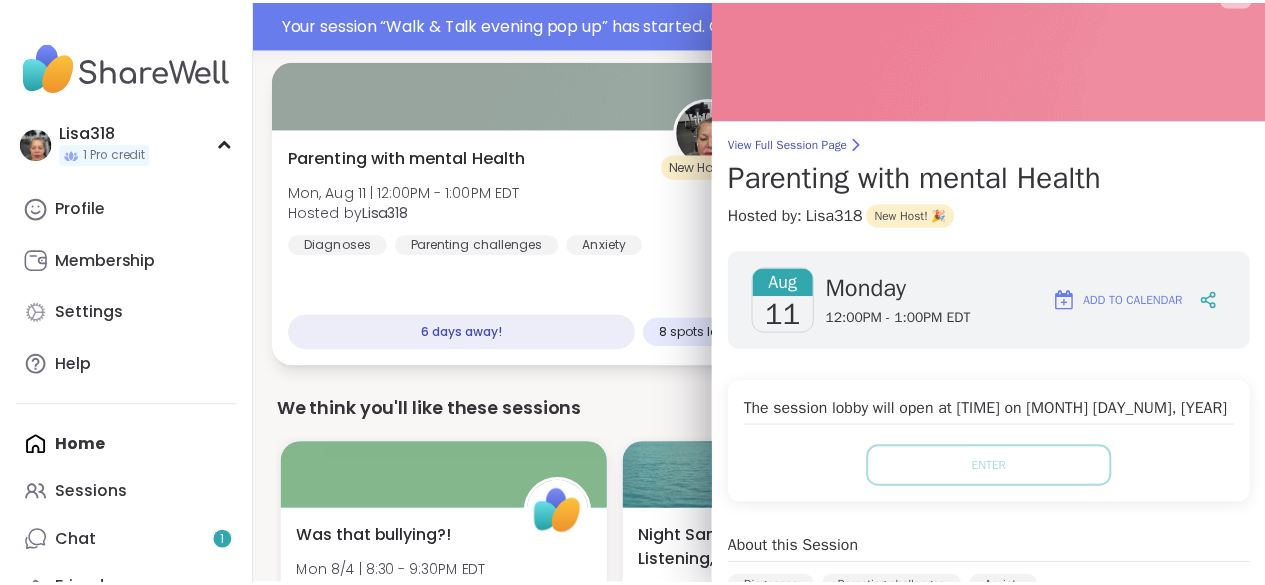 scroll, scrollTop: 0, scrollLeft: 0, axis: both 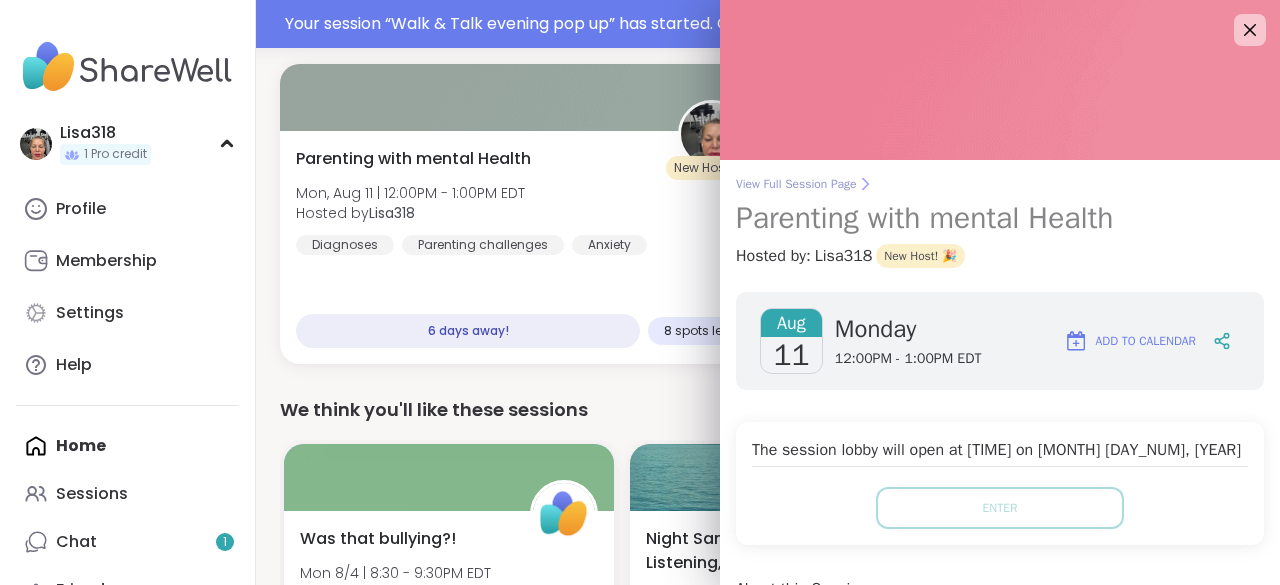 click 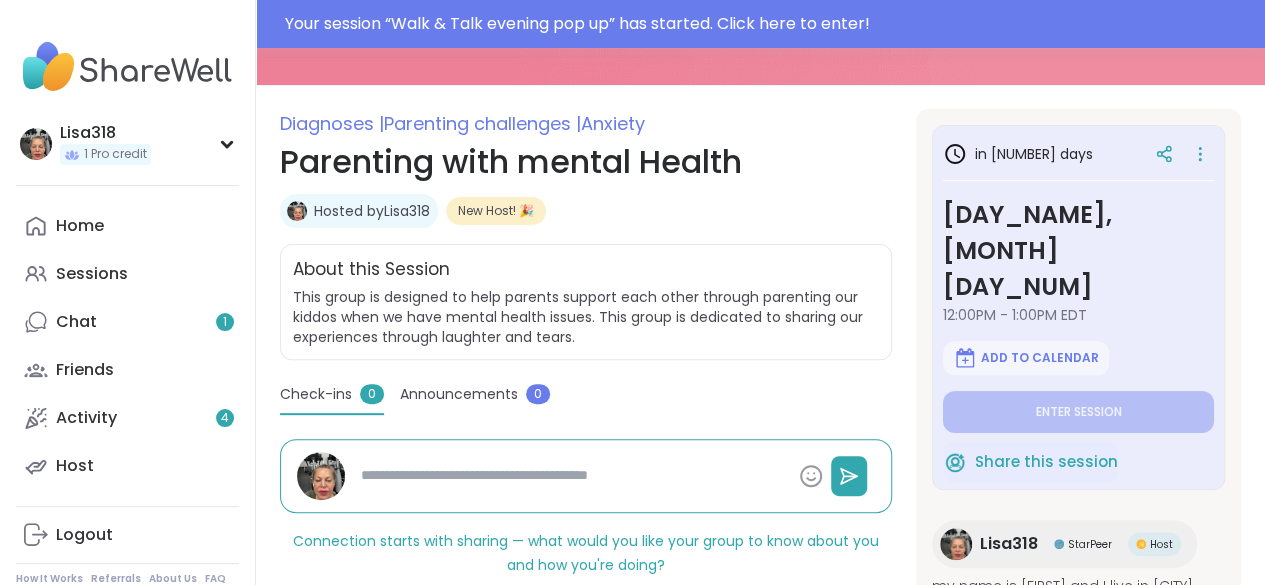 scroll, scrollTop: 226, scrollLeft: 0, axis: vertical 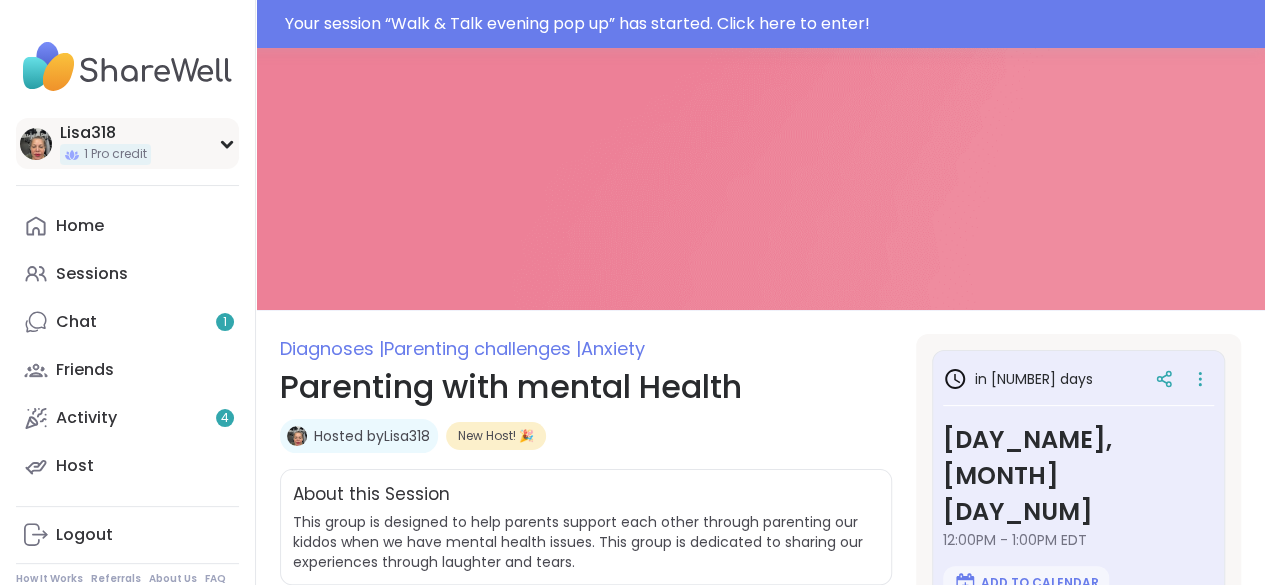 click on "Lisa318" at bounding box center [105, 133] 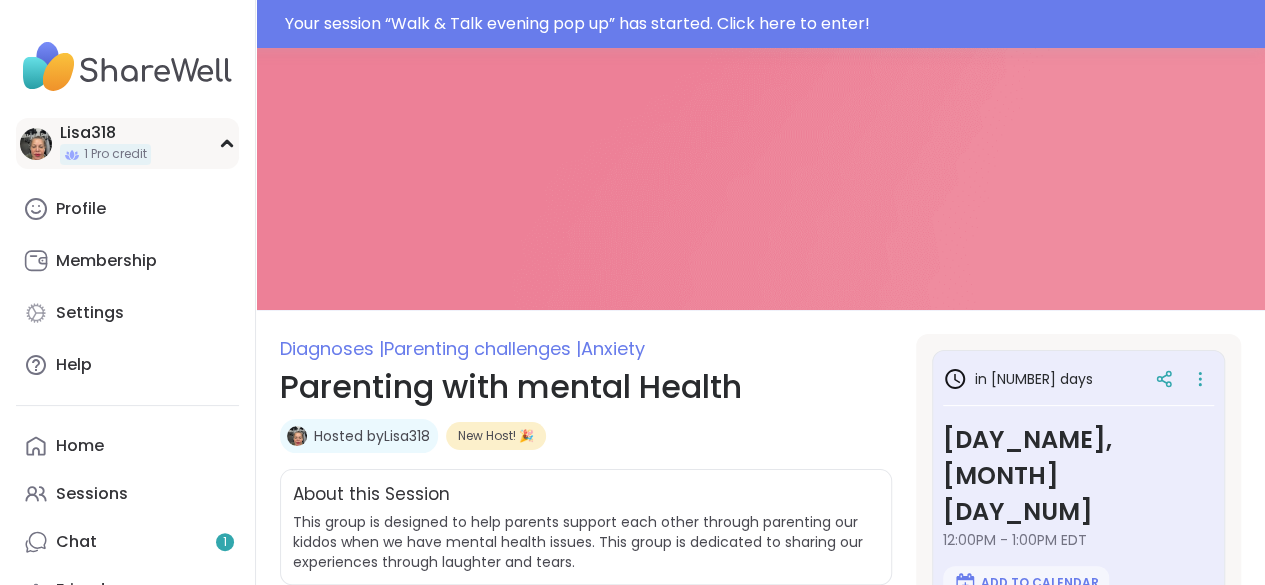 click 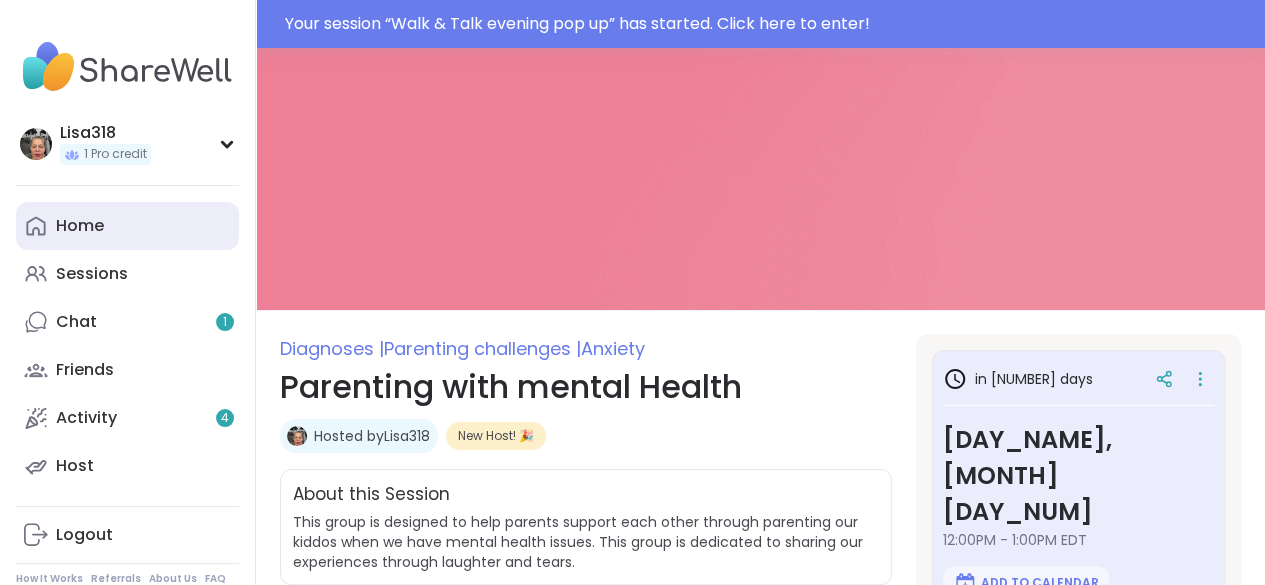 click on "Home" at bounding box center [80, 226] 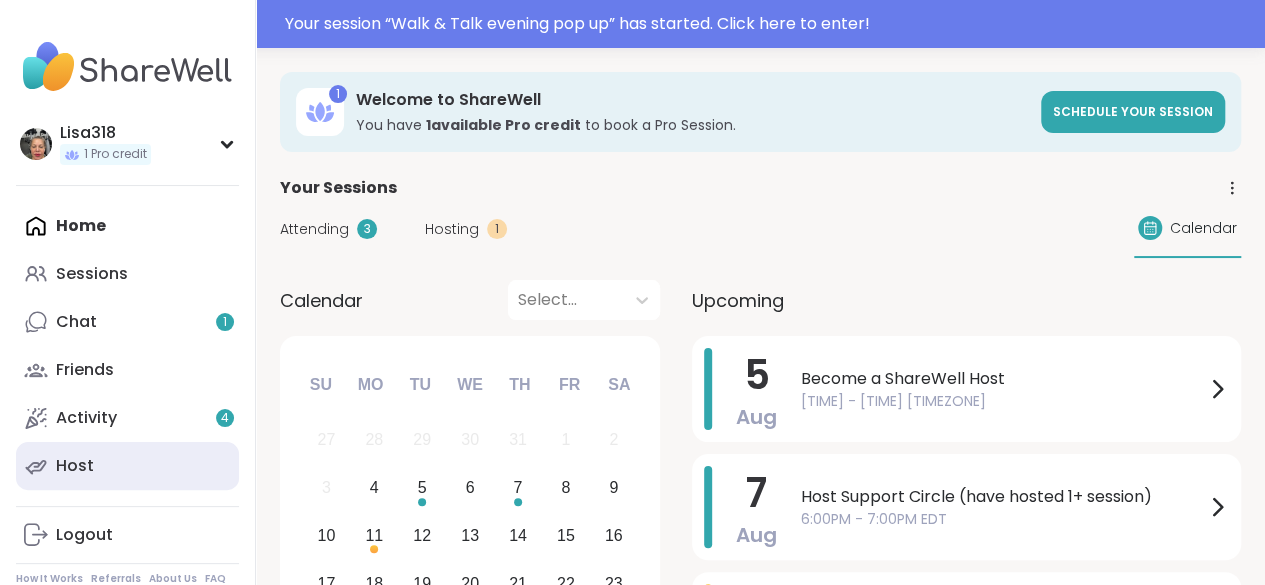 click on "Host" at bounding box center [127, 466] 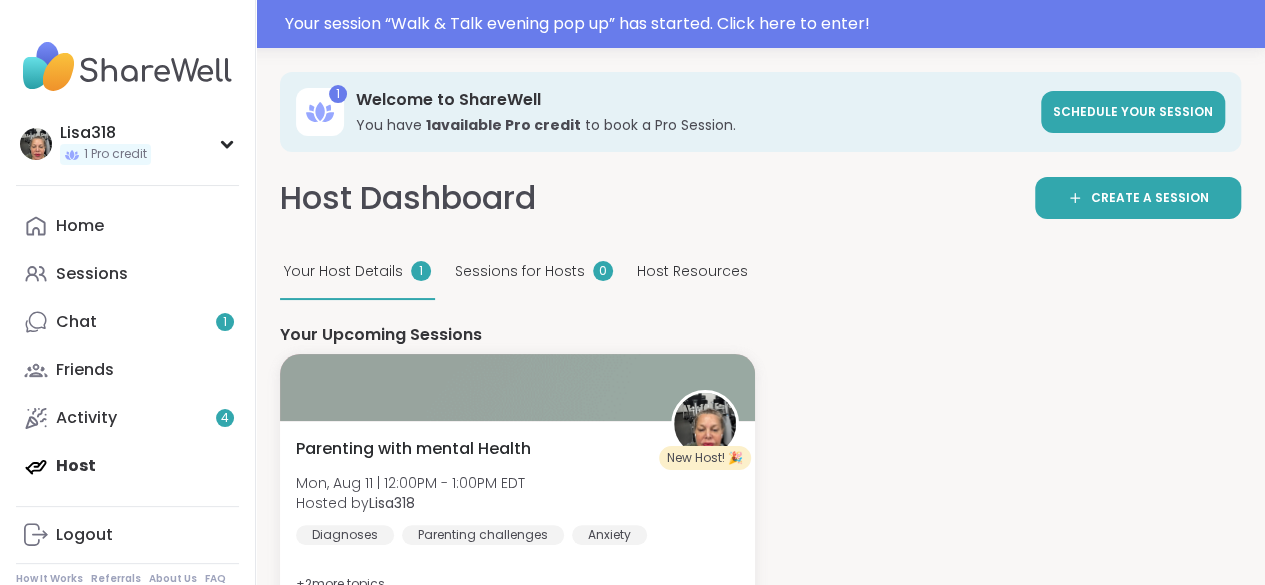 scroll, scrollTop: 0, scrollLeft: 0, axis: both 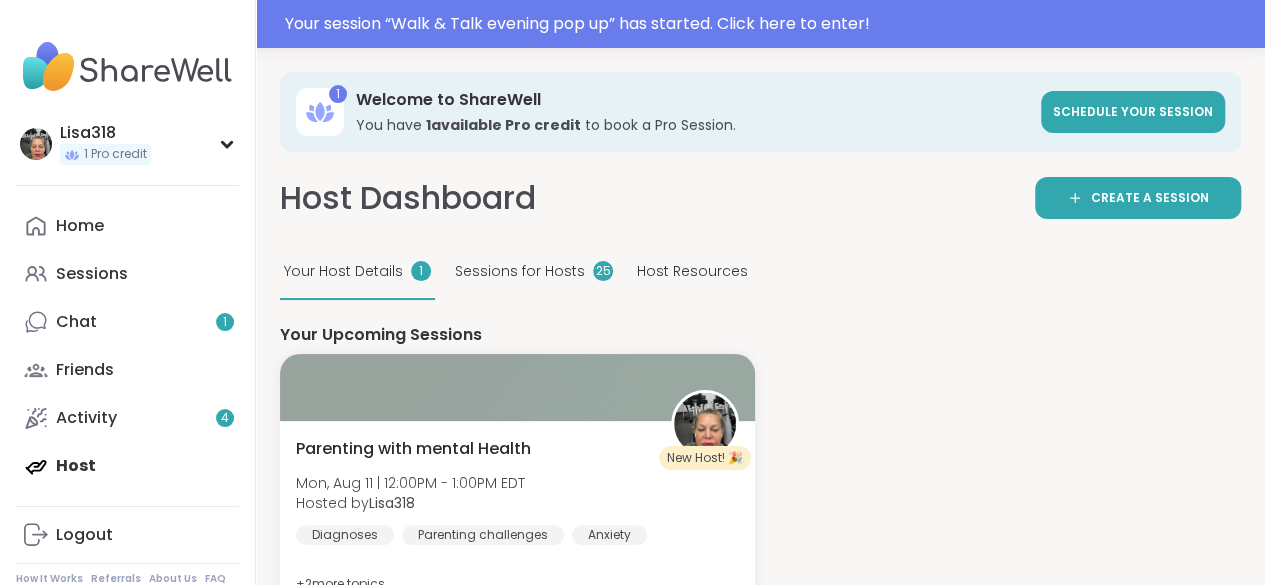 click on "EDIT PROFILE" at bounding box center (0, 0) 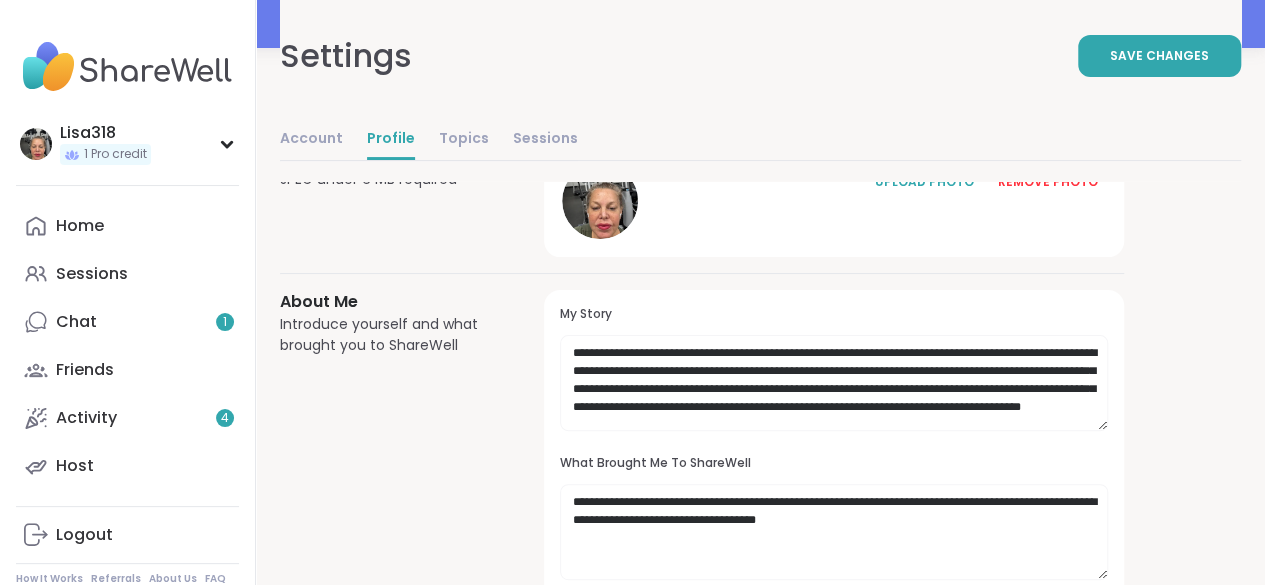 scroll, scrollTop: 133, scrollLeft: 0, axis: vertical 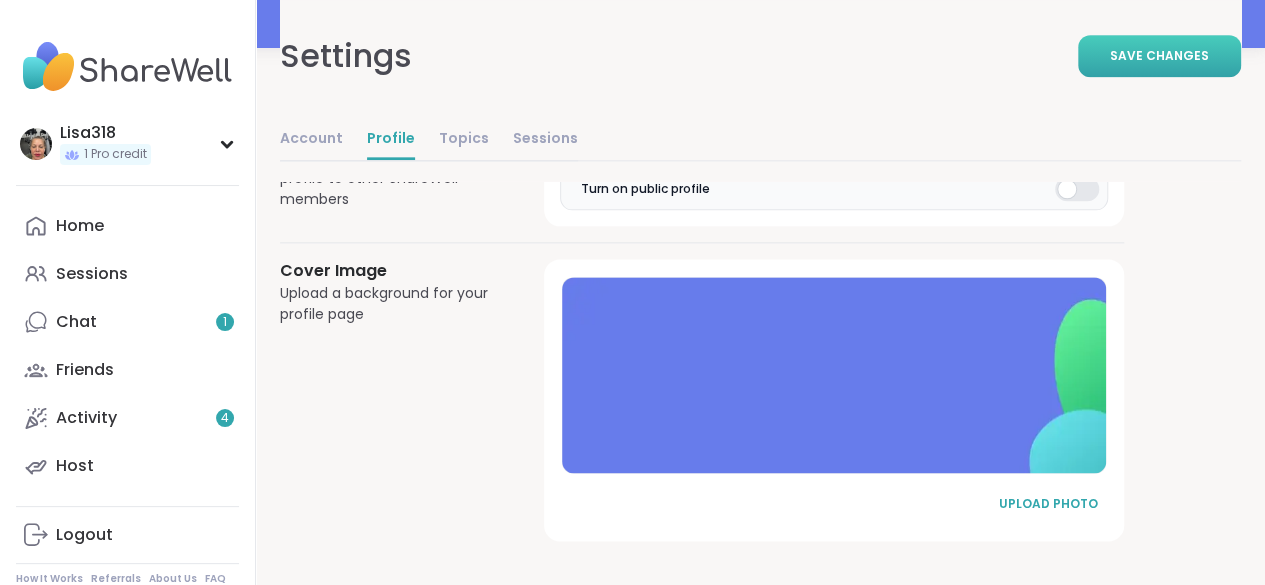 click on "Save Changes" at bounding box center (1159, 56) 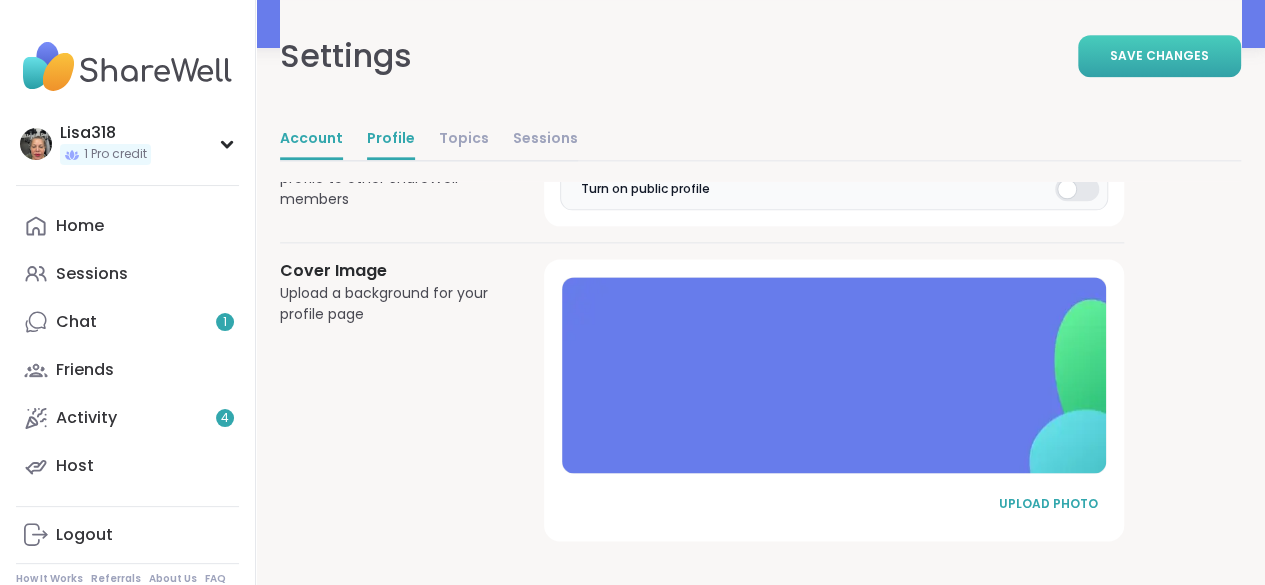 click on "Account" at bounding box center [311, 140] 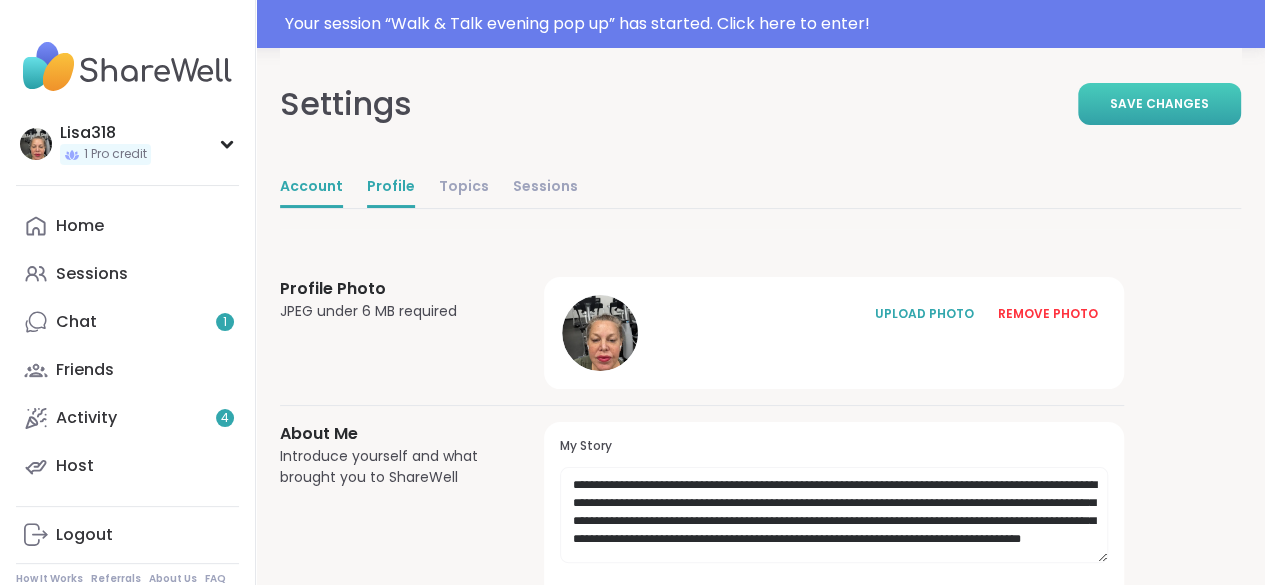 select on "**" 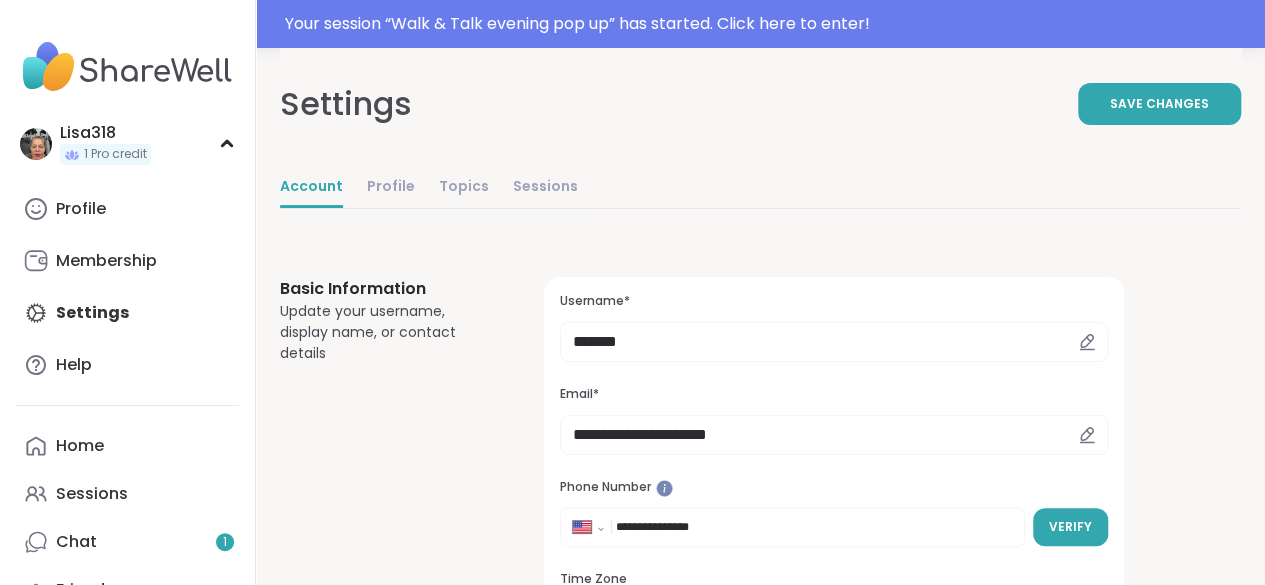 scroll, scrollTop: 0, scrollLeft: 0, axis: both 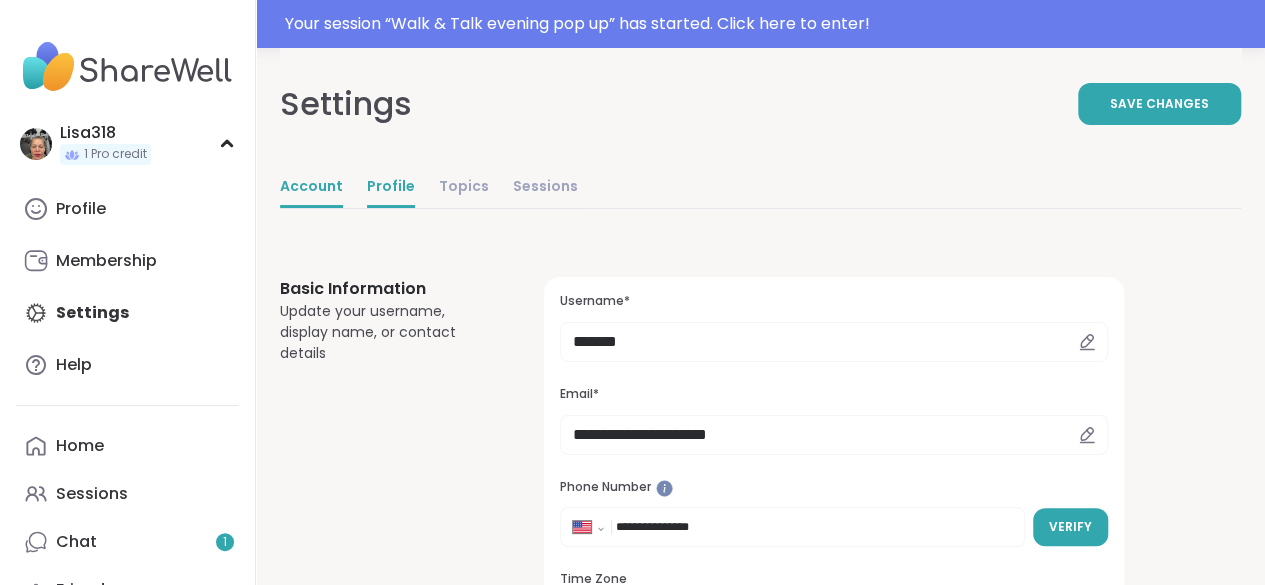 click on "Profile" at bounding box center (391, 188) 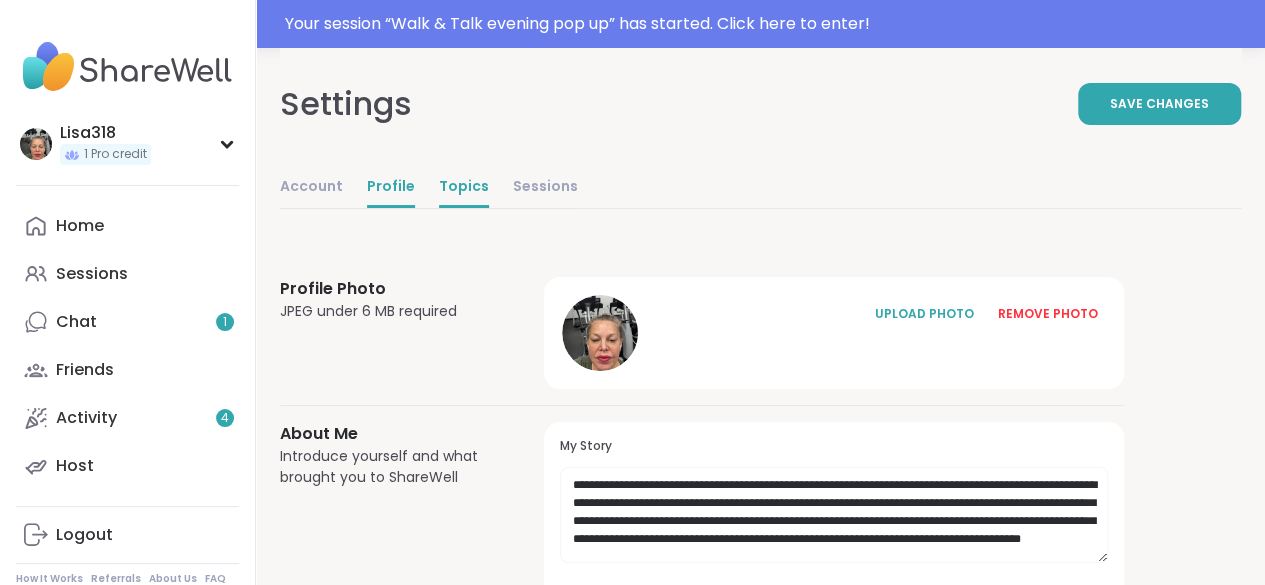 click on "Topics" at bounding box center (464, 188) 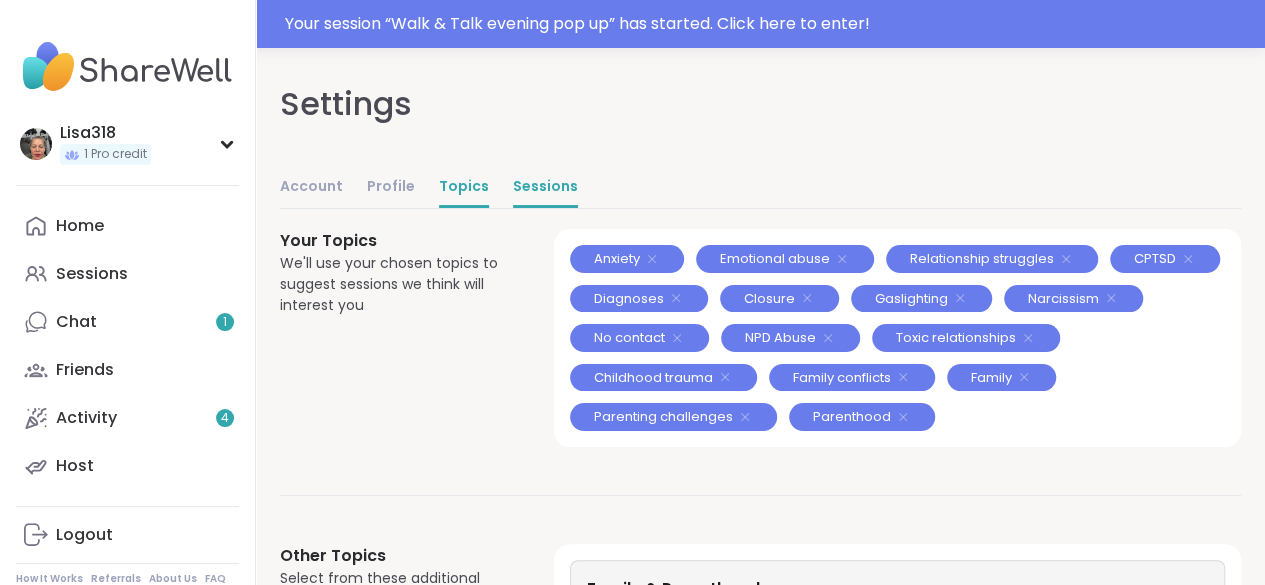 click on "Sessions" at bounding box center (545, 188) 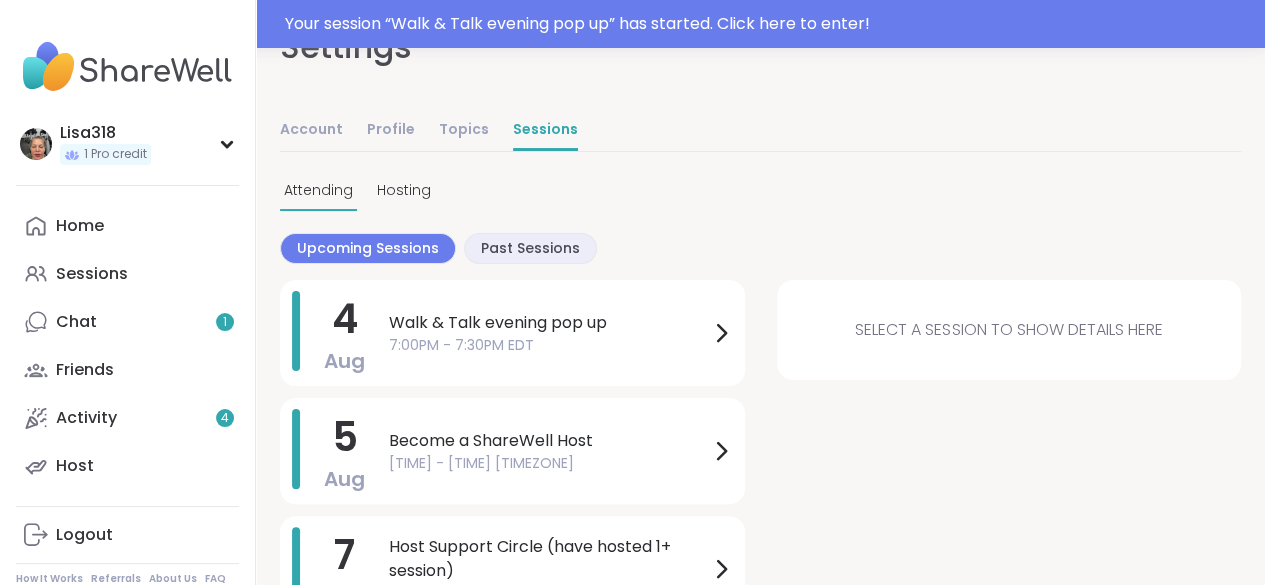 scroll, scrollTop: 110, scrollLeft: 0, axis: vertical 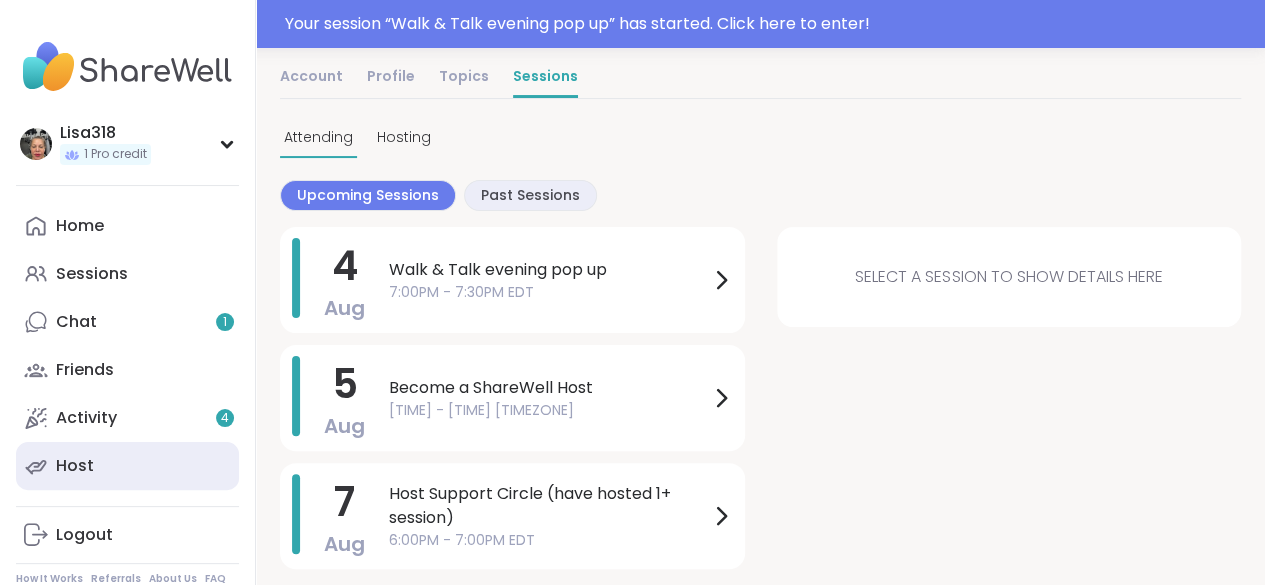 click on "Host" at bounding box center (75, 466) 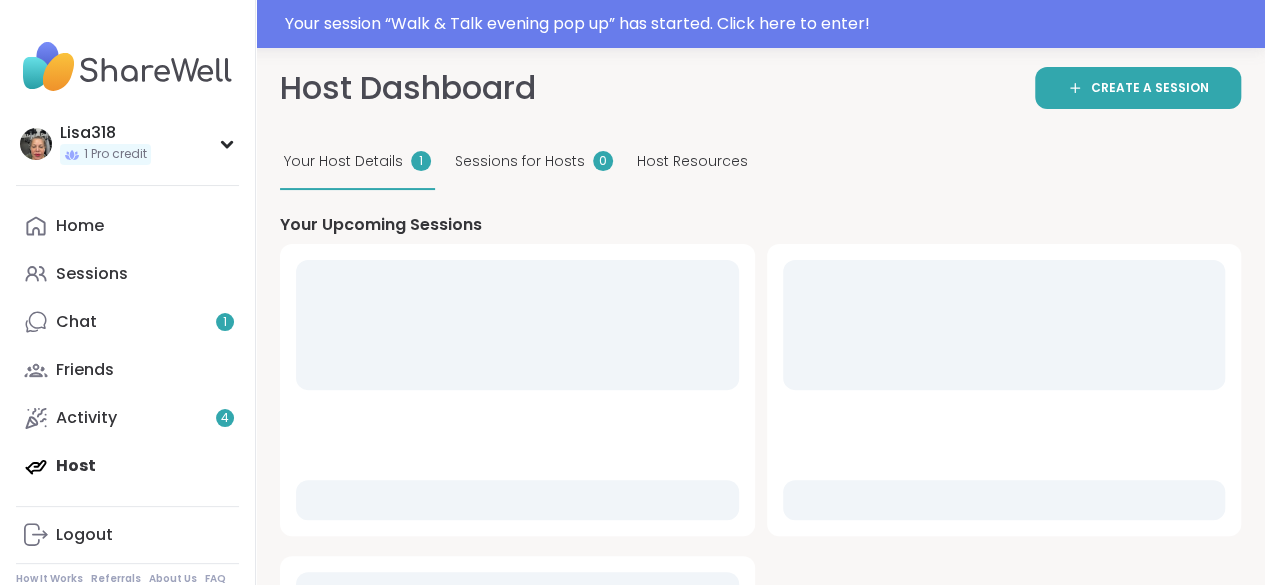 scroll, scrollTop: 0, scrollLeft: 0, axis: both 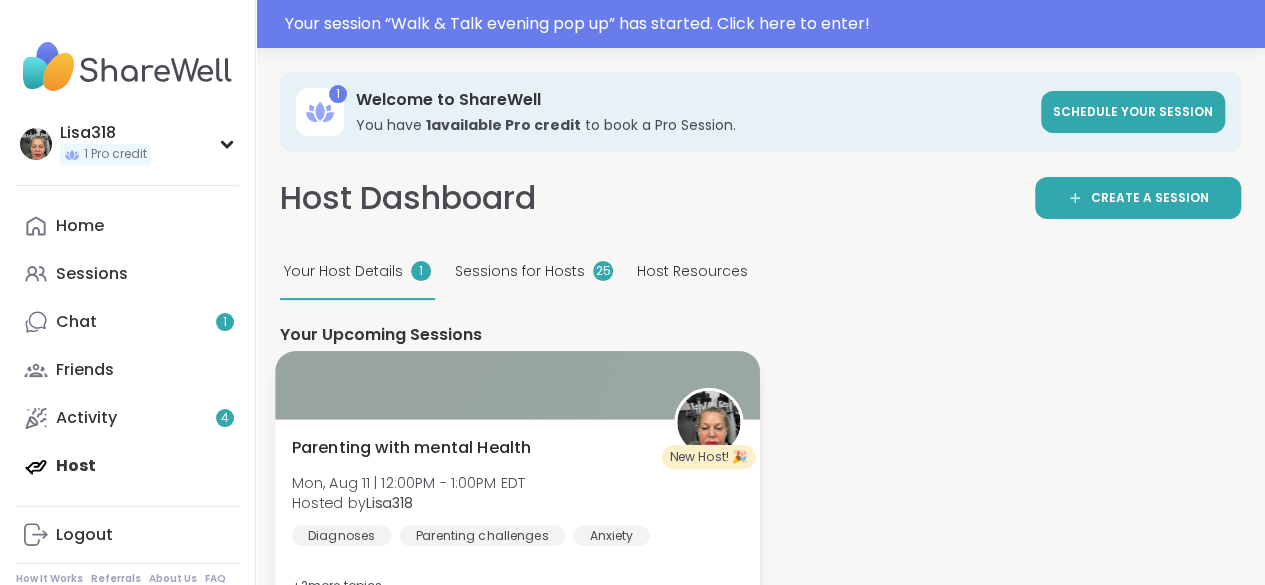 click on "New Host! 🎉" at bounding box center [708, 422] 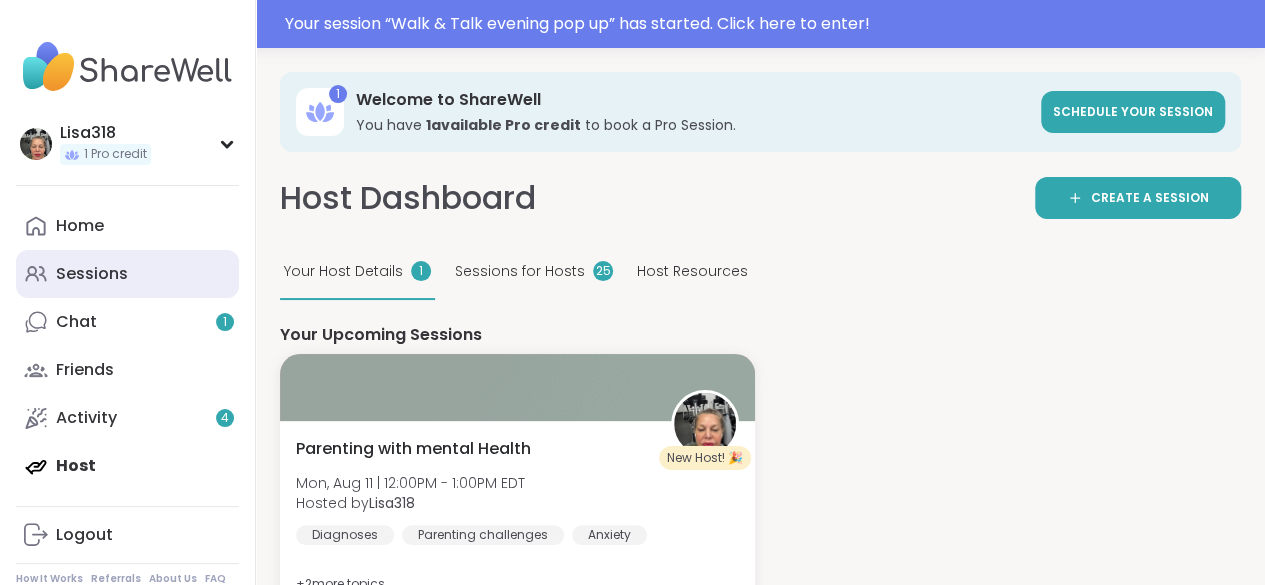 click on "Sessions" at bounding box center [92, 274] 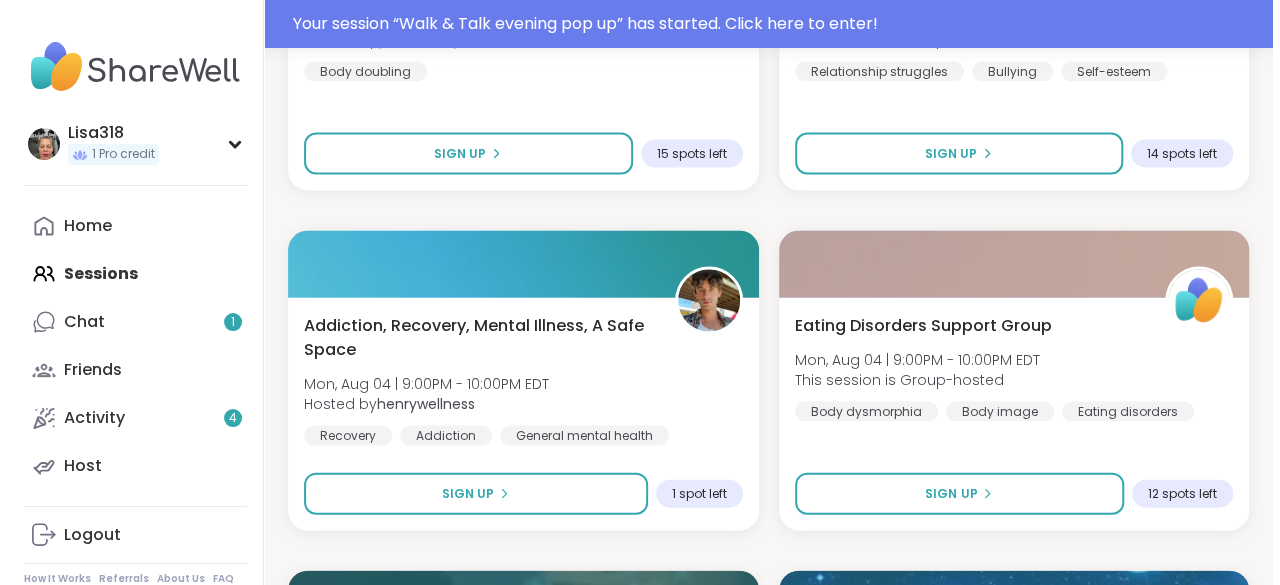 scroll, scrollTop: 1941, scrollLeft: 0, axis: vertical 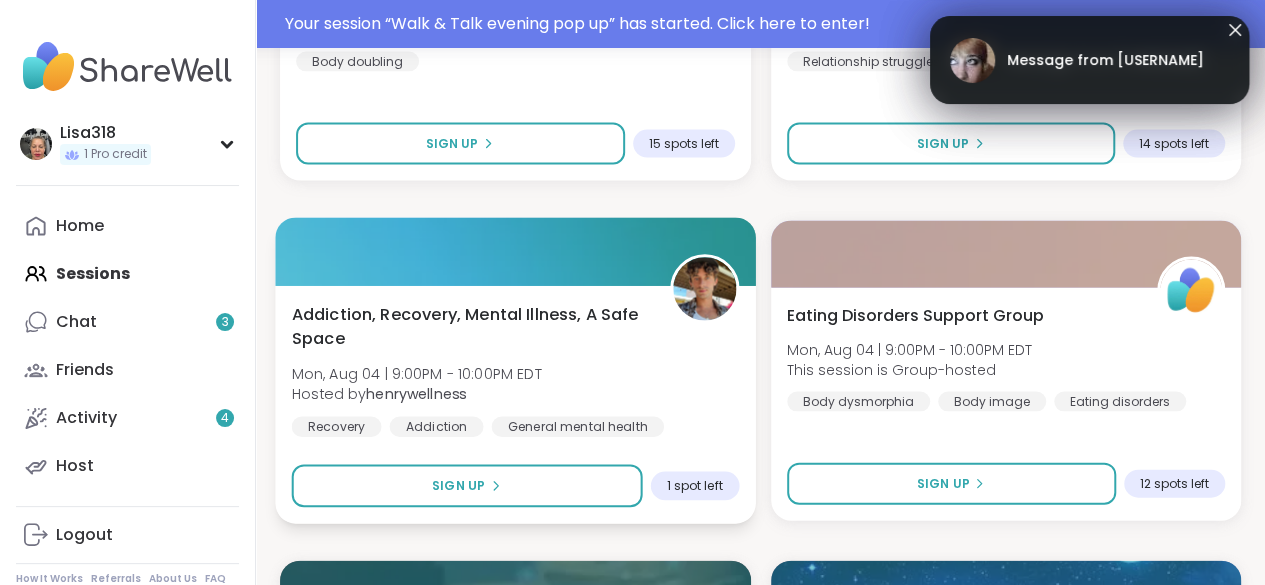 click on "1 spot left" at bounding box center [694, 486] 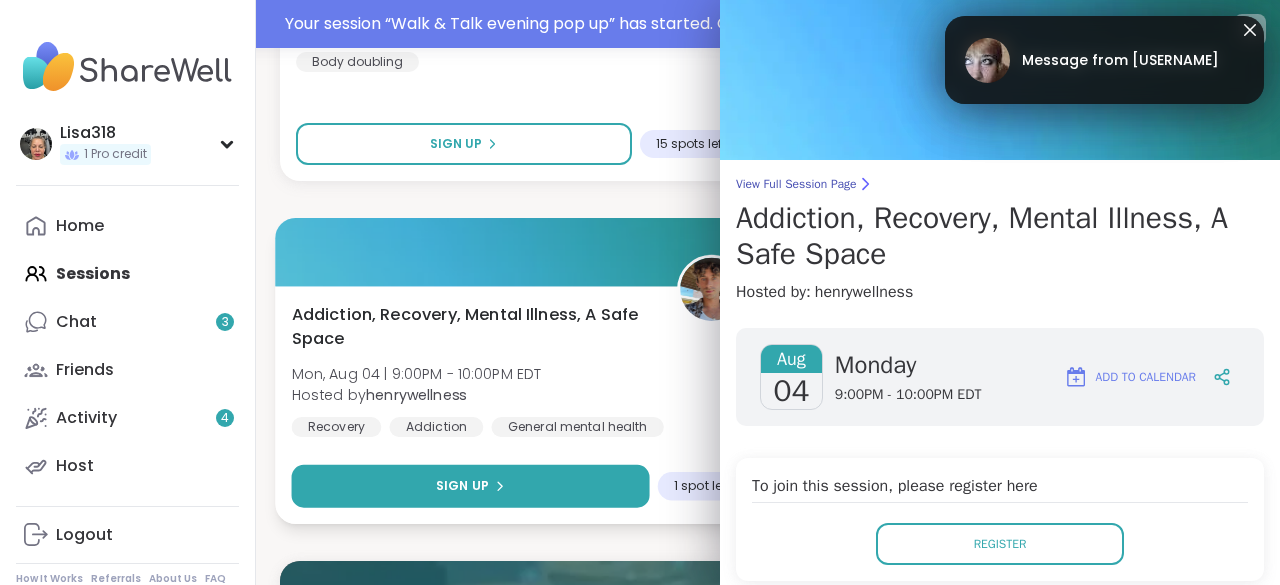 click on "Sign Up" at bounding box center [471, 486] 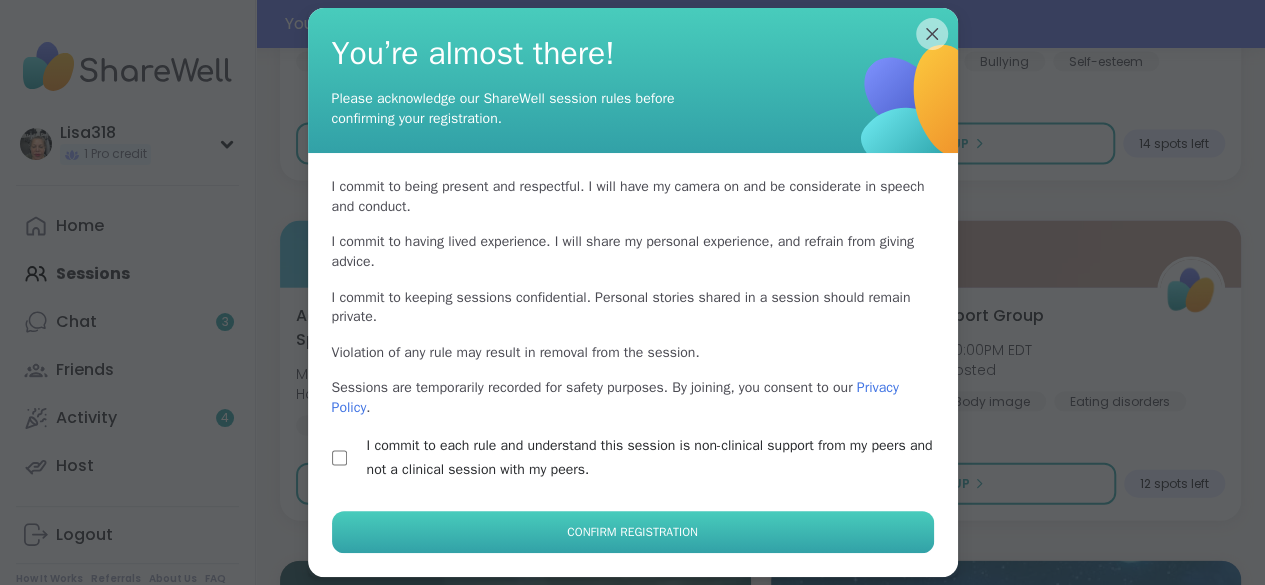 click on "Confirm Registration" at bounding box center (633, 532) 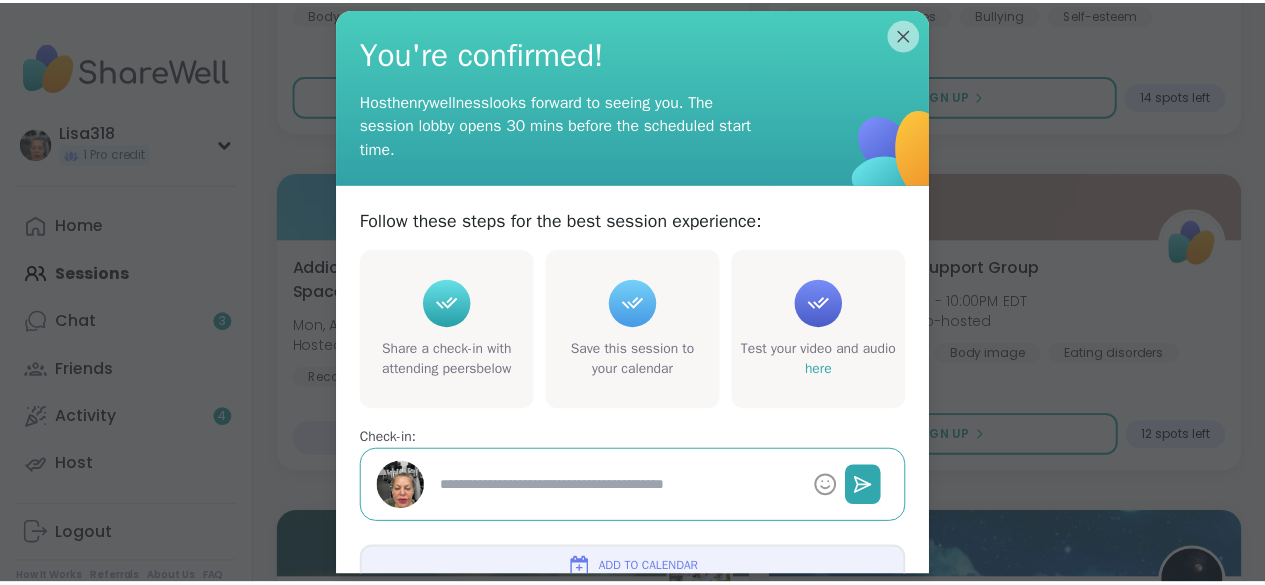 scroll, scrollTop: 1893, scrollLeft: 0, axis: vertical 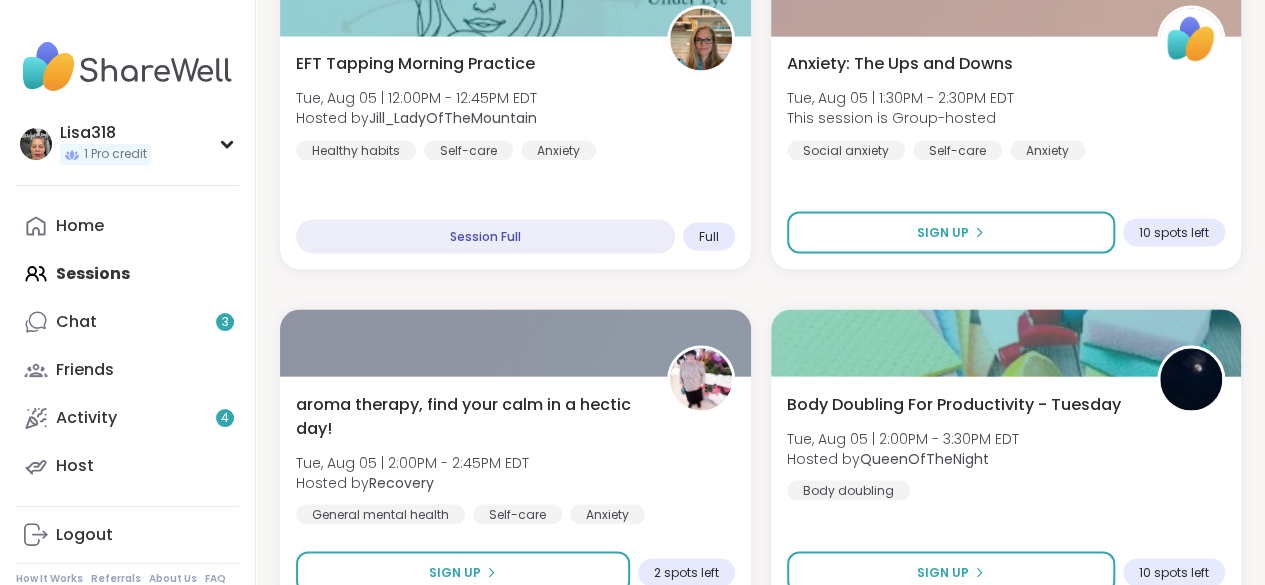 click on "Relaxing With Friends: Affirmation Nation! Mon, Aug 04 | 6:30PM - 8:00PM EDT Hosted by  AmberWolffWizard Affirmations Self-esteem Good company SESSION LIVE BIPOC Peers to Celebrate Goals and Achievements Mon, Aug 04 | 7:00PM - 8:00PM EDT This session is Group-hosted Self-Improvement Goal-setting BIPOC Support SESSION LIVE The Healing Journey of Grief Mon, Aug 04 | 7:00PM - 8:30PM EDT Hosted by  levornia Loss of a loved one Grief Spirituality SESSION LIVE Health Challenges and/or Chronic Pain Mon, Aug 04 | 7:00PM - 8:00PM EDT Hosted by  Lori246 Illness Chronic Illness Chronic pain management SESSION LIVE You Are Not Alone With This Mon, Aug 04 | 7:30PM - 9:00PM EDT Hosted by  JonathanT General mental health Anxiety Depression SESSION LIVE Deep Questions Discussion Group Mon, Aug 04 | 8:00PM - 9:00PM EDT Hosted by  QueenOfTheNight Self-Improvement Loneliness Depression Session Full Full New Host! 🎉 KIdney Disease: The Journey and Fight  Mon, Aug 04 | 8:00PM - 9:00PM EDT Hosted by  Jamcgee0719 Sign Up Going" at bounding box center [760, -2091] 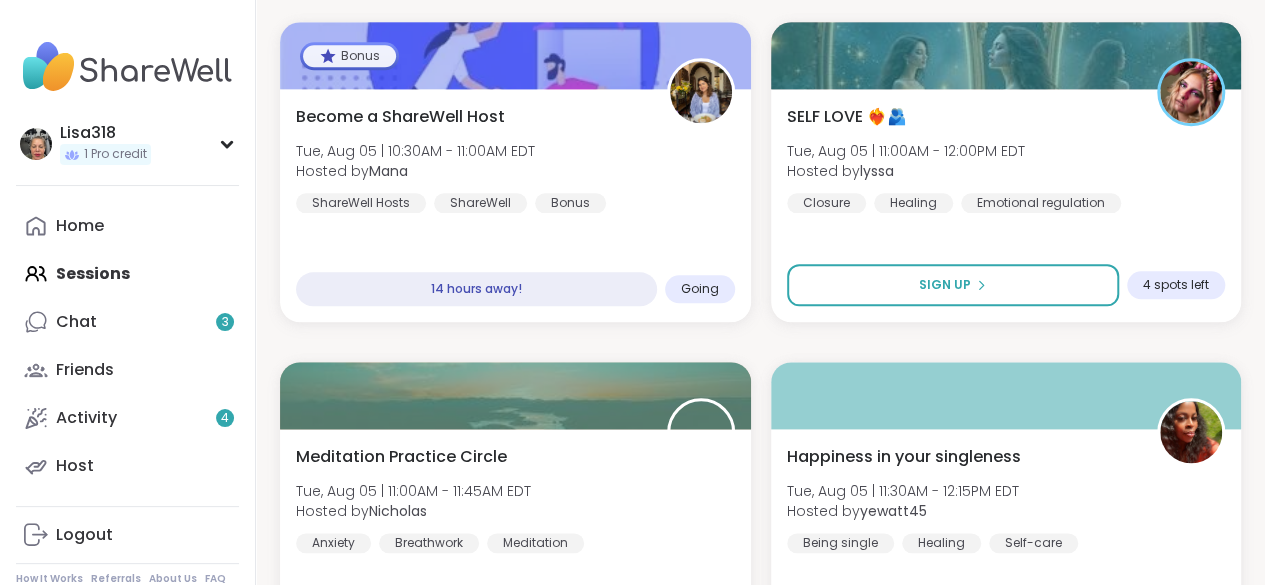 scroll, scrollTop: 4804, scrollLeft: 0, axis: vertical 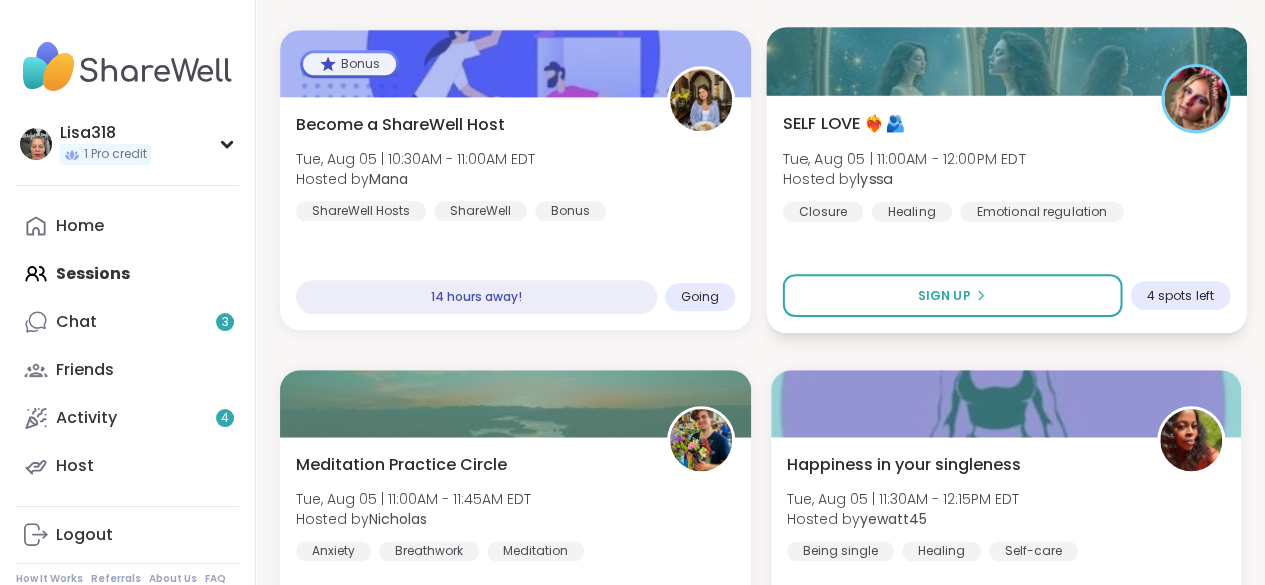 click on "SELF LOVE ❤️‍🔥🫂 Tue, Aug 05 | 11:00AM - 12:00PM EDT Hosted by  lyssa Closure Healing Emotional regulation Sign Up 4 spots left" at bounding box center [1006, 214] 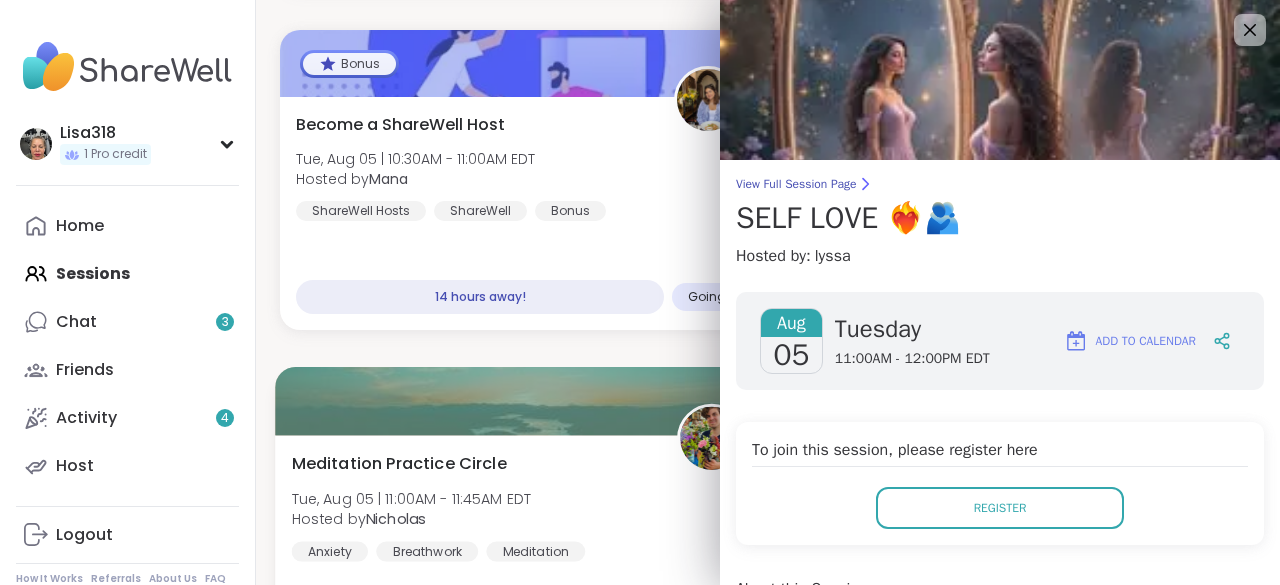 click at bounding box center [519, 401] 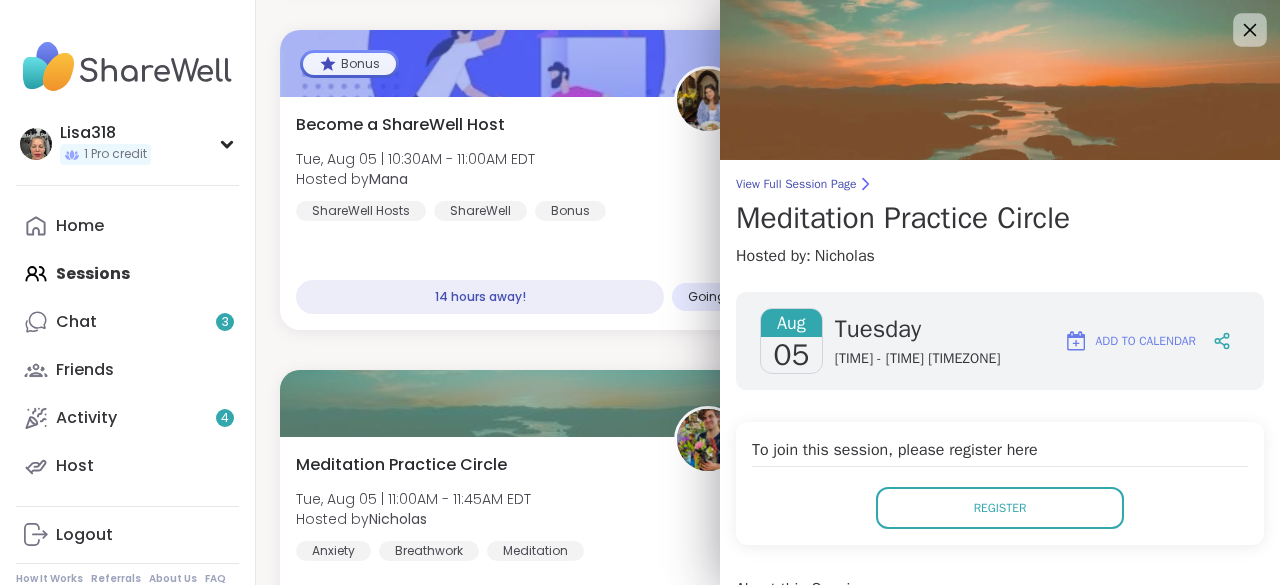 click 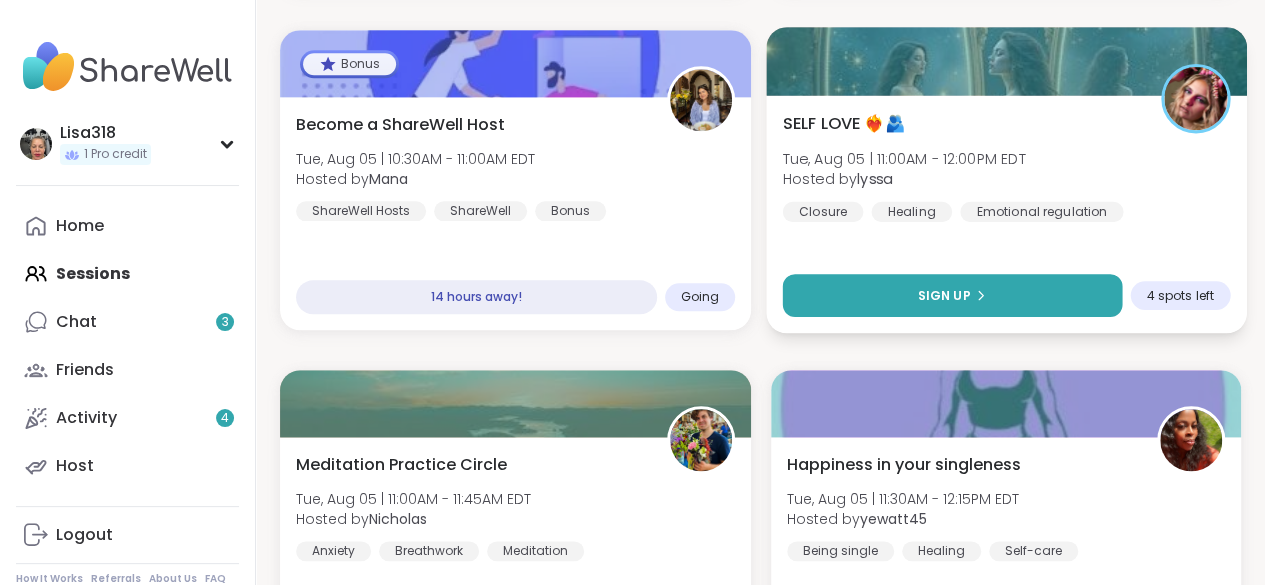 click on "Sign Up" at bounding box center (951, 295) 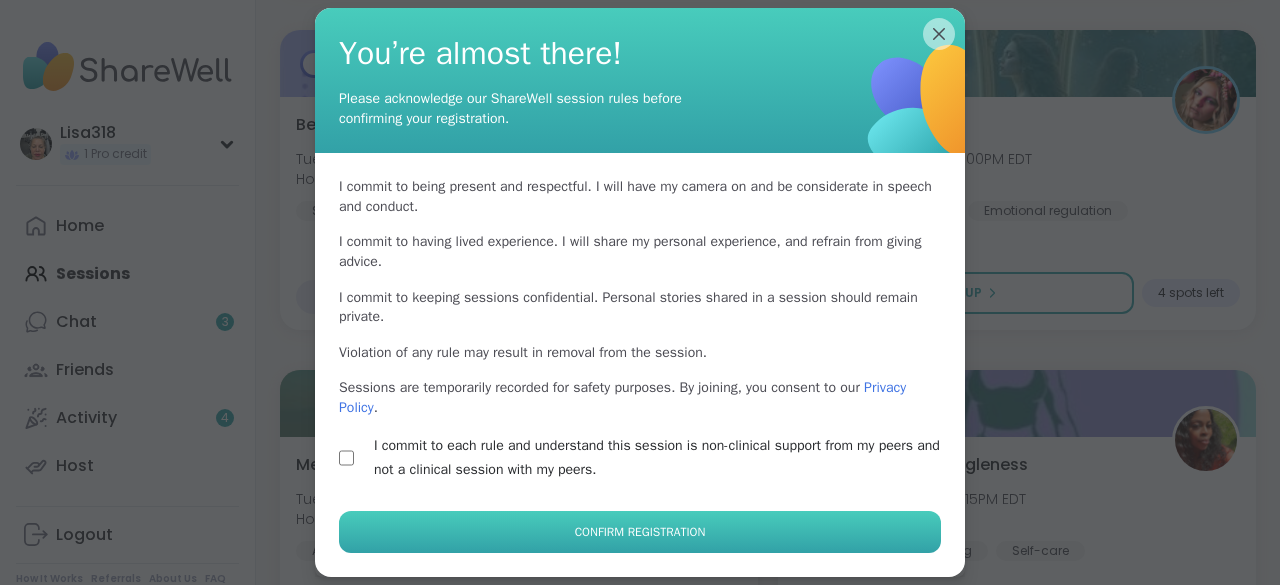 click on "Confirm Registration" at bounding box center [640, 532] 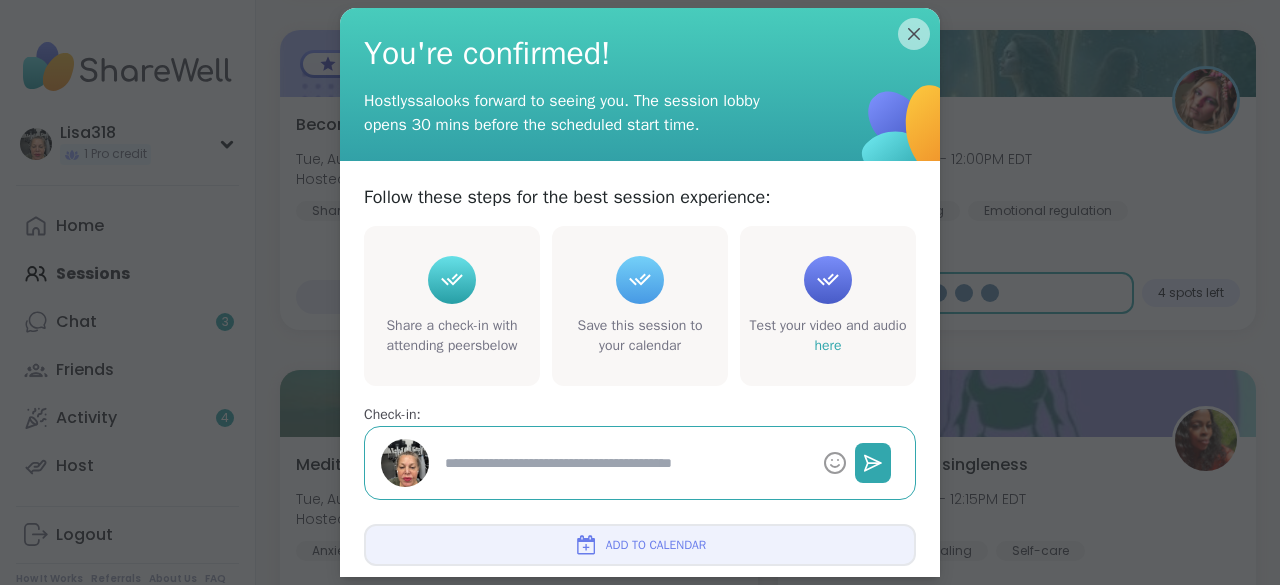 type on "*" 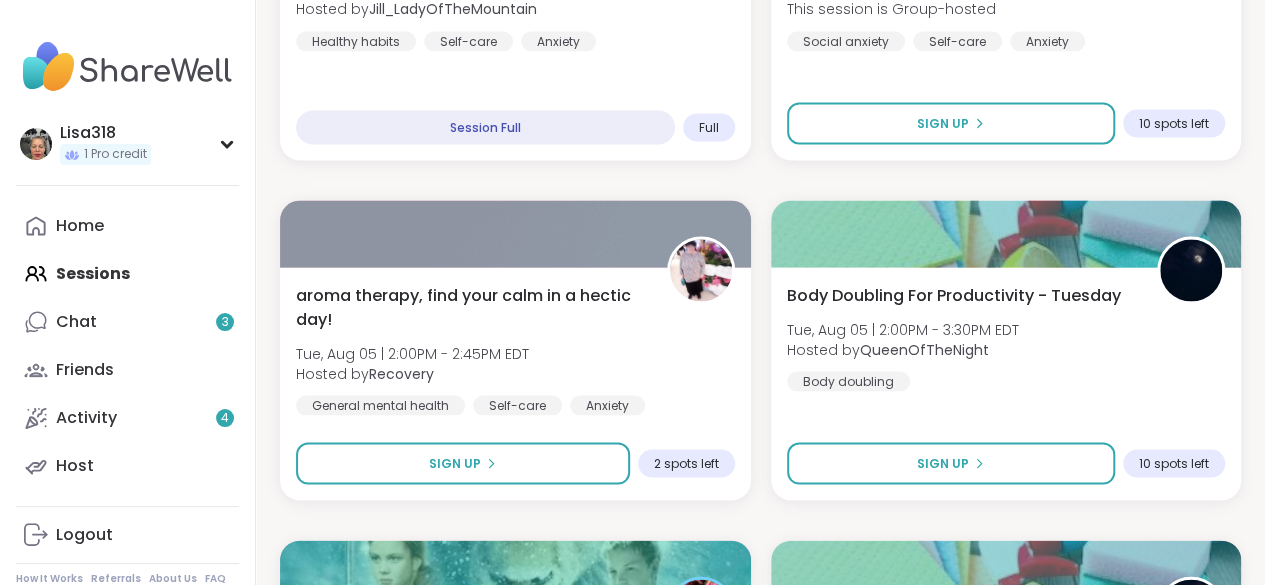 scroll, scrollTop: 5657, scrollLeft: 0, axis: vertical 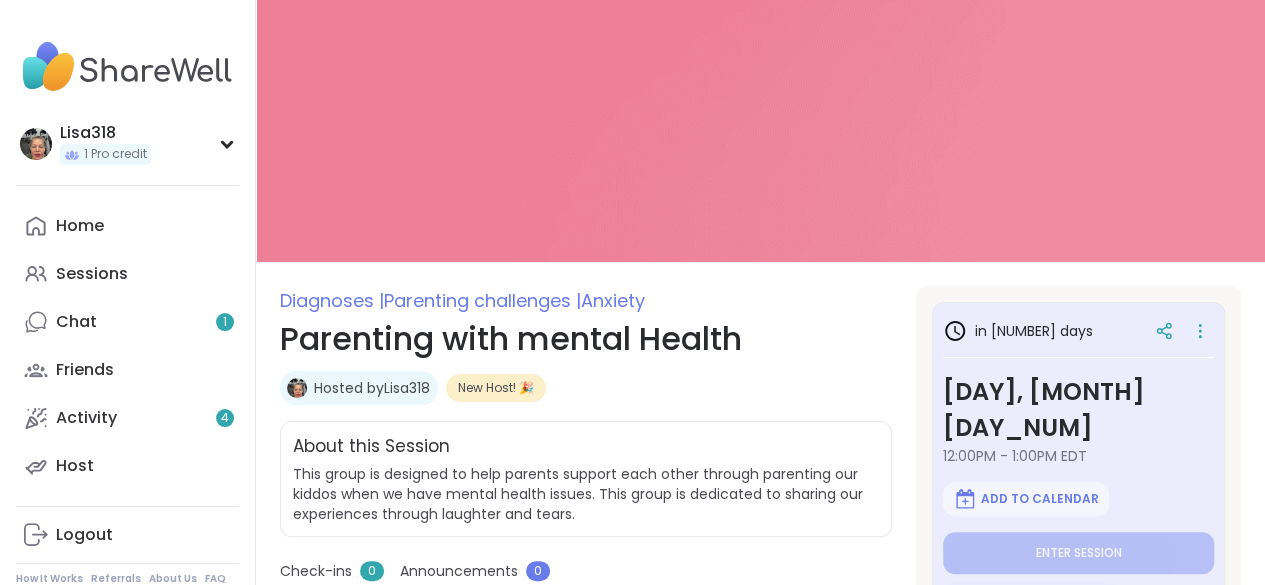 click on "12:00PM - 1:00PM EDT" at bounding box center (1078, 456) 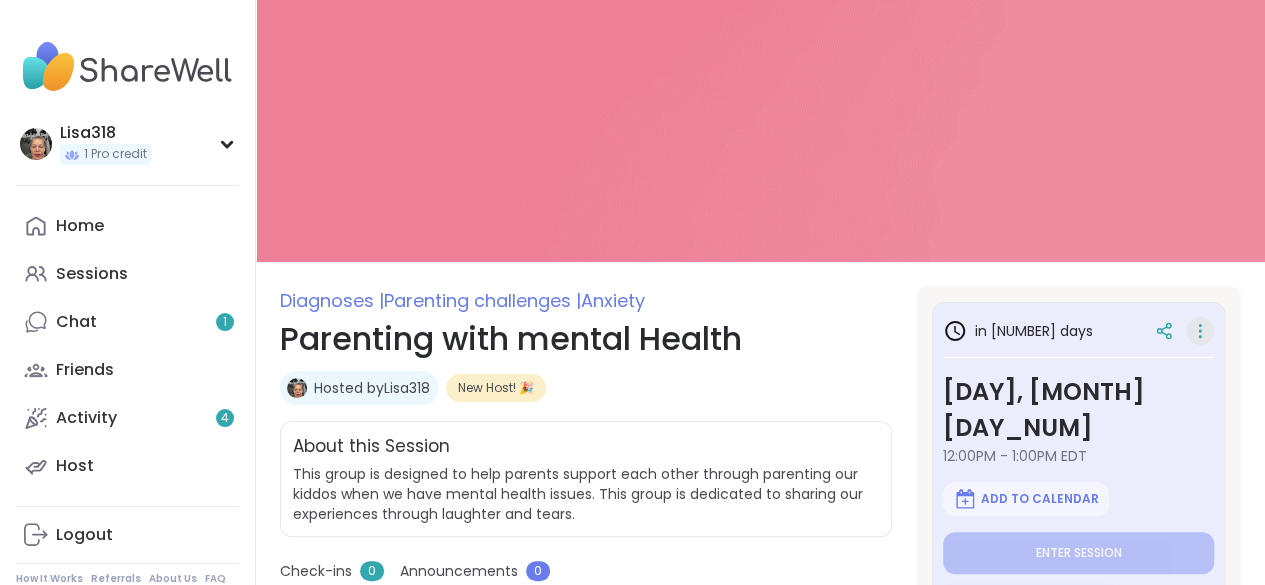 click 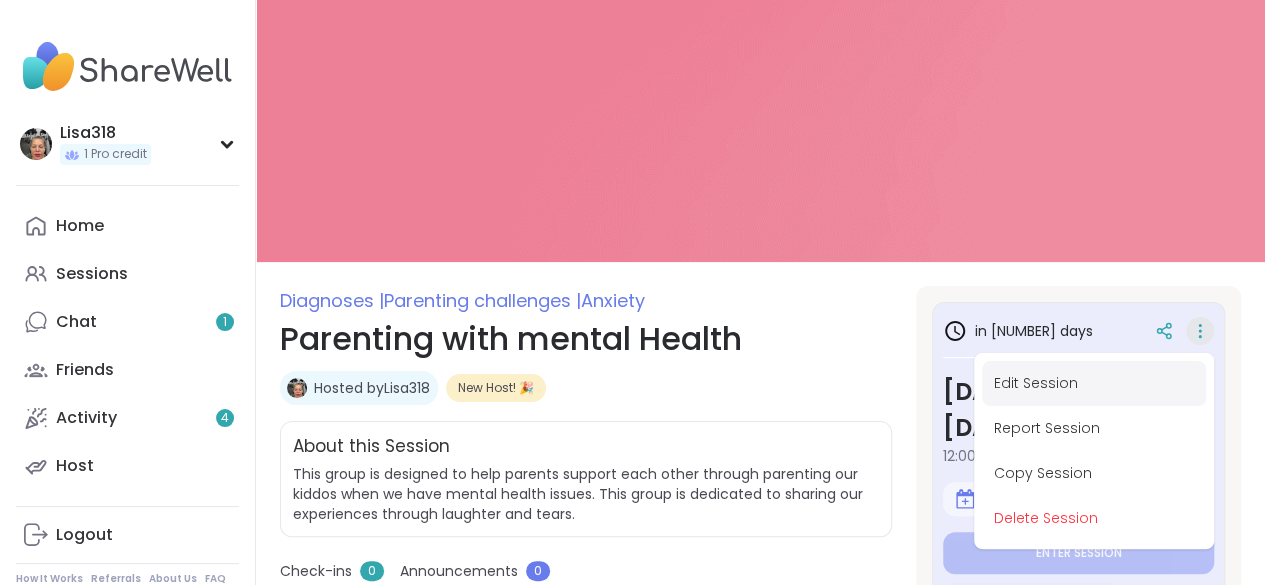 click on "Edit Session" at bounding box center (1094, 383) 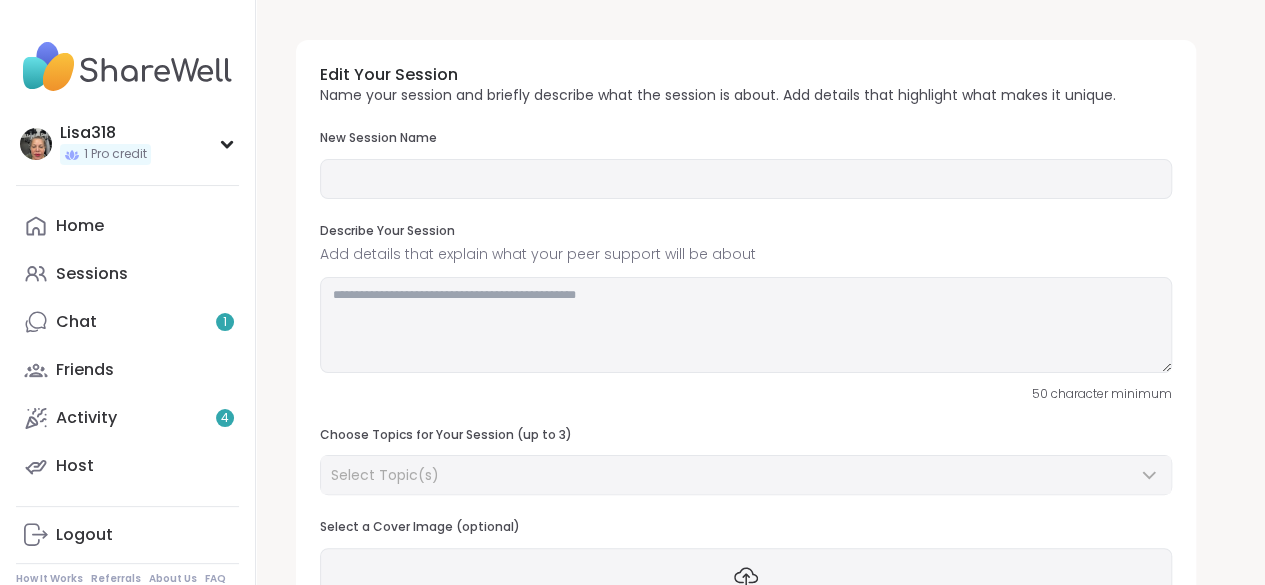 type on "**********" 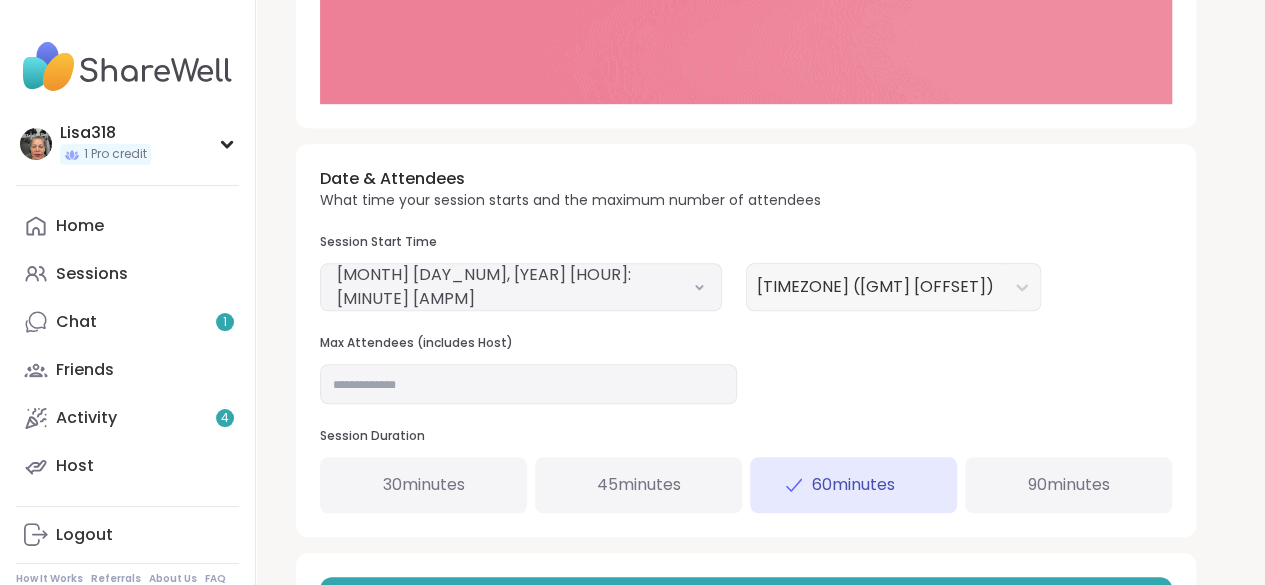 scroll, scrollTop: 716, scrollLeft: 0, axis: vertical 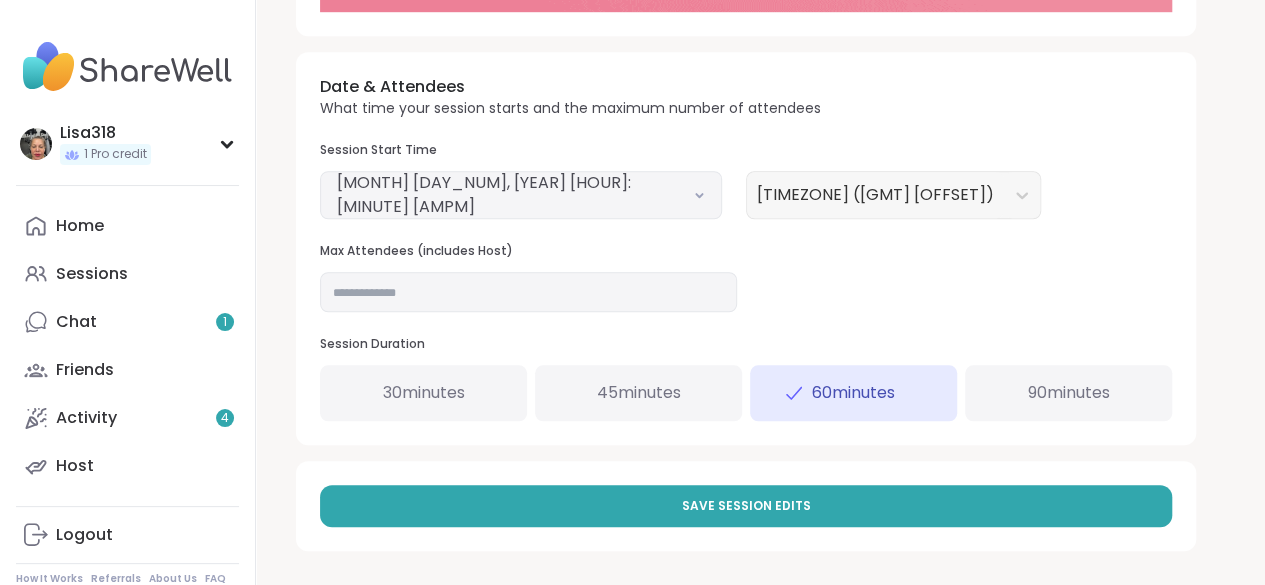 click on "45  minutes" at bounding box center (638, 393) 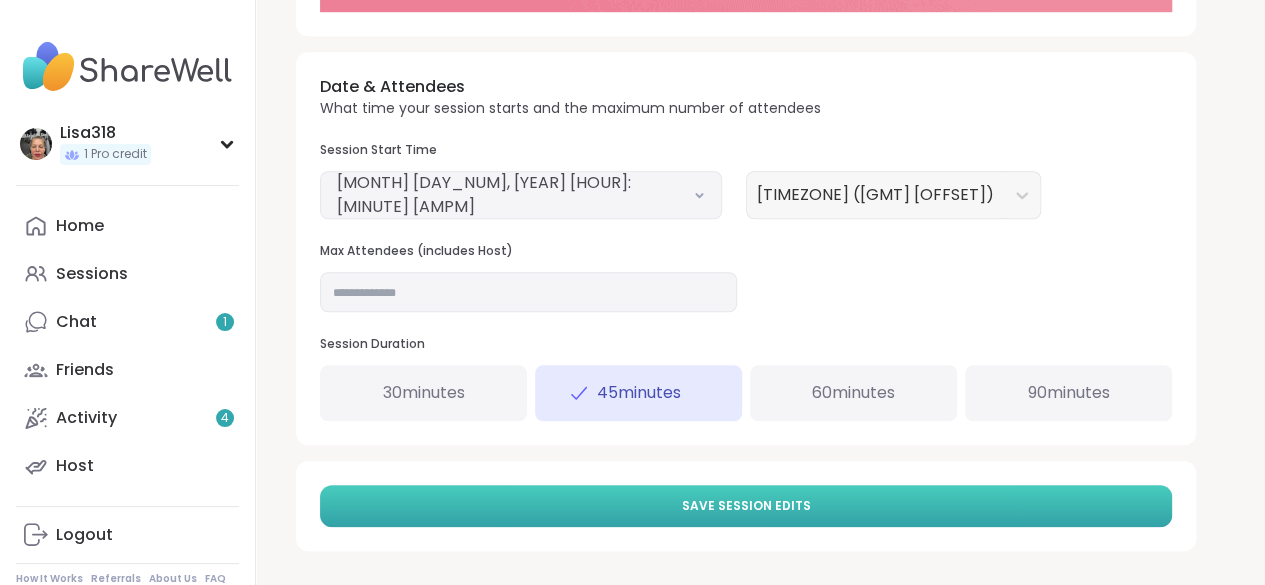 click on "Save Session Edits" at bounding box center [746, 506] 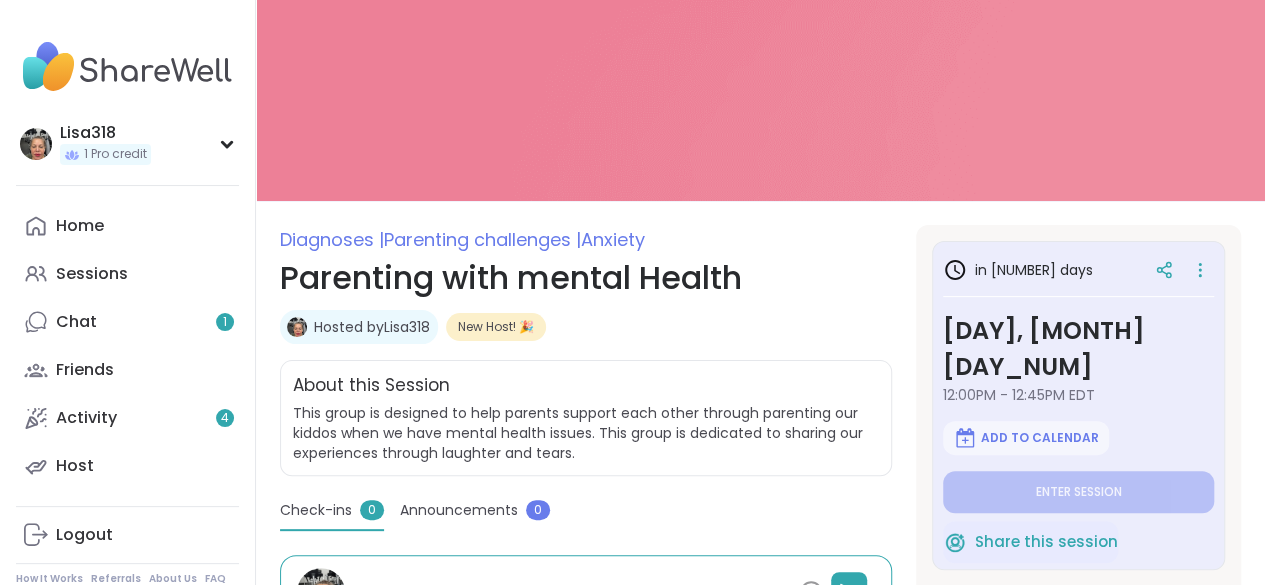 scroll, scrollTop: 66, scrollLeft: 0, axis: vertical 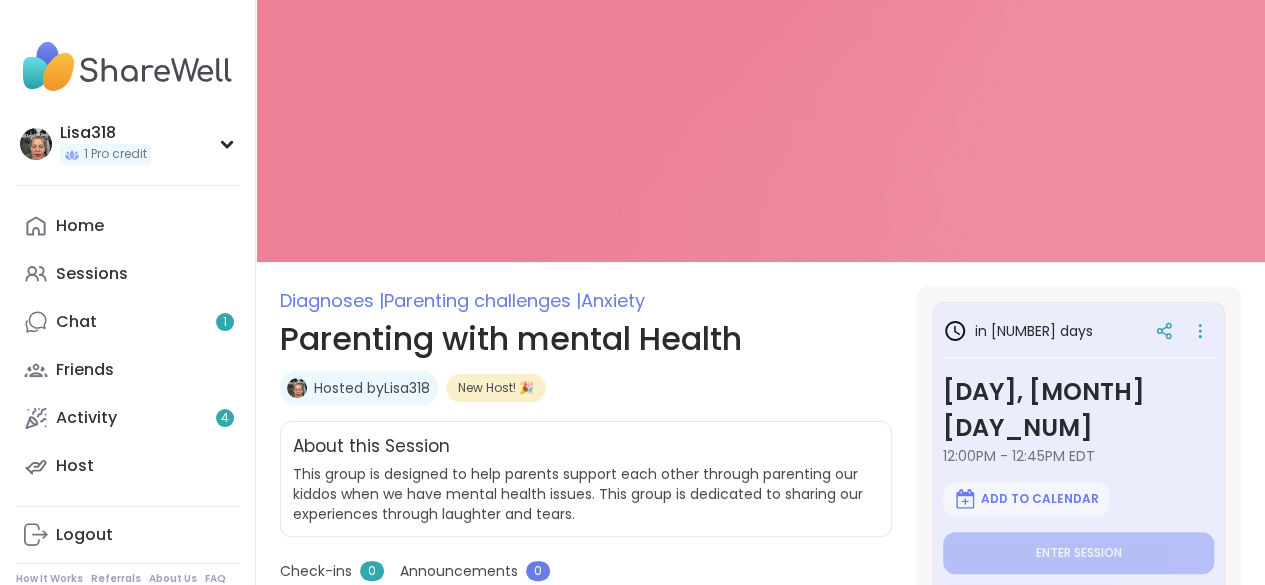 type on "*" 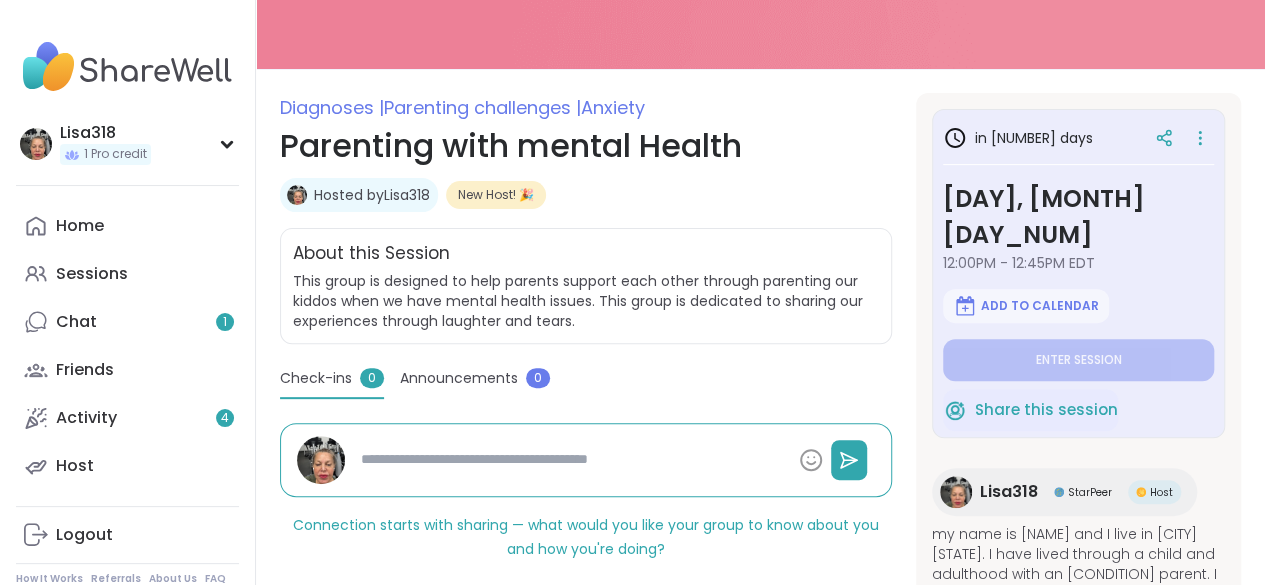 scroll, scrollTop: 0, scrollLeft: 0, axis: both 